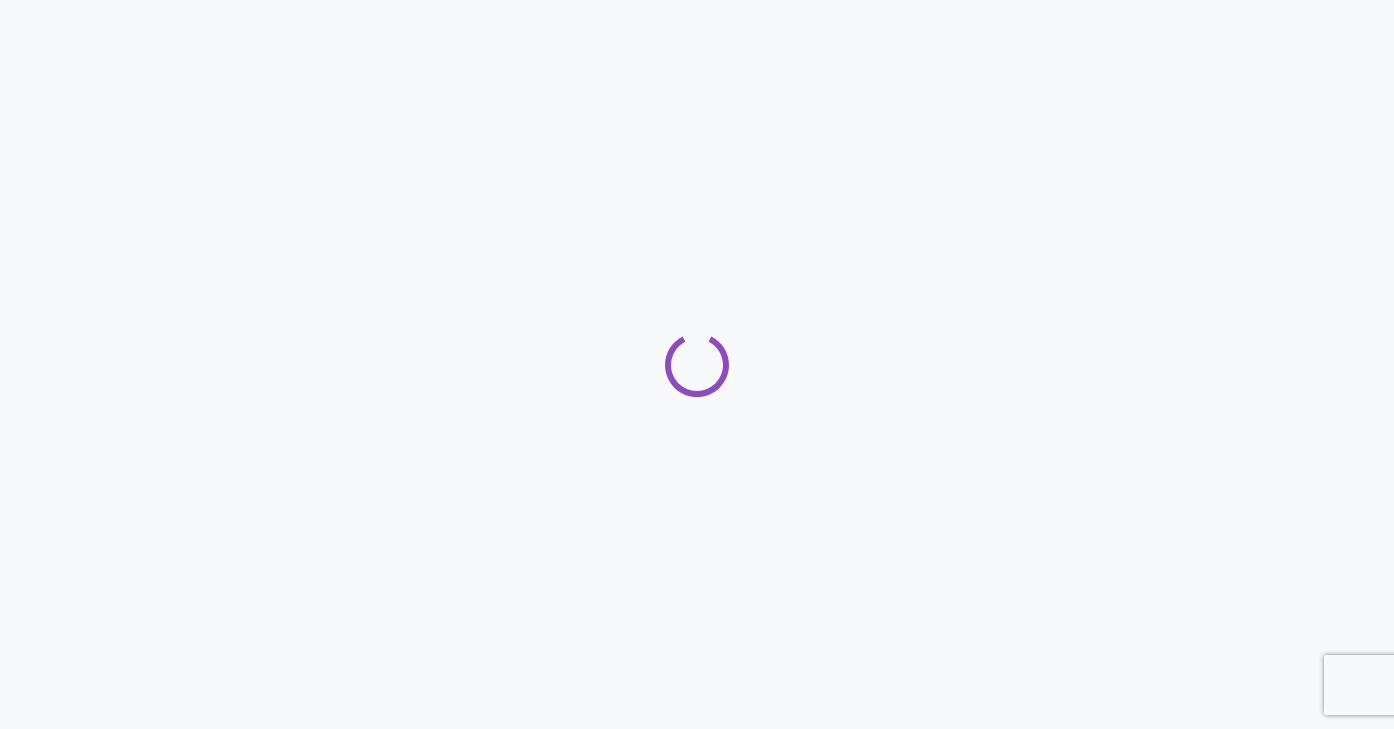scroll, scrollTop: 0, scrollLeft: 0, axis: both 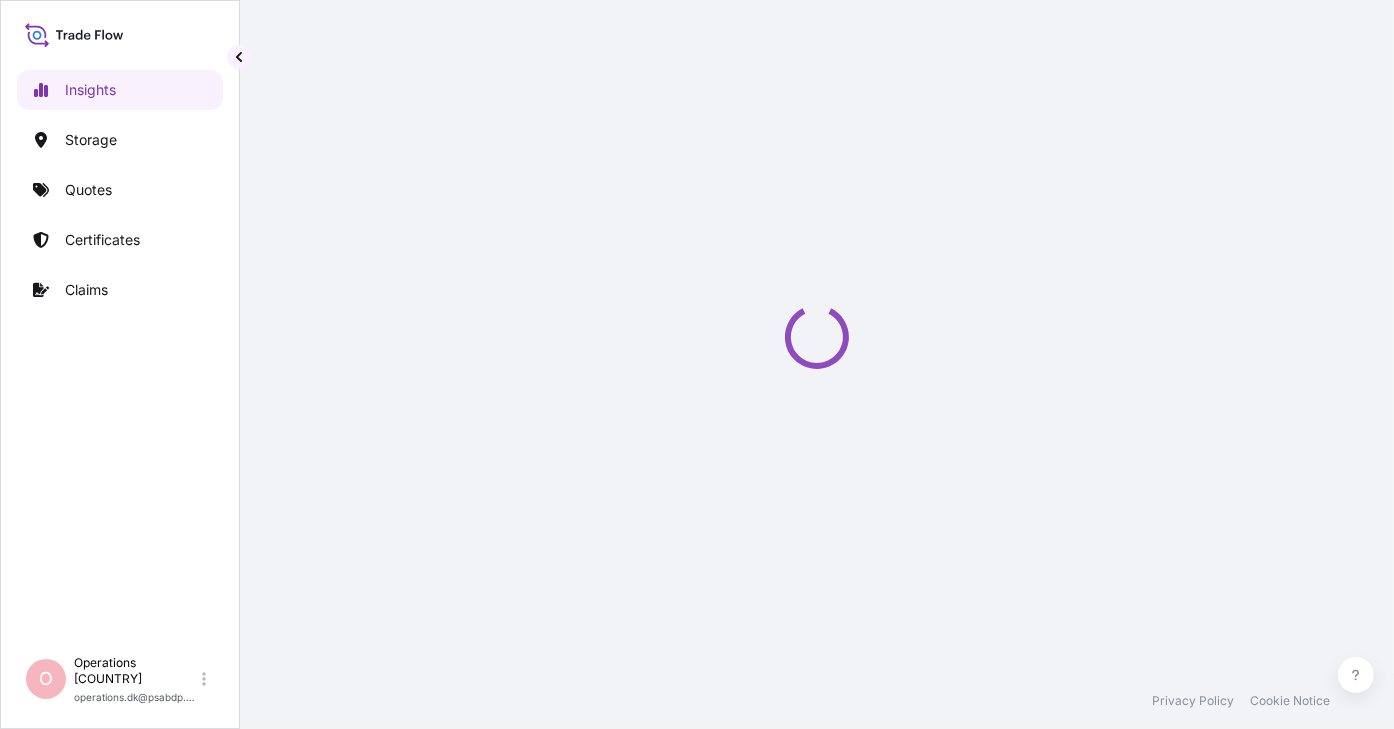 select on "2025" 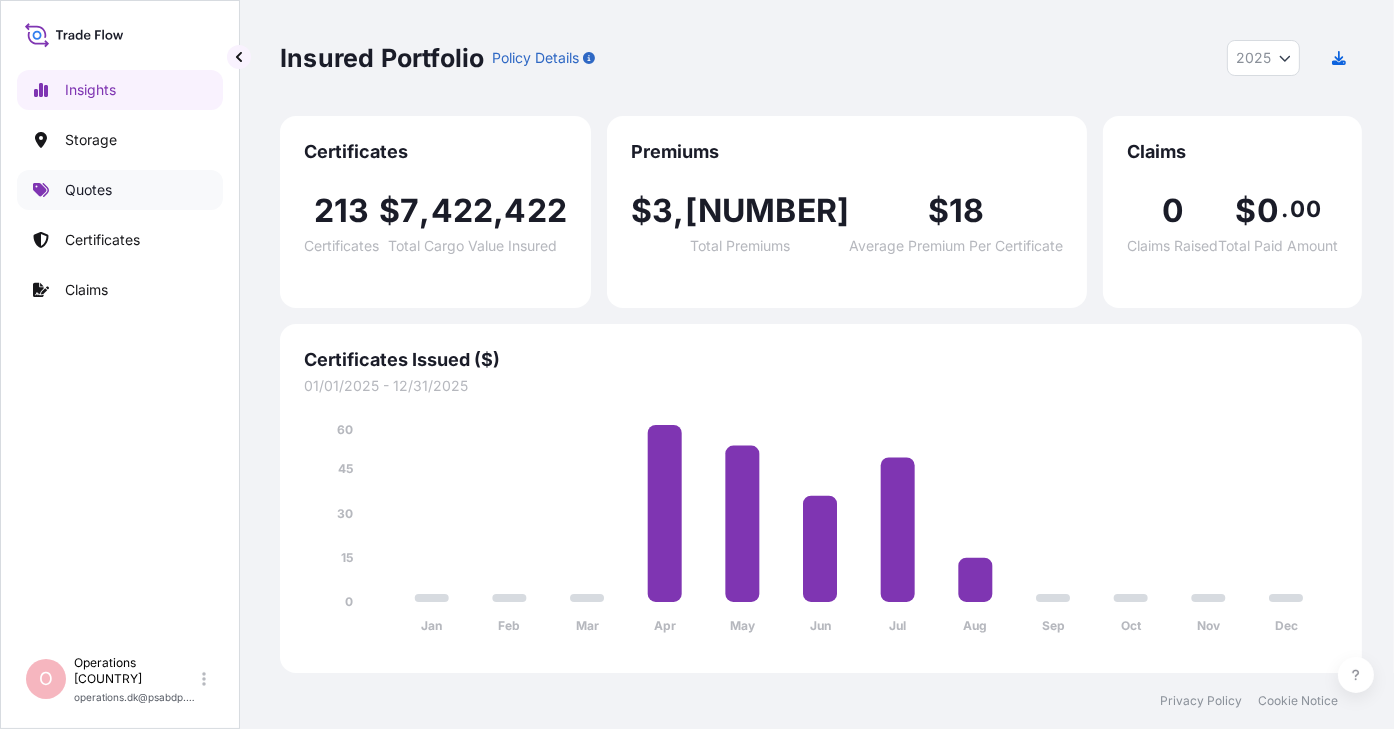 click on "Quotes" at bounding box center (120, 190) 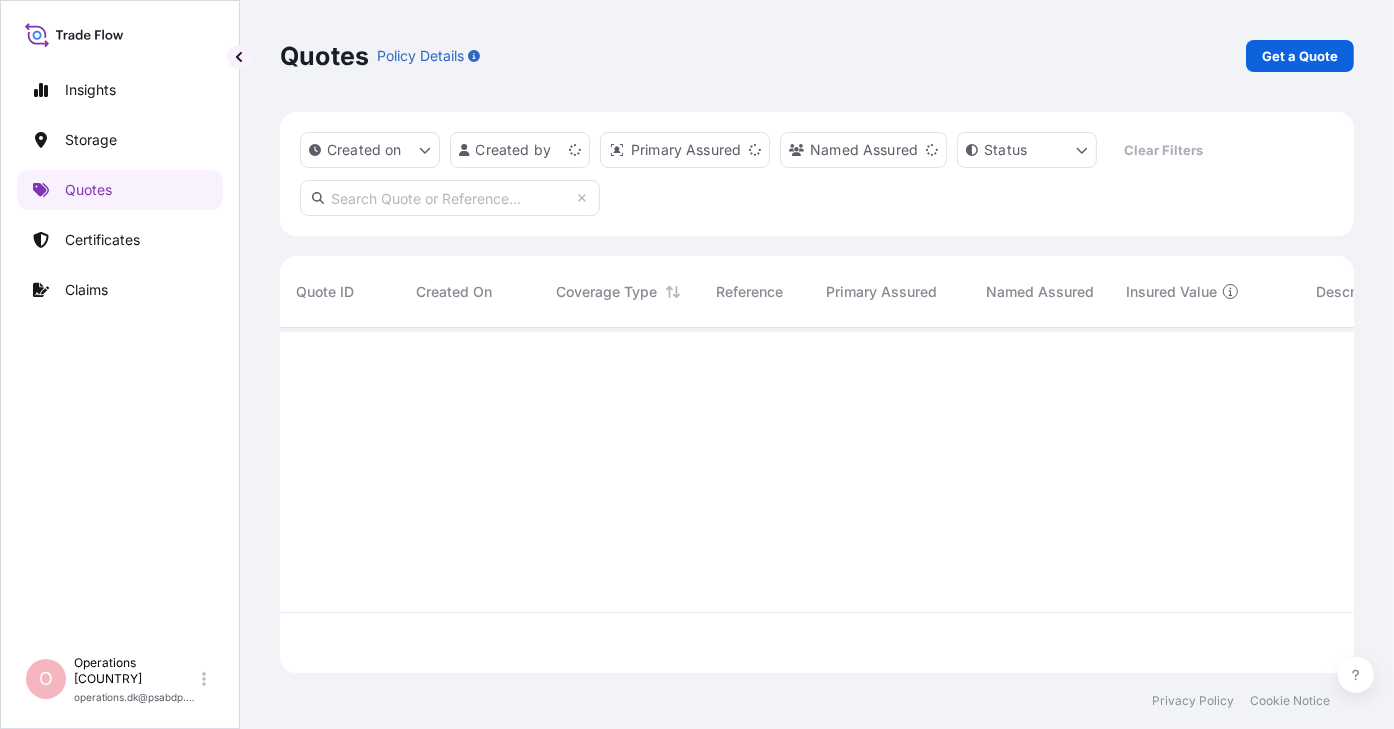 scroll, scrollTop: 16, scrollLeft: 16, axis: both 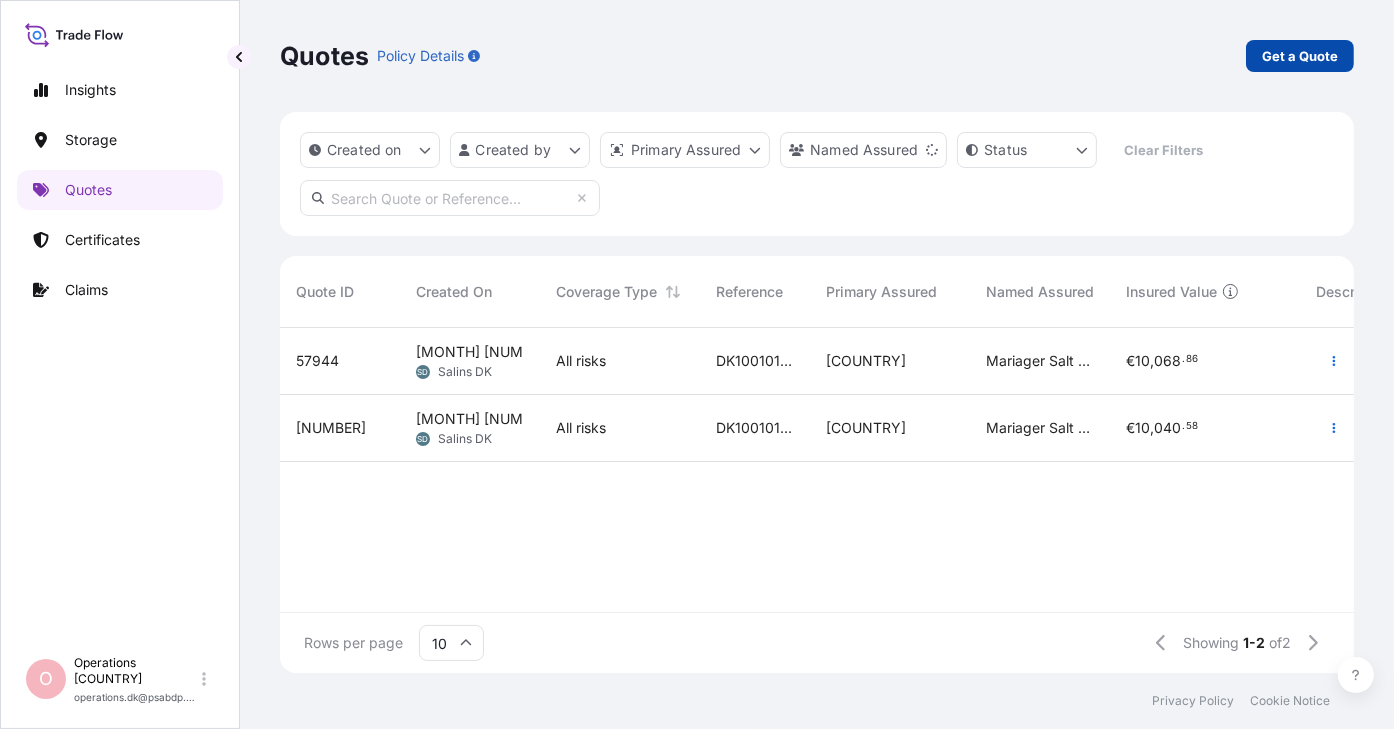 click on "Get a Quote" at bounding box center [1300, 56] 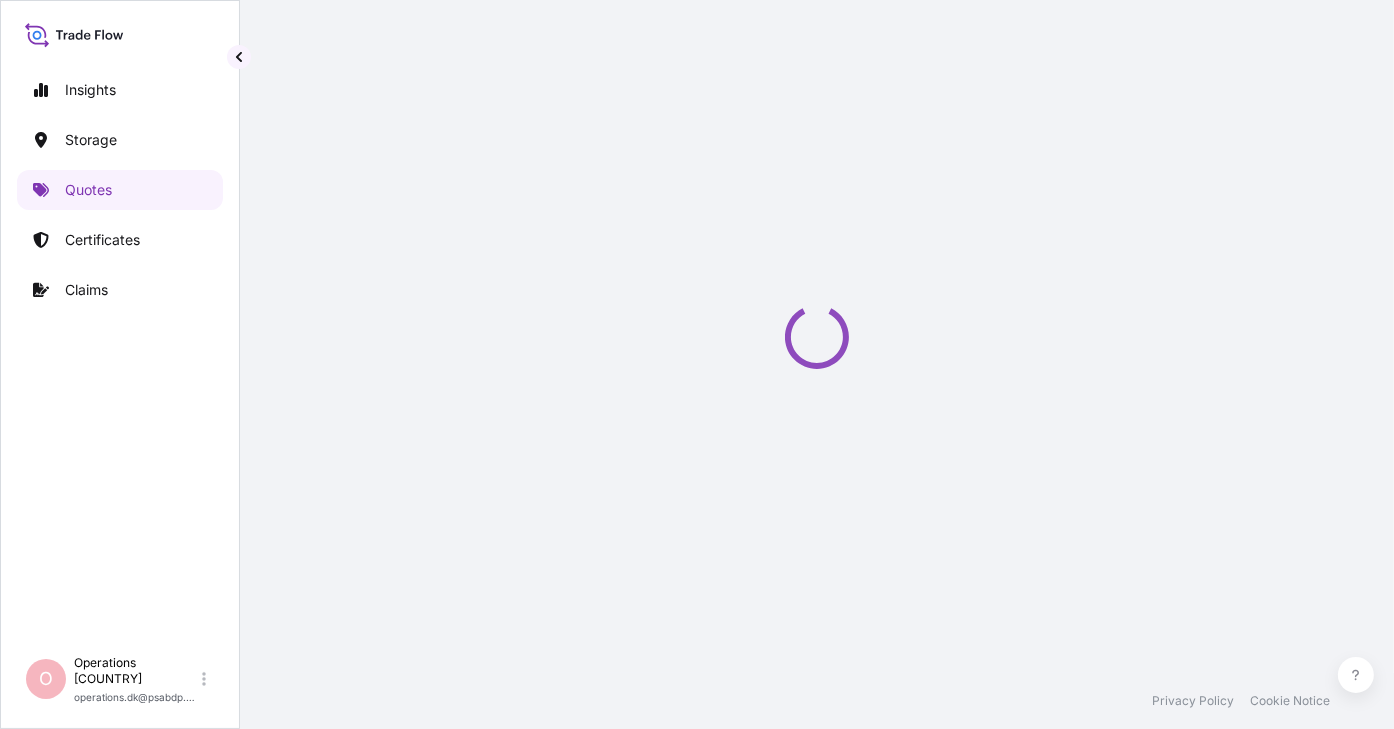 select on "Water" 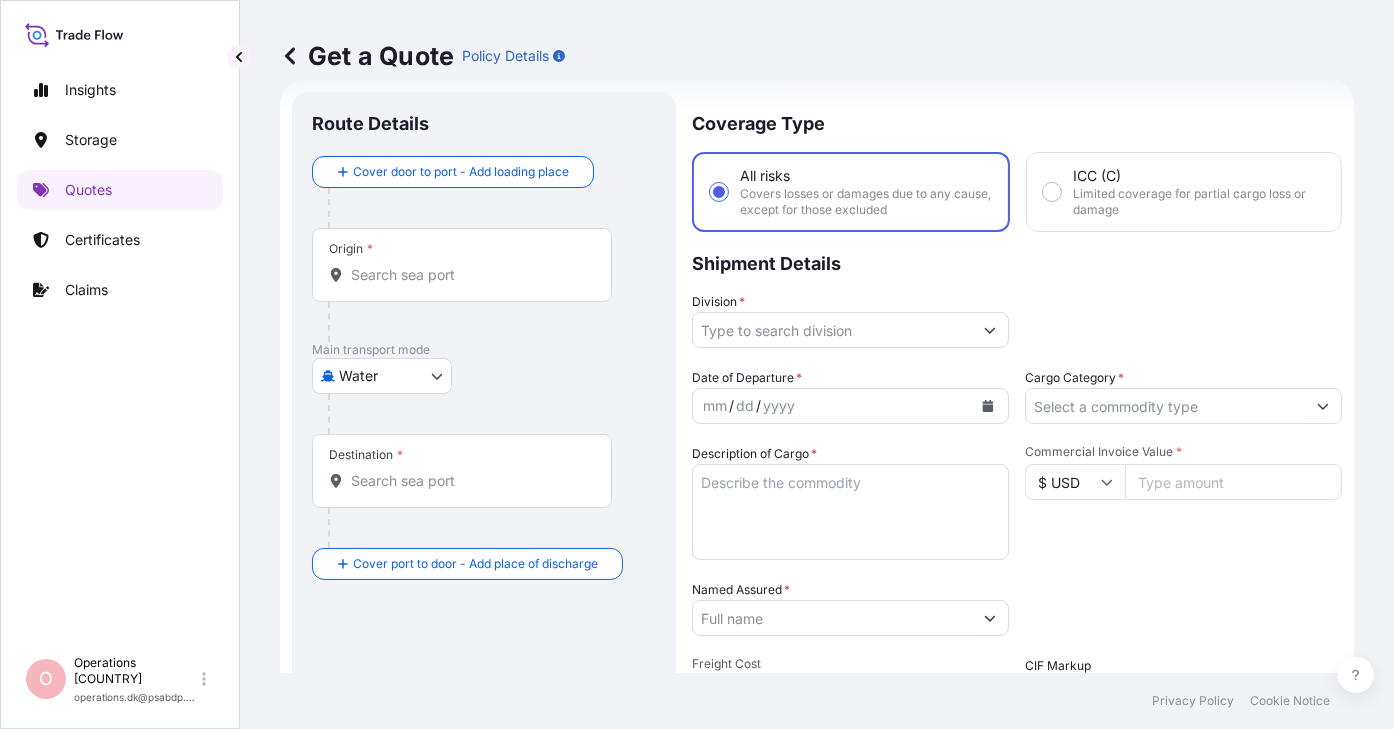 scroll, scrollTop: 0, scrollLeft: 0, axis: both 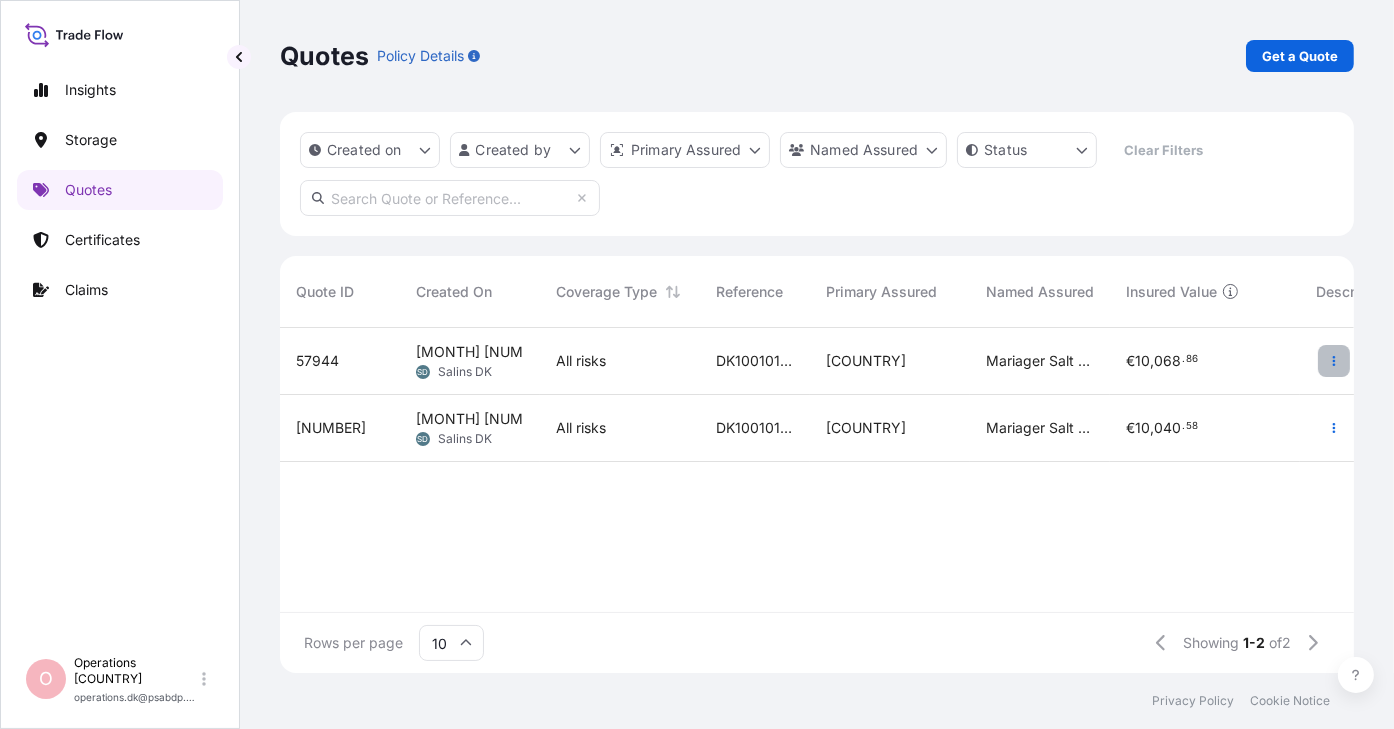 click 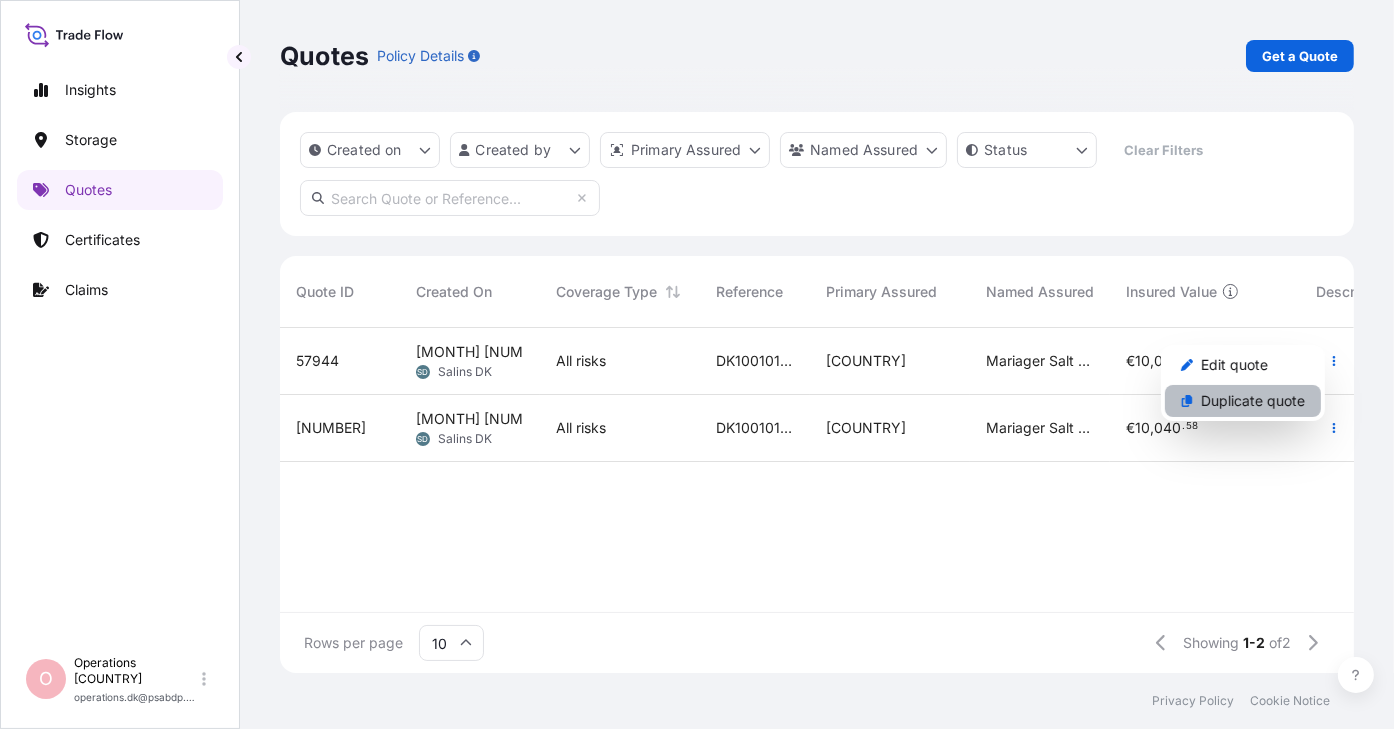 click on "Duplicate quote" at bounding box center [1253, 401] 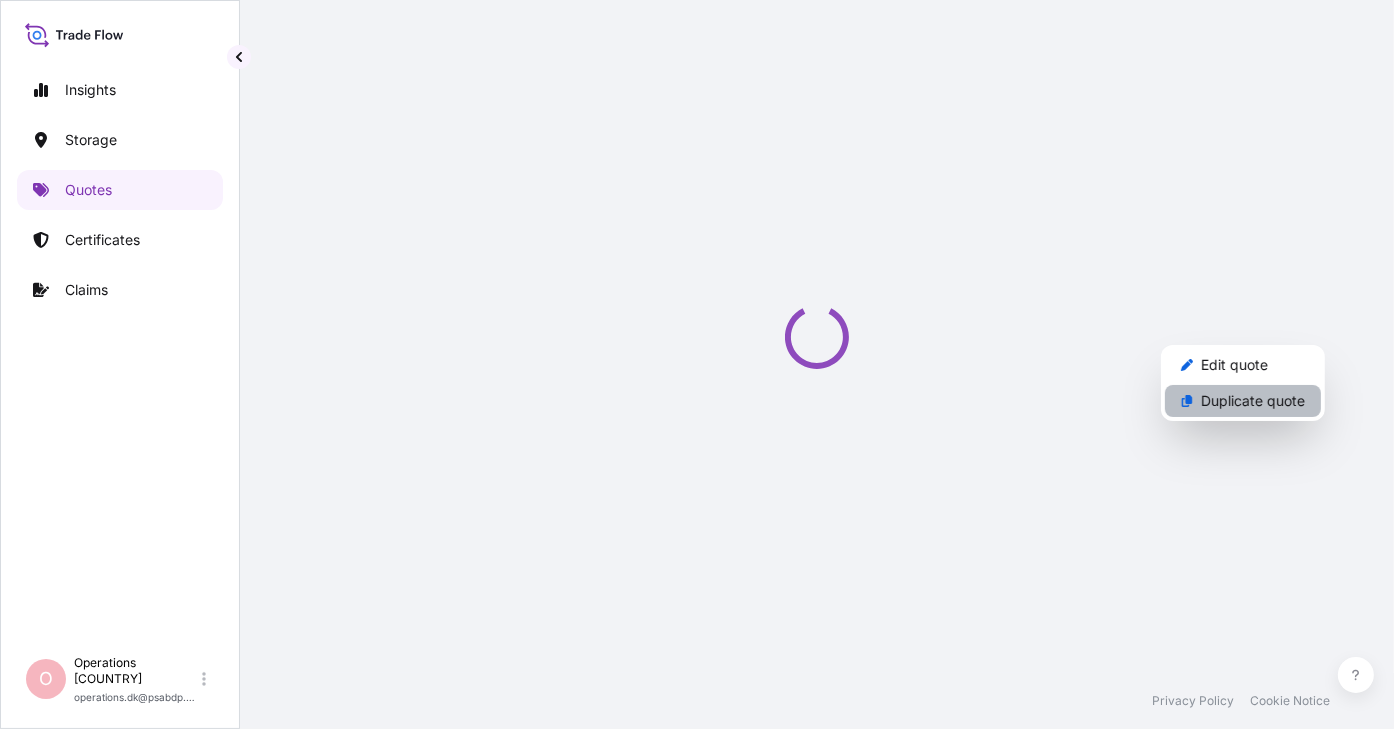 select on "Water" 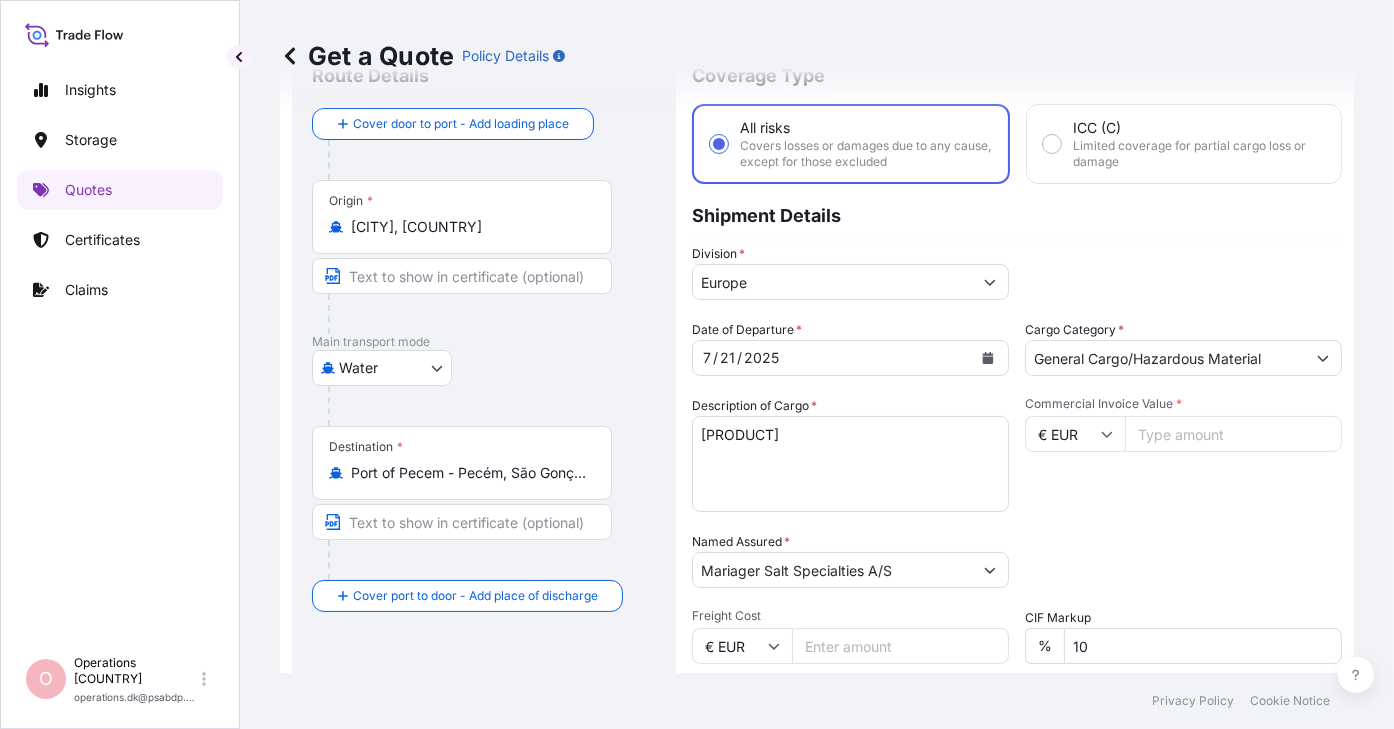 scroll, scrollTop: 0, scrollLeft: 0, axis: both 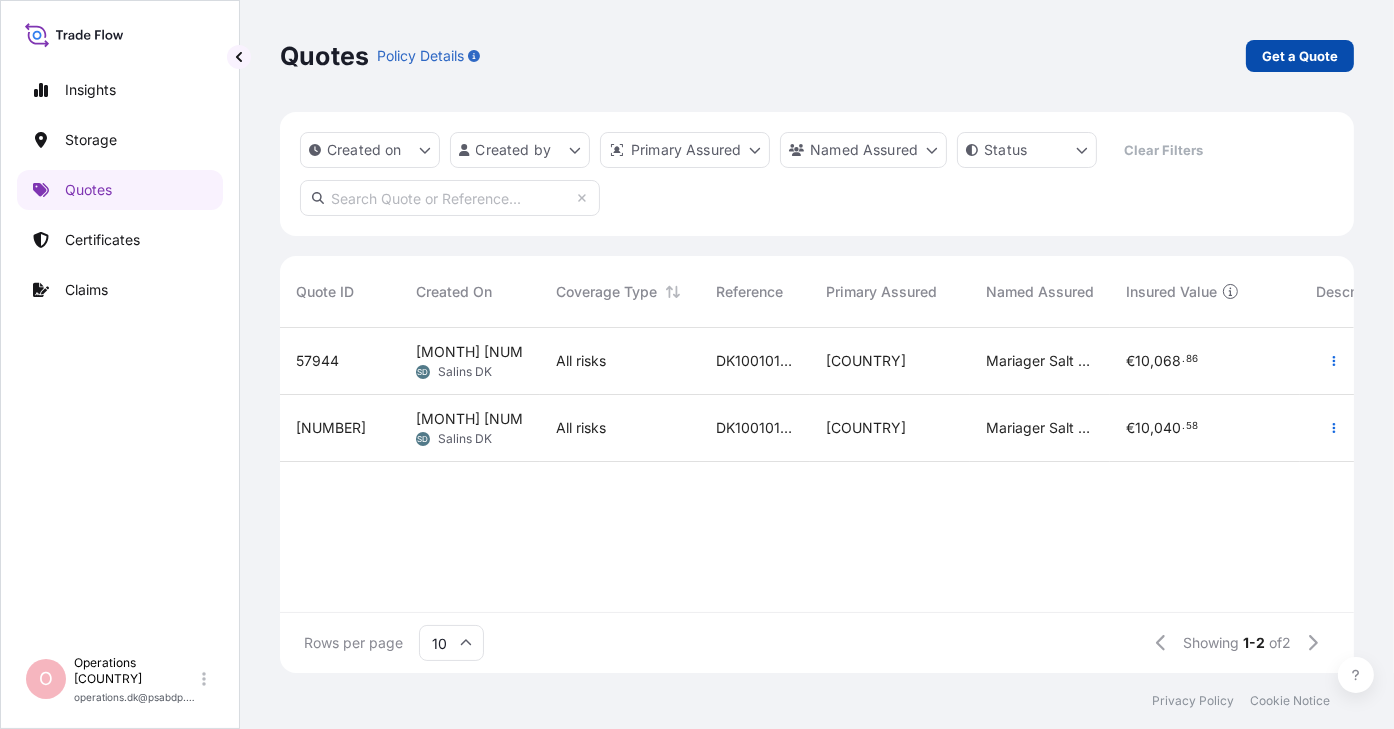 click on "Get a Quote" at bounding box center [1300, 56] 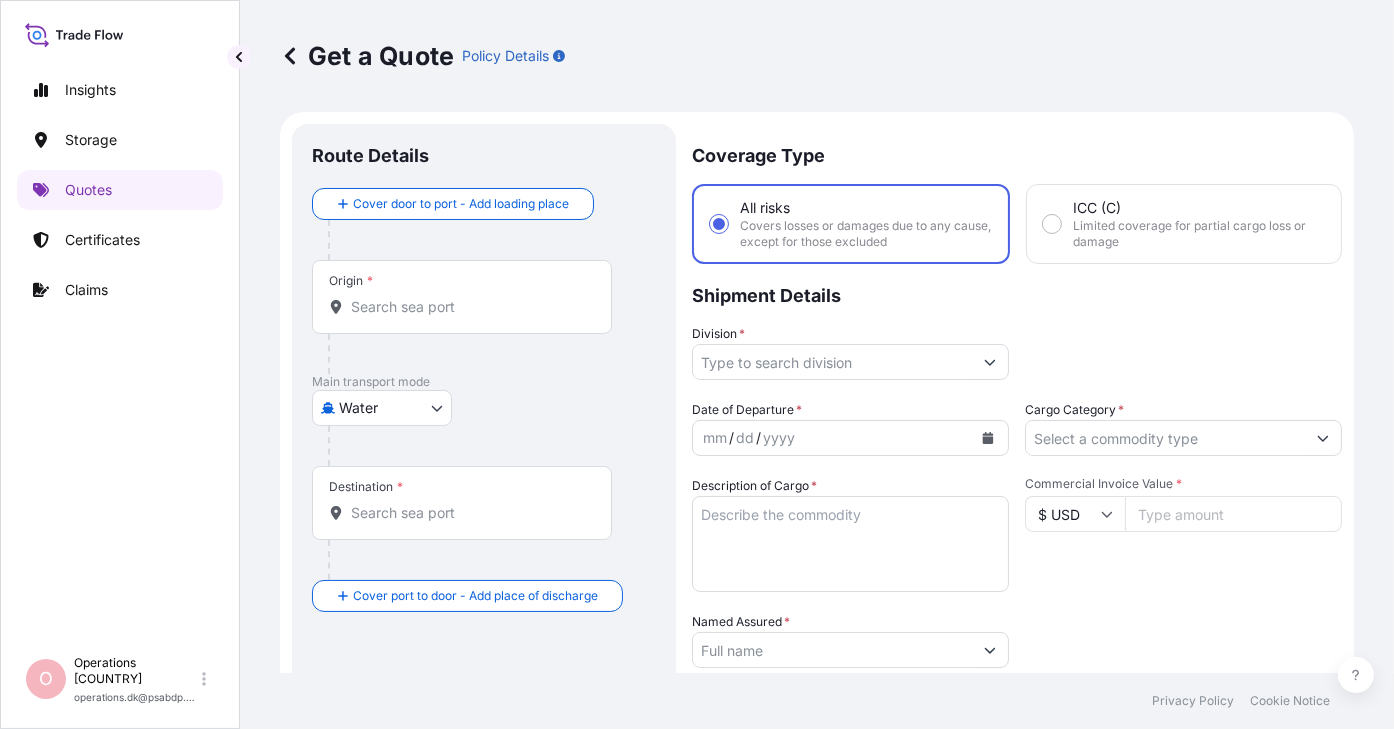 scroll, scrollTop: 32, scrollLeft: 0, axis: vertical 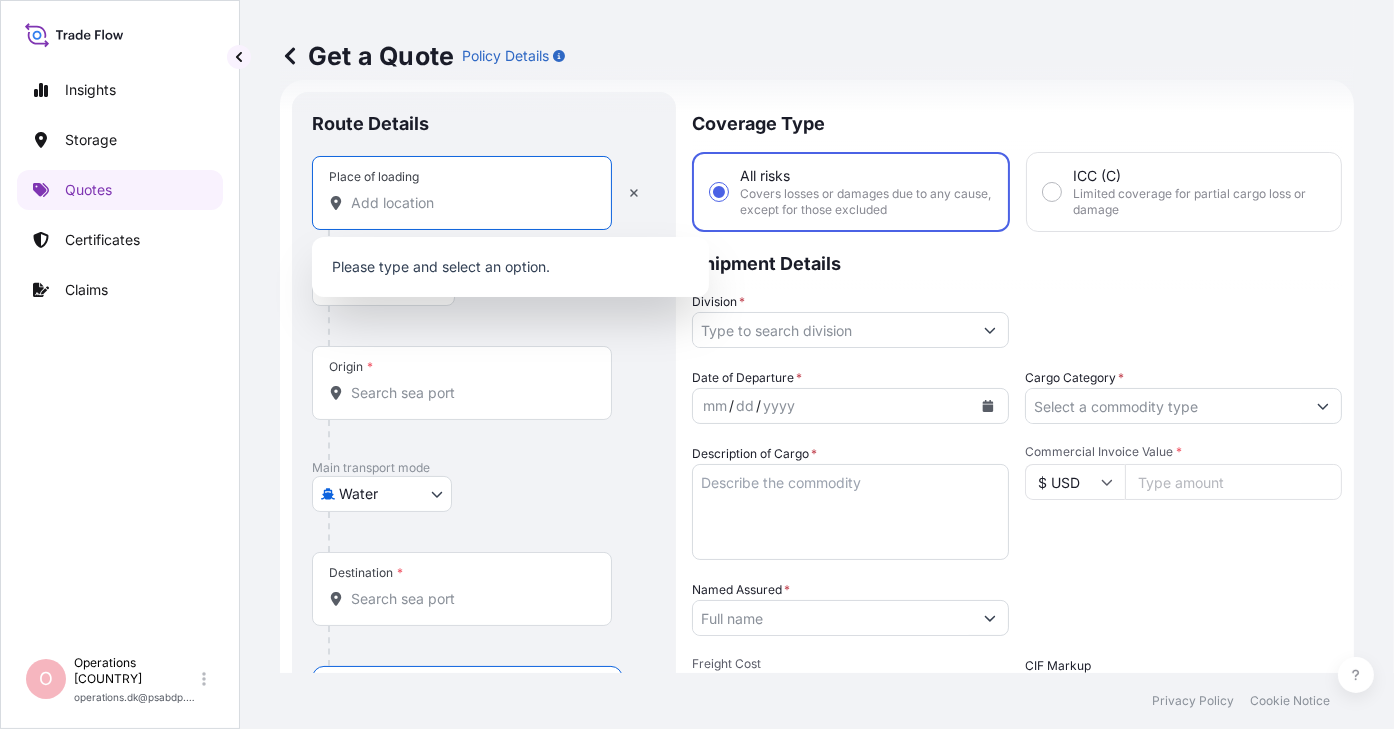 click on "Place of loading" at bounding box center (469, 203) 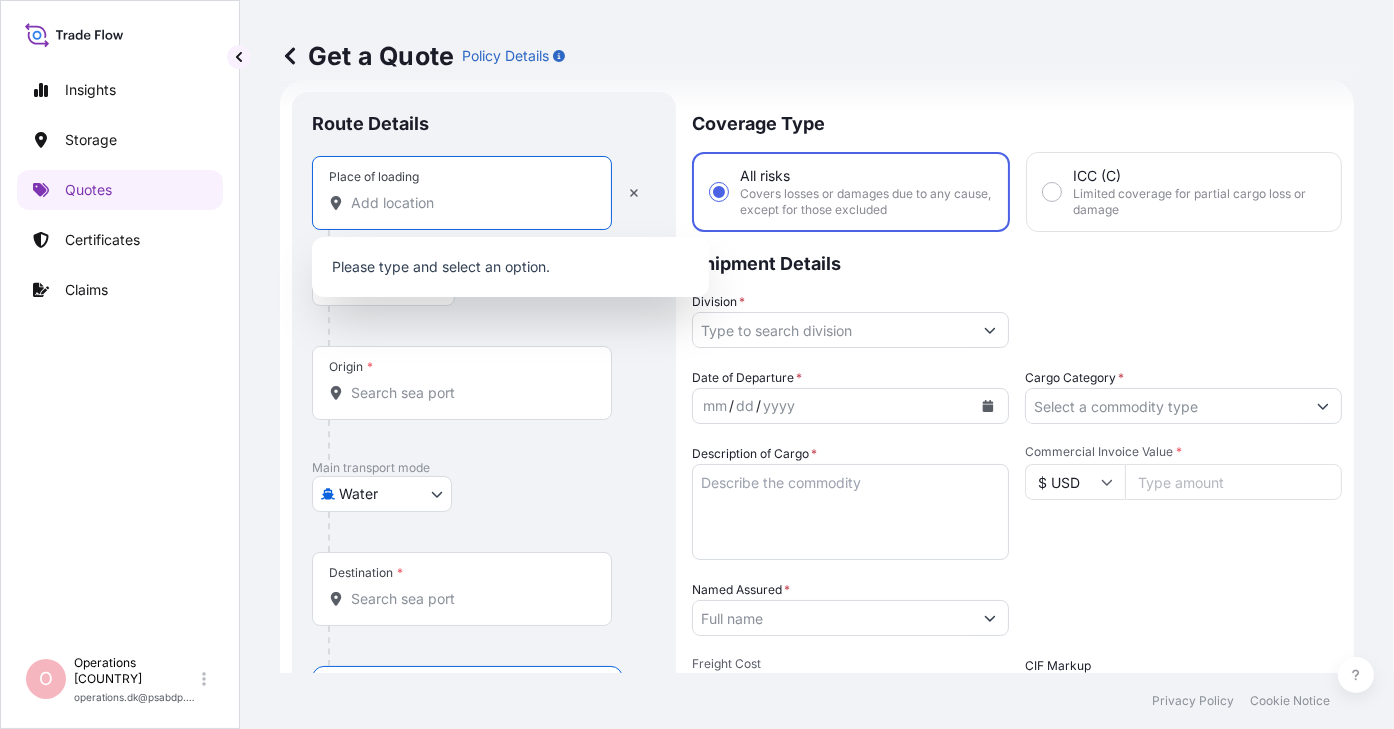 click at bounding box center [492, 326] 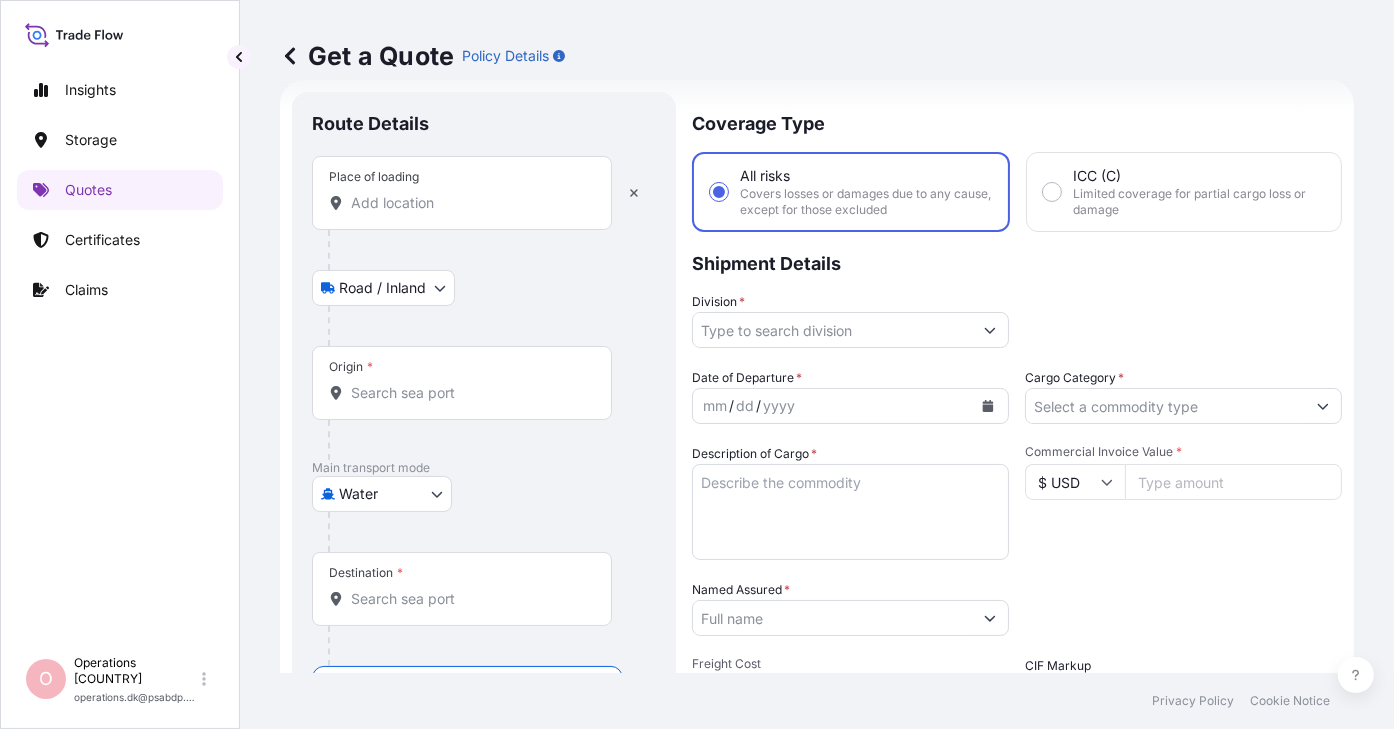 scroll, scrollTop: 132, scrollLeft: 0, axis: vertical 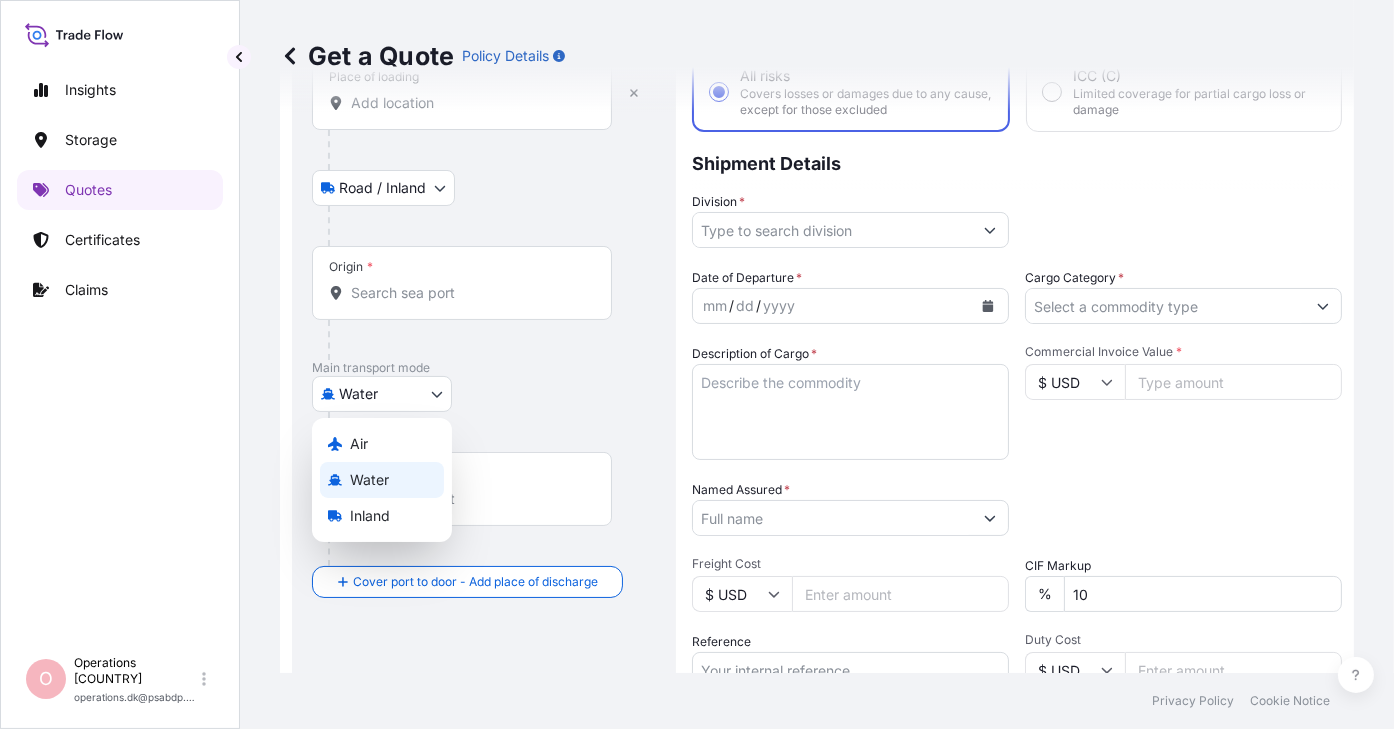 click on "0 options available.
Insights Storage Quotes Certificates Claims O Operations   Denmark operations.dk@psabdp.com Get a Quote Policy Details Route Details Place of loading Road / Inland Road / Inland Origin * Main transport mode Water Air Water Inland Destination * Cover port to door - Add place of discharge Road / Inland Road / Inland Place of Discharge Coverage Type All risks Covers losses or damages due to any cause, except for those excluded ICC (C) Limited coverage for partial cargo loss or damage Shipment Details Division * Date of Departure * mm / dd / yyyy Cargo Category * Description of Cargo * Commercial Invoice Value   * $ USD Named Assured * Packing Category Type to search a container mode Please select a primary mode of transportation first. Freight Cost   $ USD CIF Markup % 10 Reference Duty Cost   $ USD Vessel Name Marks & Numbers Letter of Credit This shipment has a letter of credit Letter of credit * Letter of credit may not exceed 12000 characters Get a Quote Privacy Policy
0 Air" at bounding box center (697, 364) 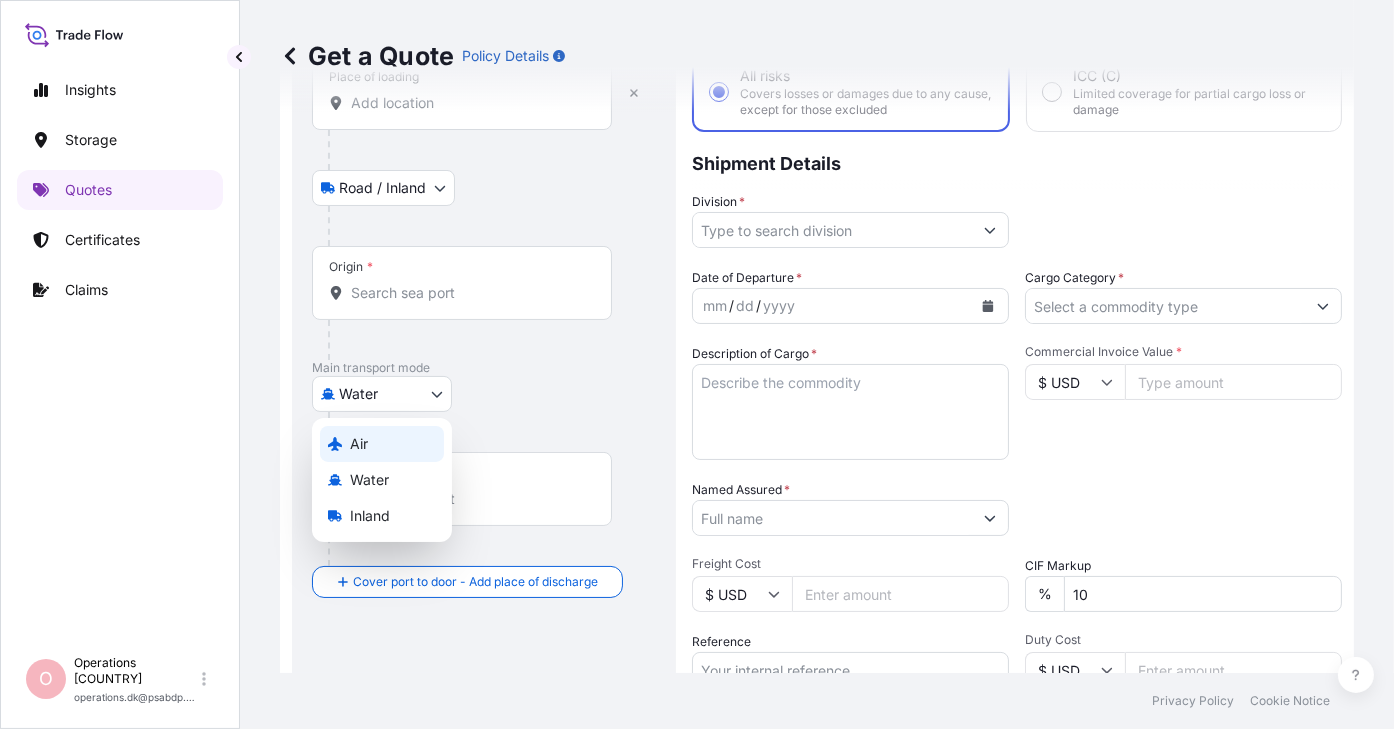 click on "Air" at bounding box center (382, 444) 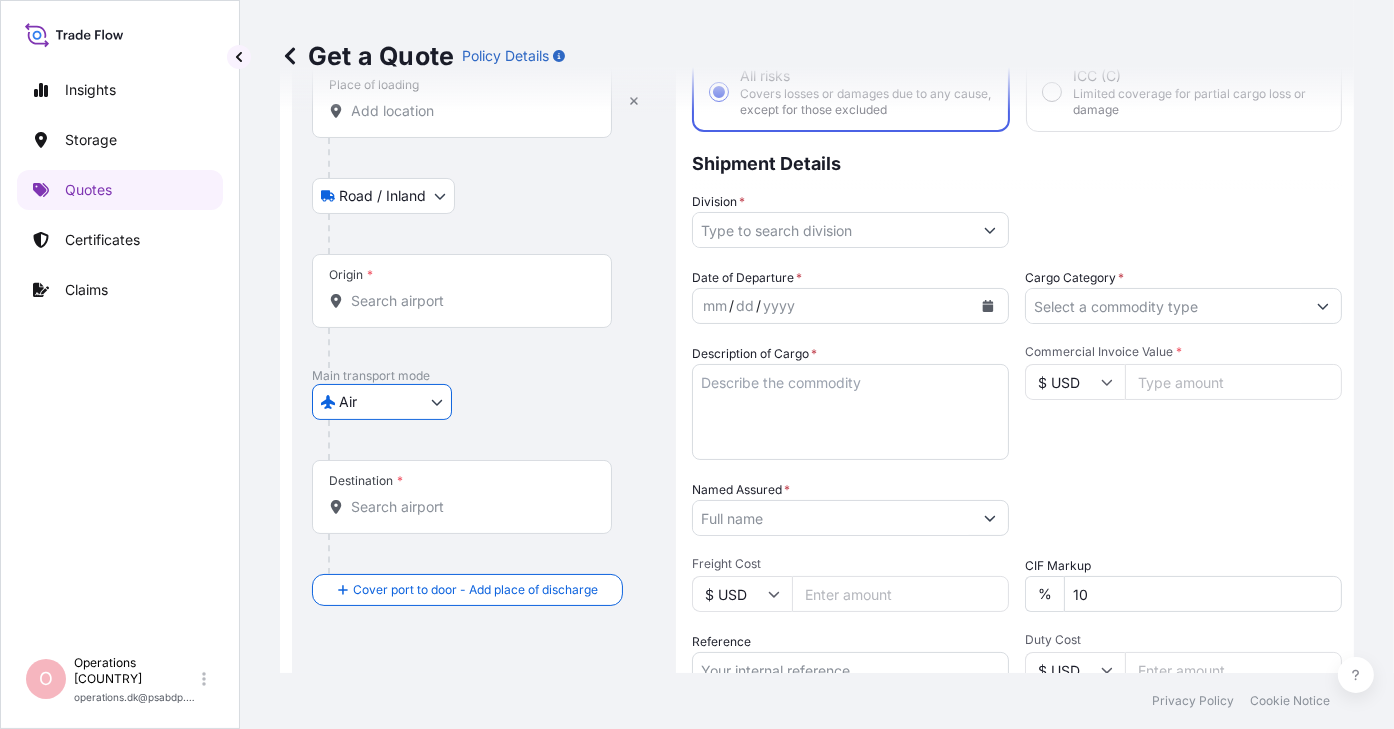 click on "Place of loading" at bounding box center (469, 111) 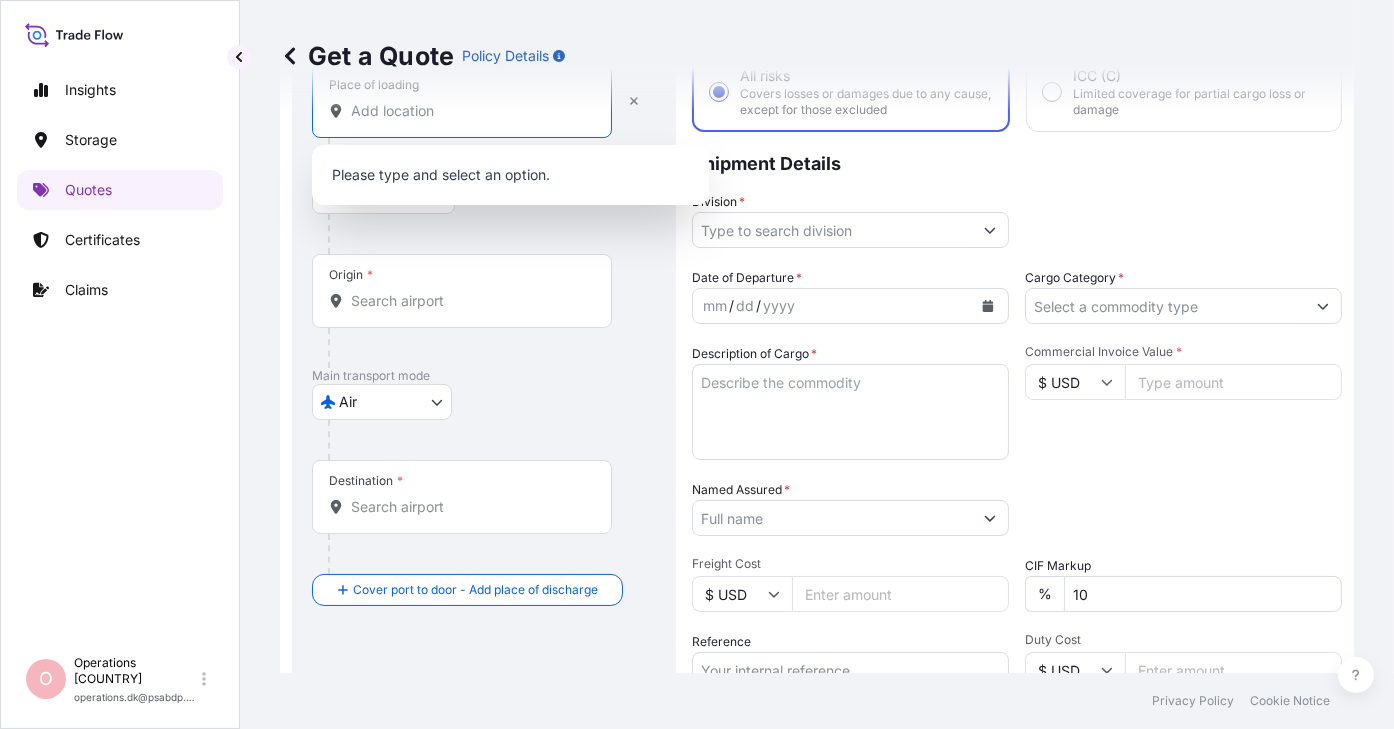 click at bounding box center [492, 234] 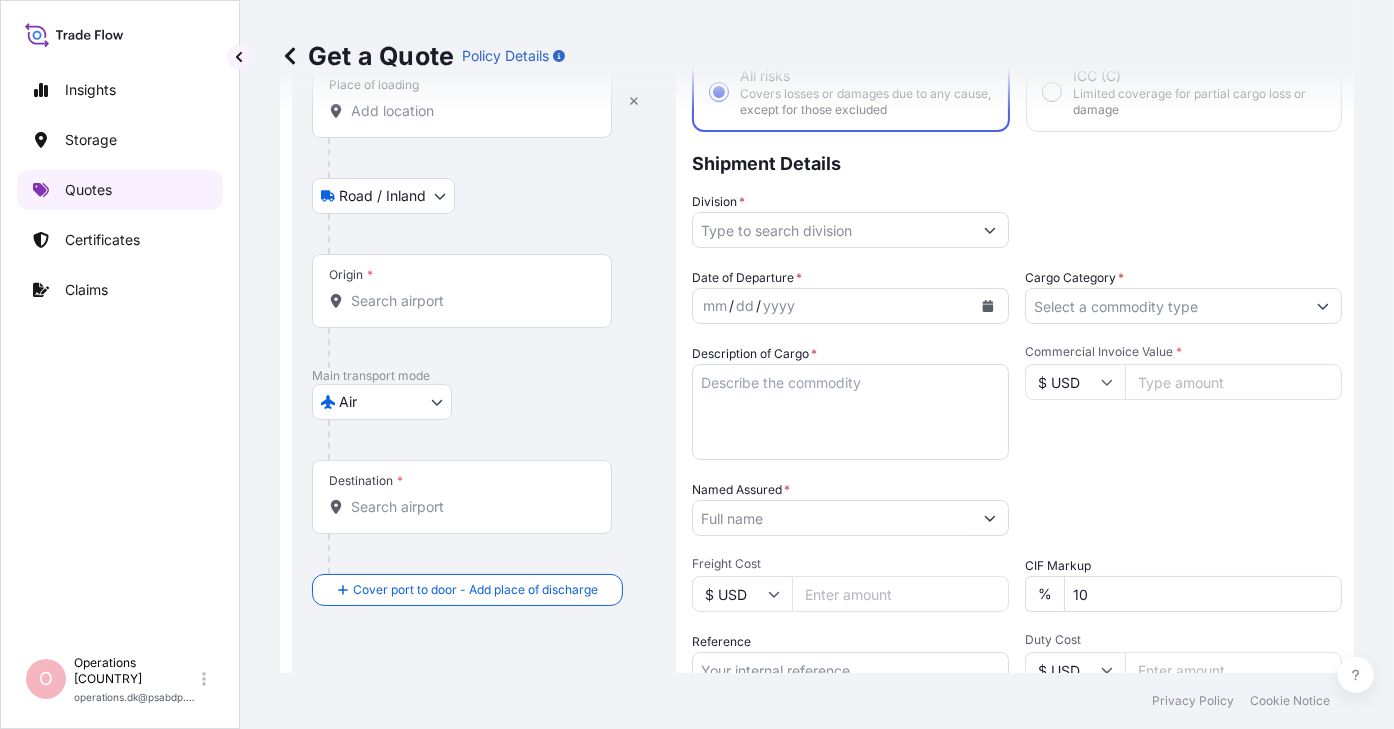 click on "Quotes" at bounding box center (88, 190) 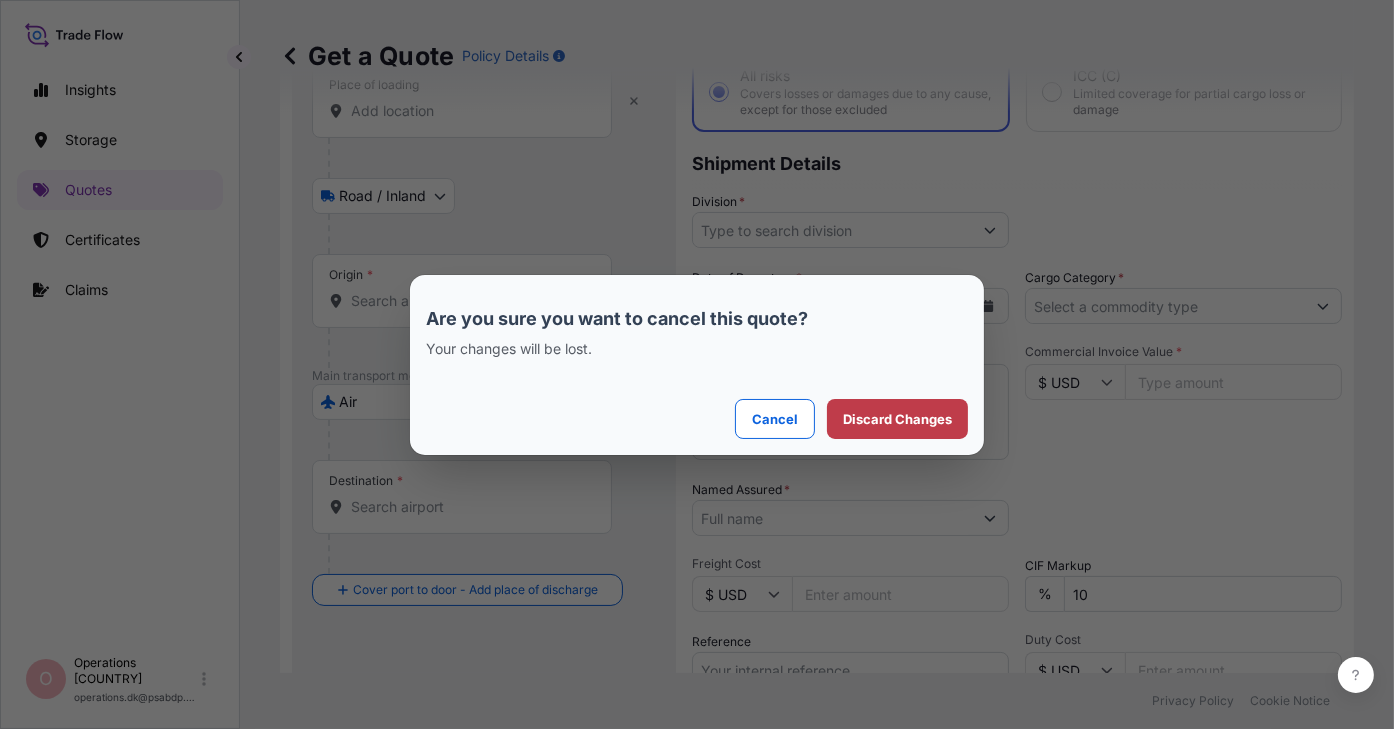 scroll, scrollTop: 0, scrollLeft: 0, axis: both 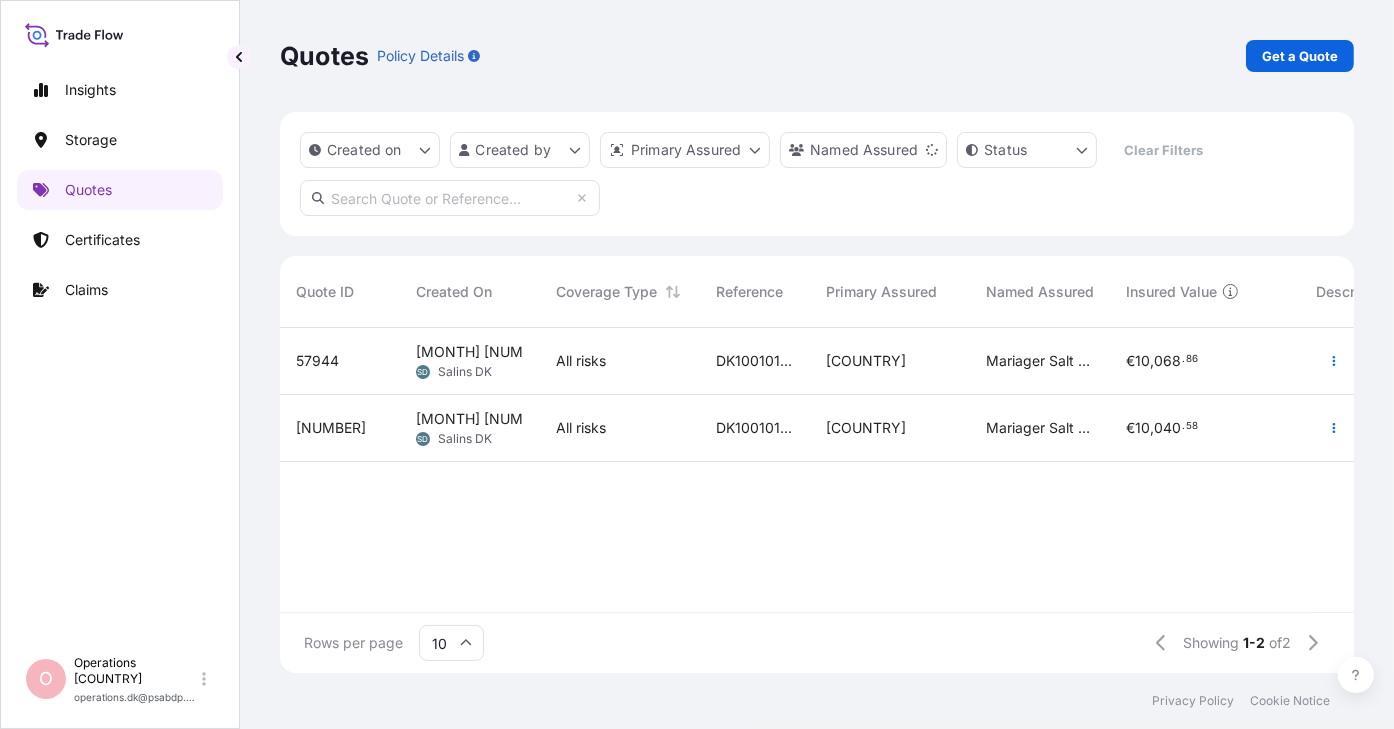 click on "[MONTH] [NUMBER], [YEAR] [COMPANY_NAME]" at bounding box center [470, 428] 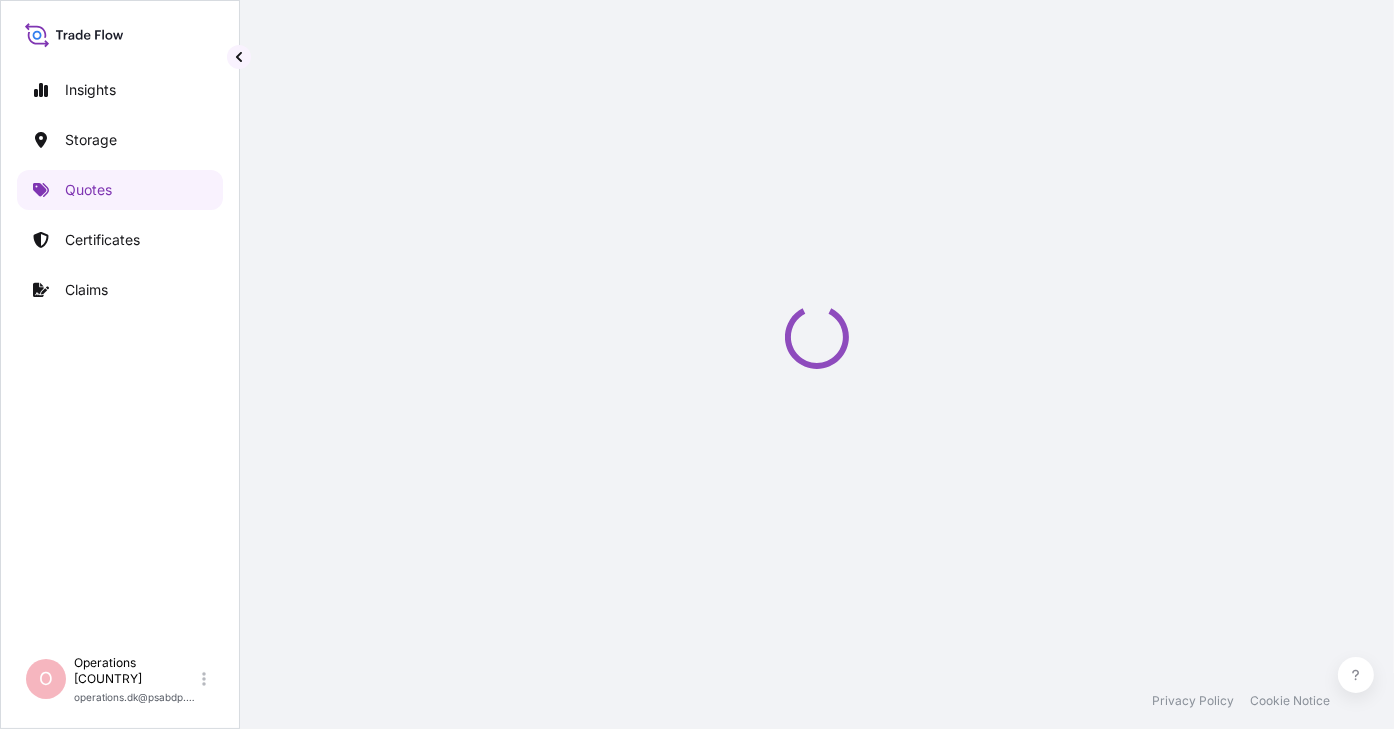 select on "Water" 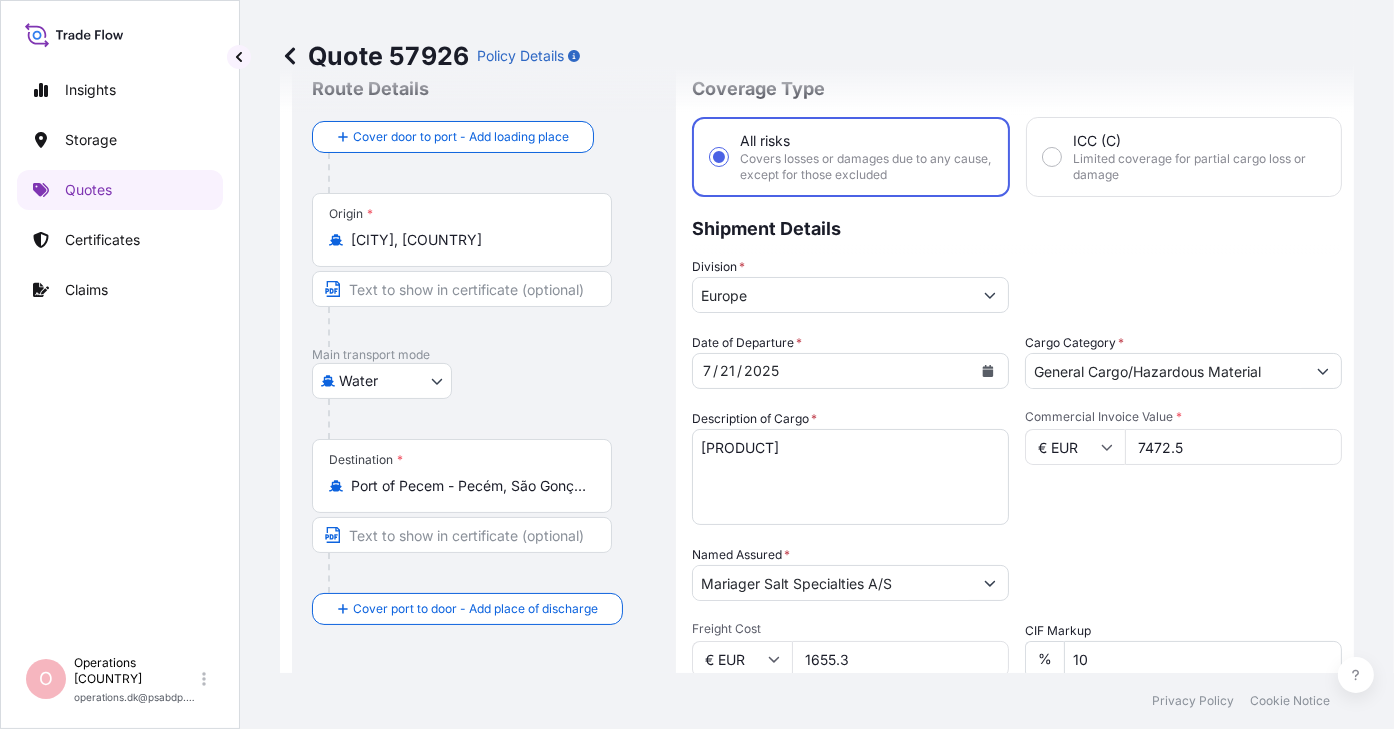 scroll, scrollTop: 100, scrollLeft: 0, axis: vertical 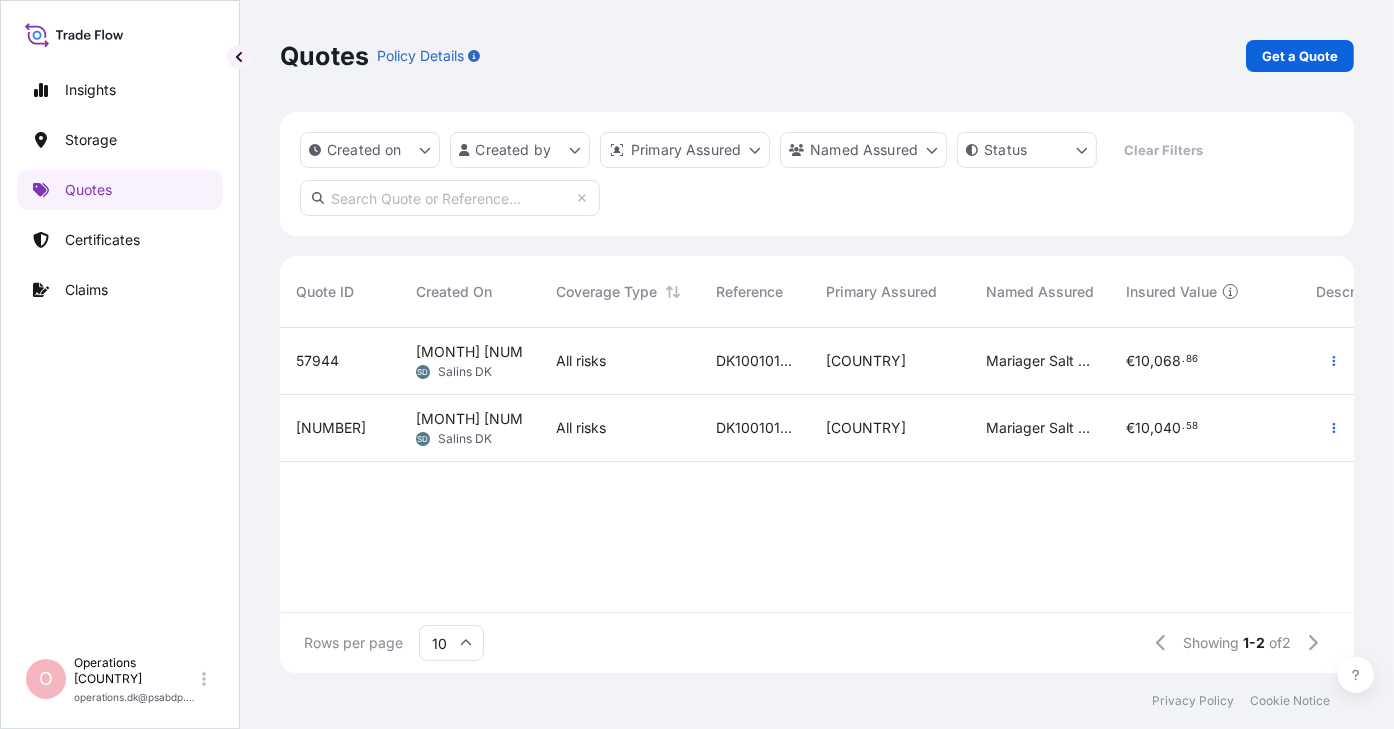 click at bounding box center (450, 198) 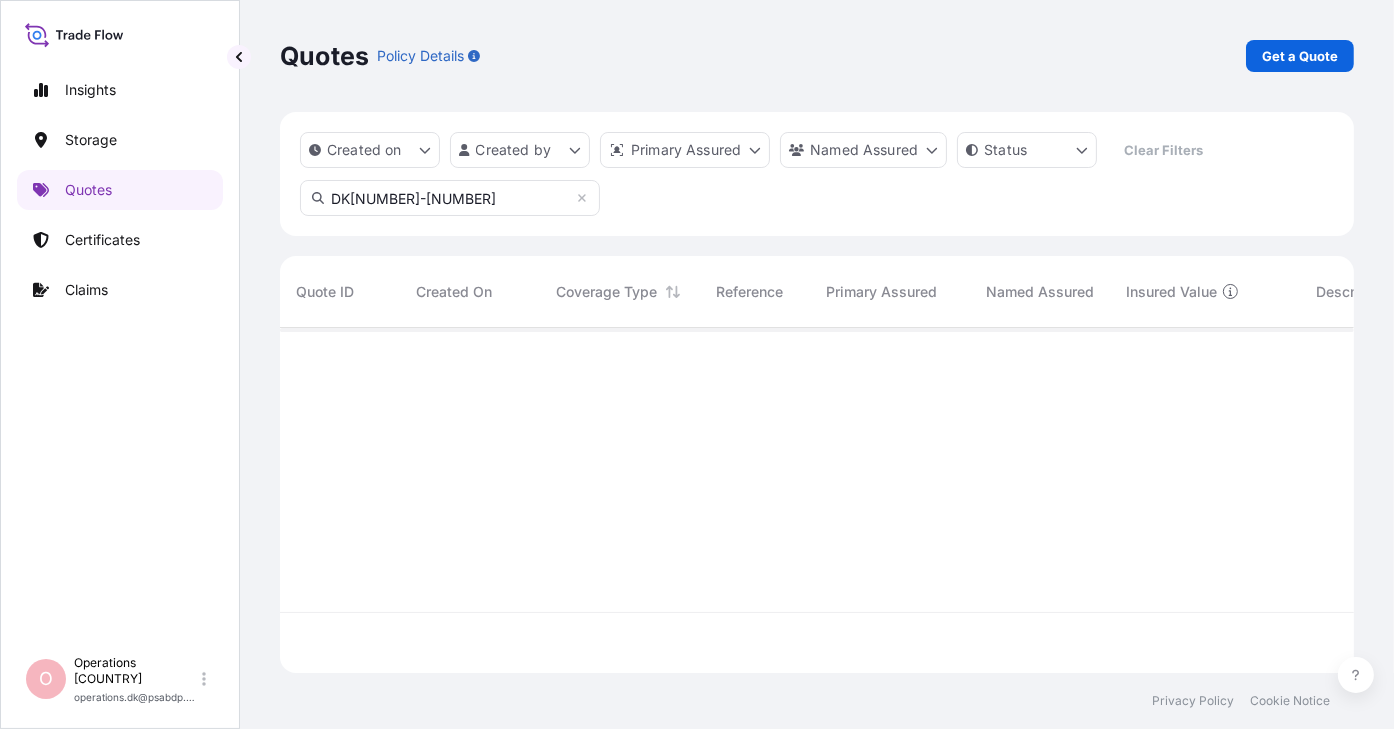 scroll, scrollTop: 16, scrollLeft: 16, axis: both 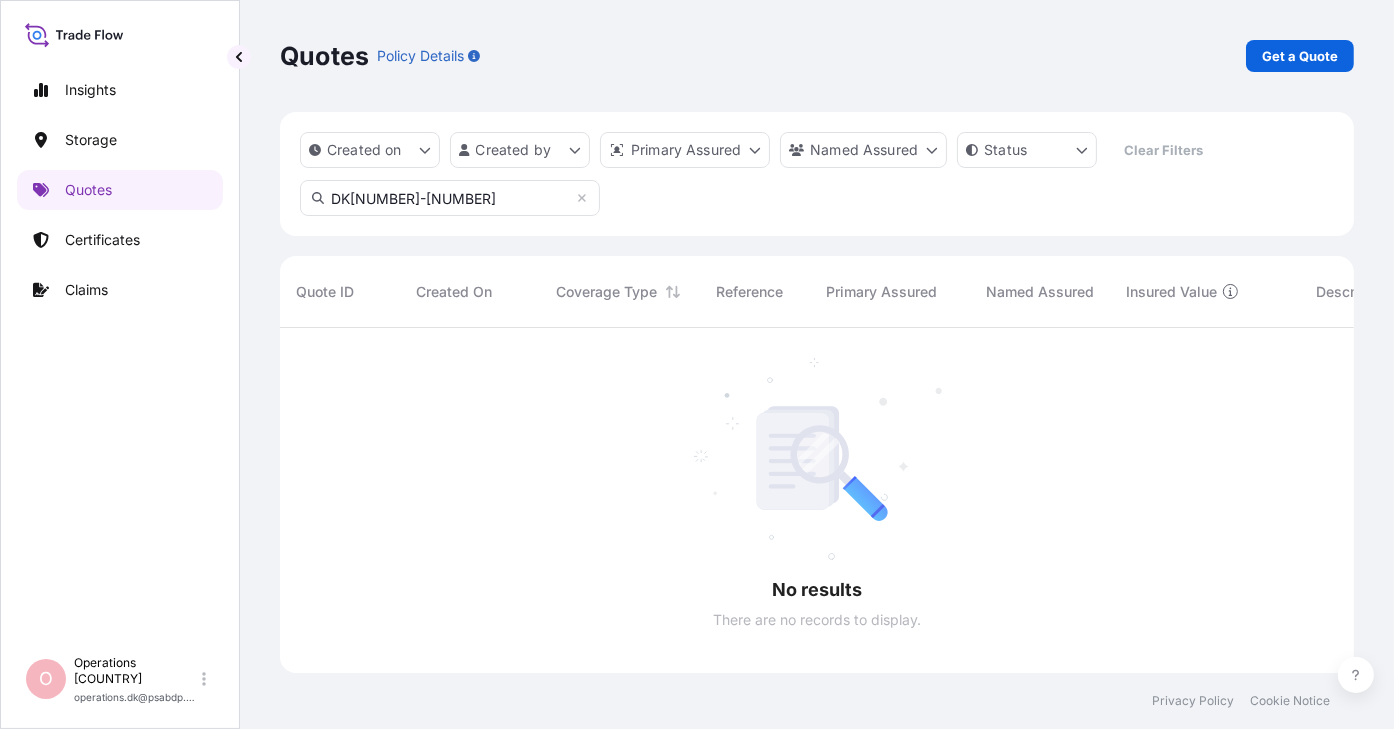 type on "DK[NUMBER]-[NUMBER]" 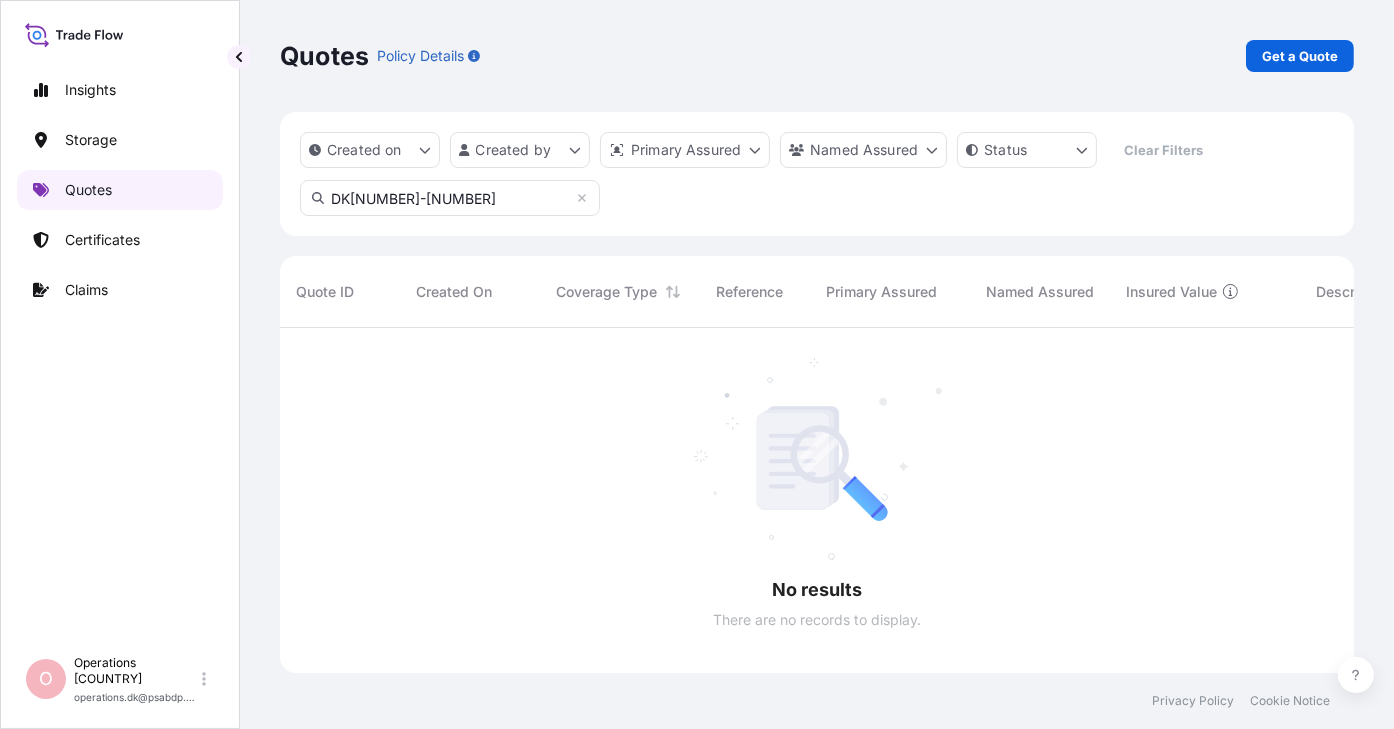 click on "Quotes" at bounding box center (120, 190) 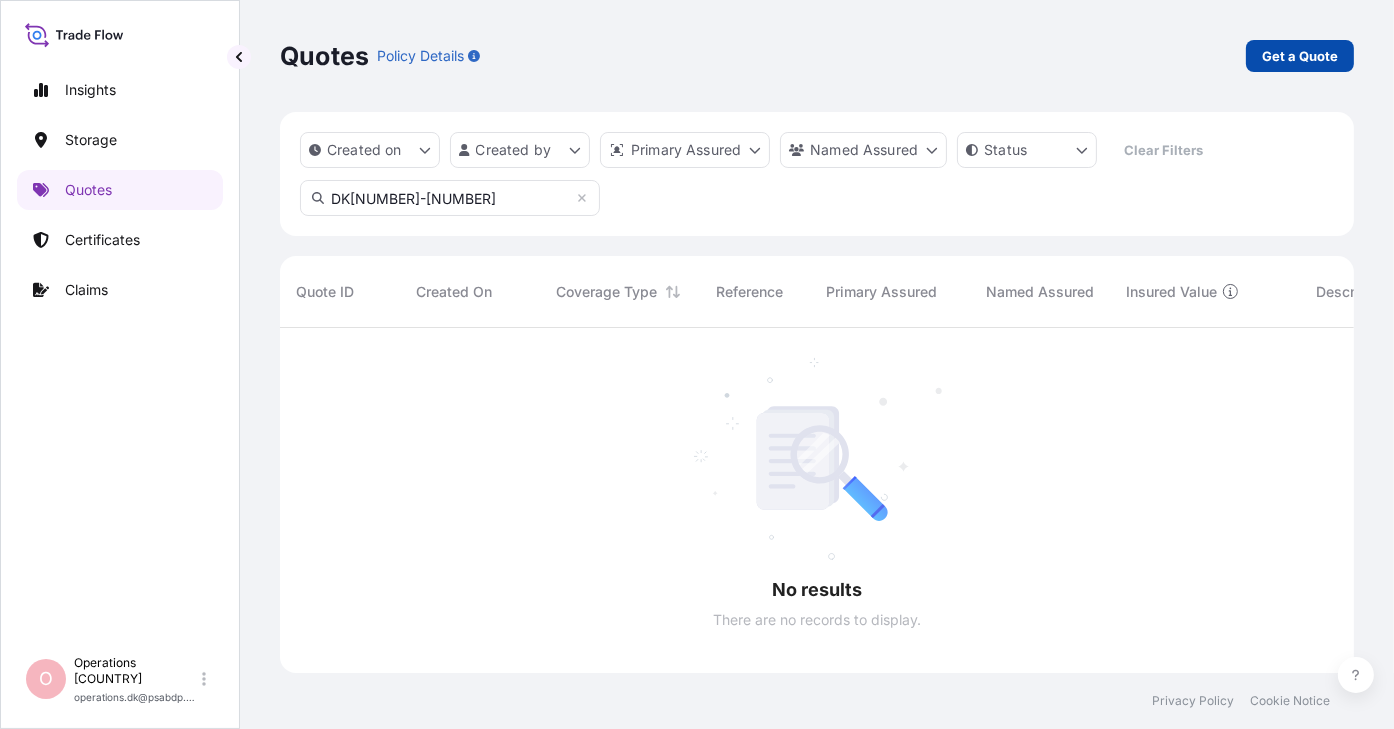 click on "Get a Quote" at bounding box center [1300, 56] 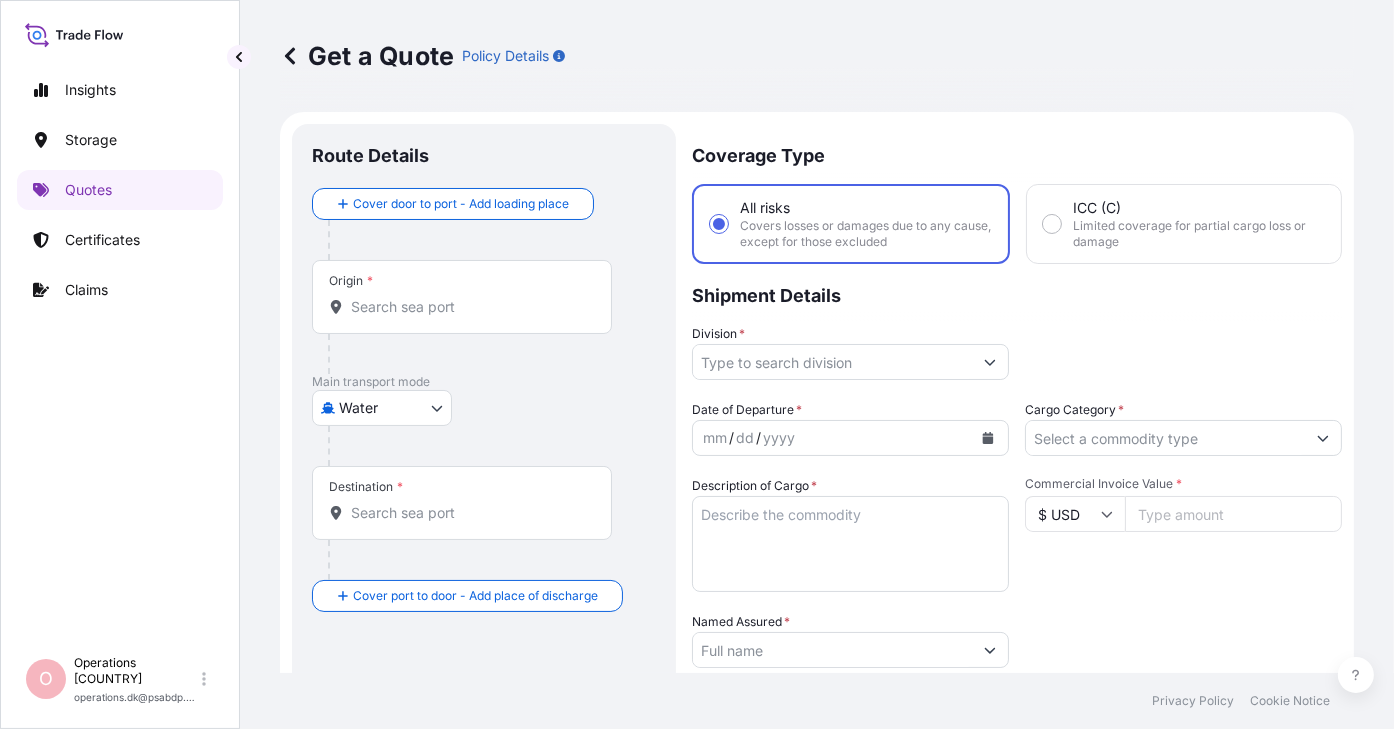 scroll, scrollTop: 32, scrollLeft: 0, axis: vertical 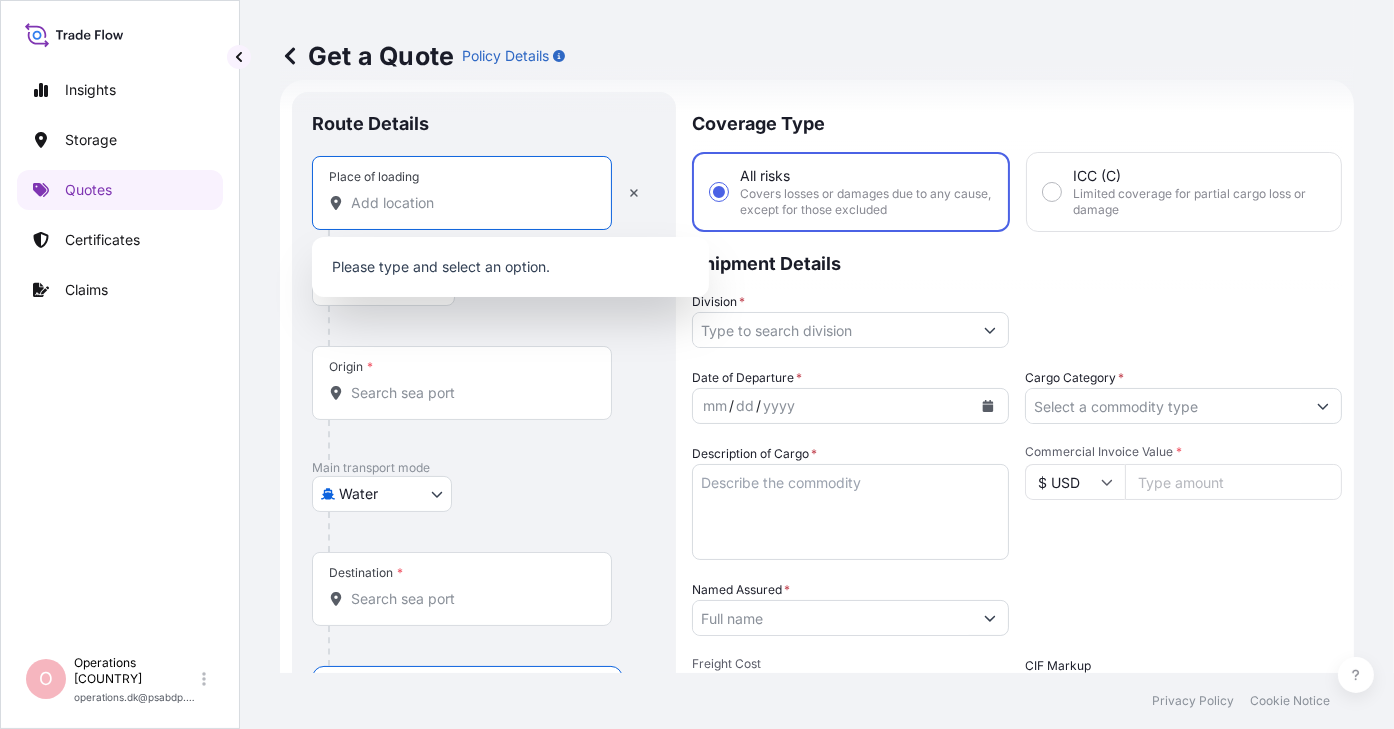 click on "Place of loading" at bounding box center (469, 203) 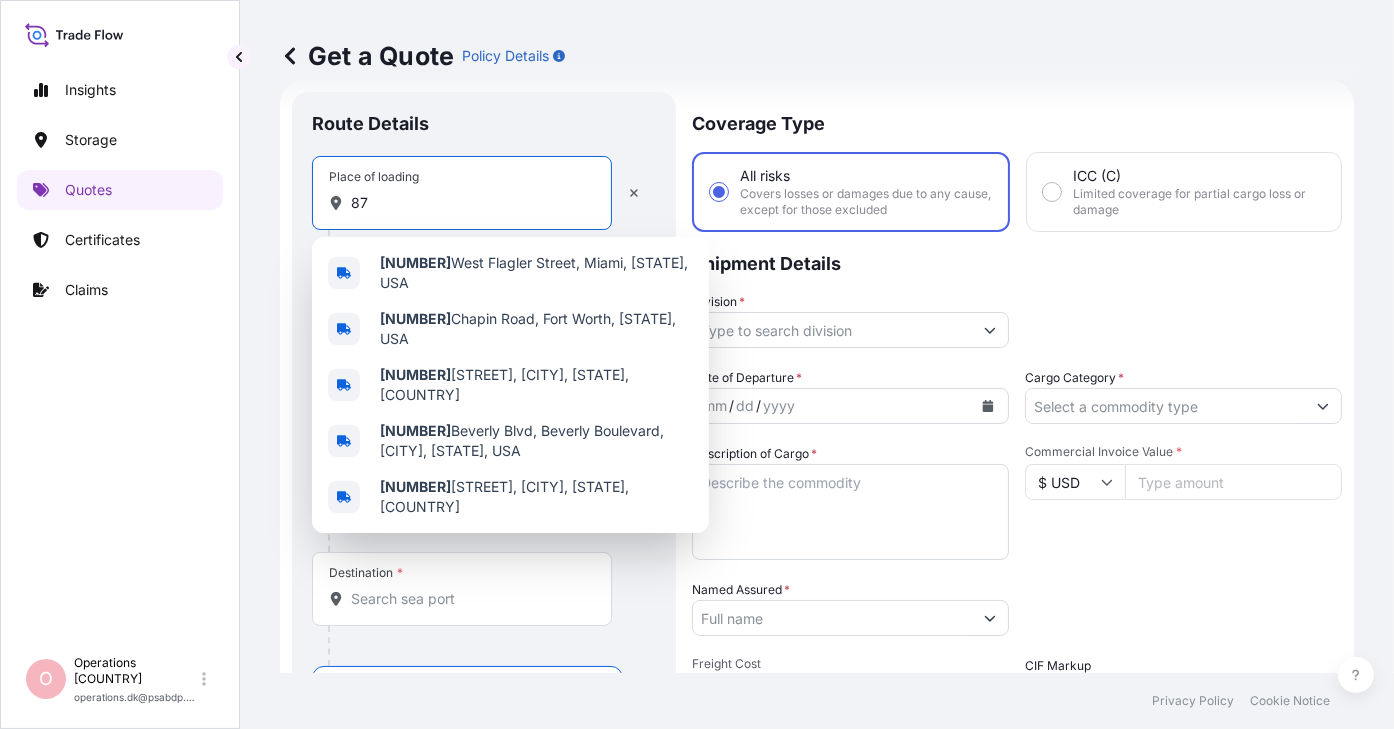 type on "8" 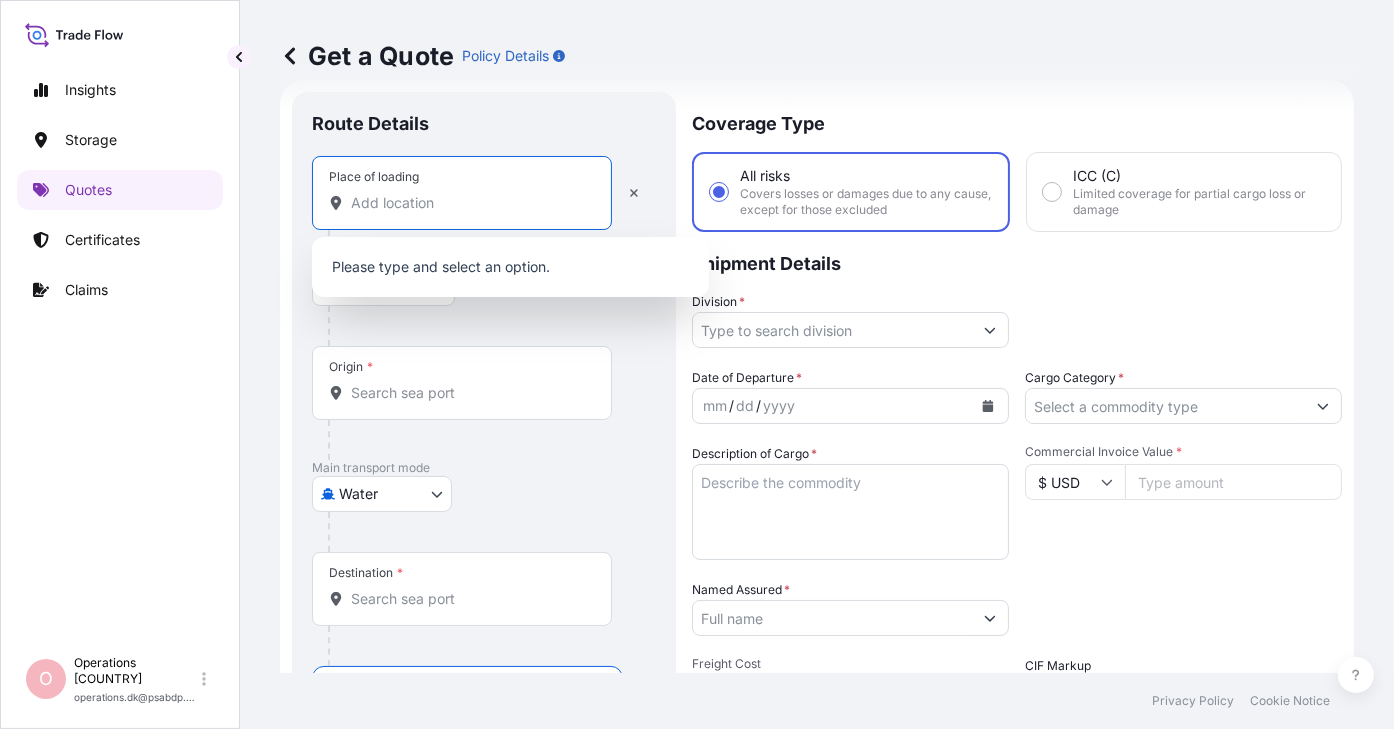 click on "Place of loading" at bounding box center [469, 203] 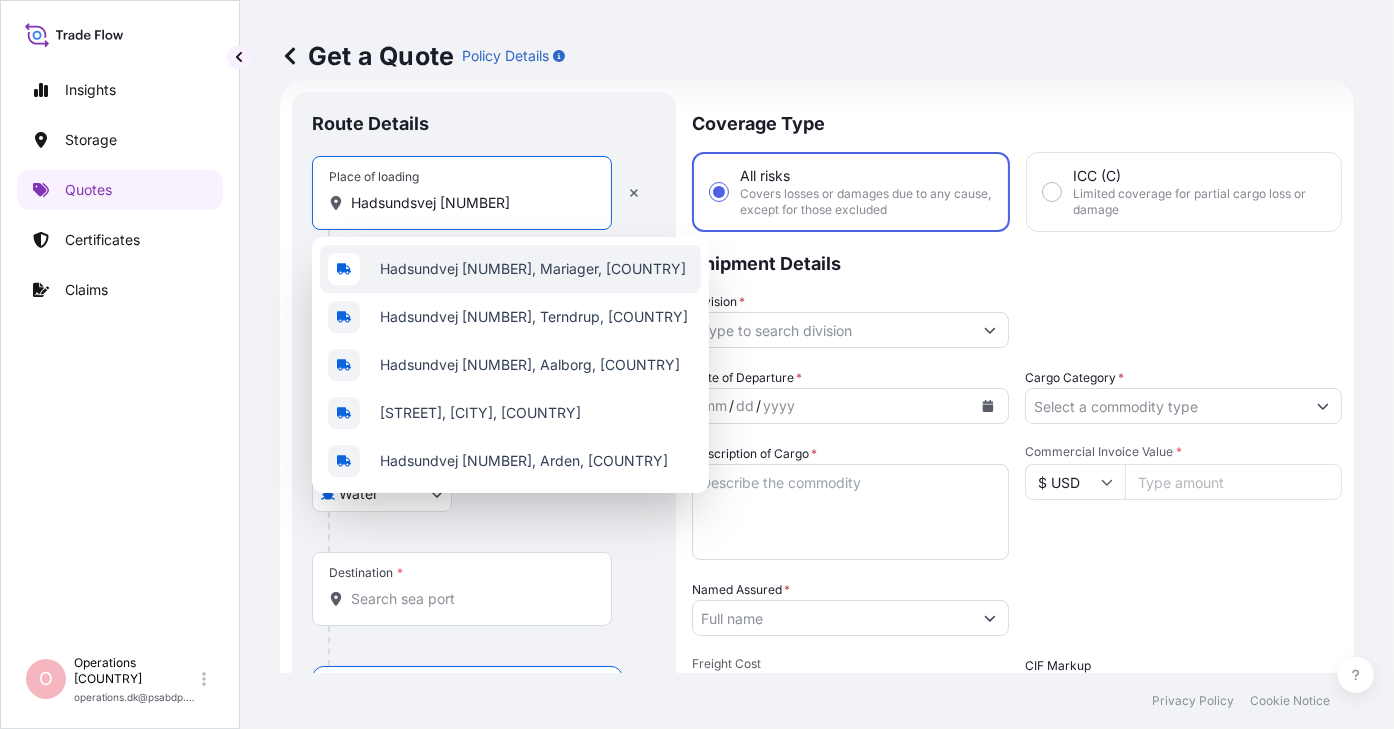 click on "Hadsundvej [NUMBER], Mariager, [COUNTRY]" at bounding box center (533, 269) 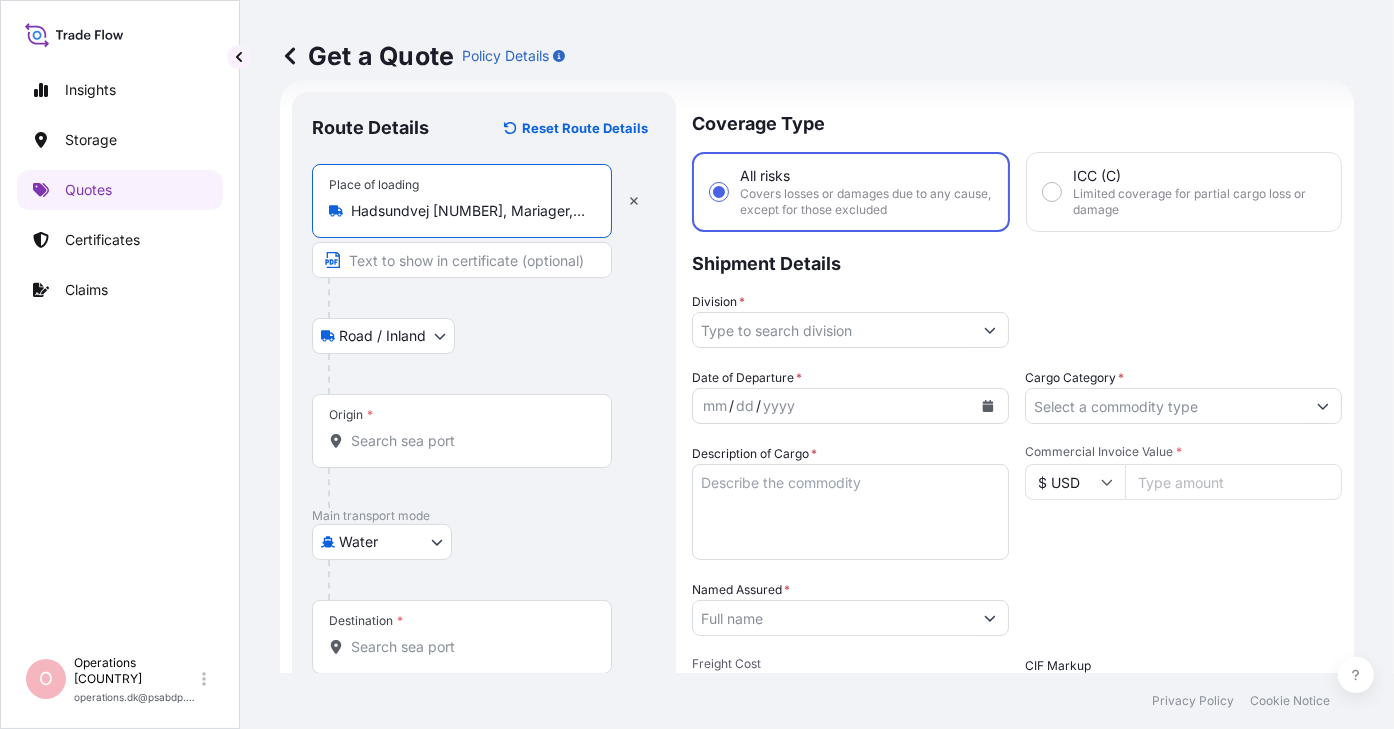 type on "Hadsundvej [NUMBER], Mariager, [COUNTRY]" 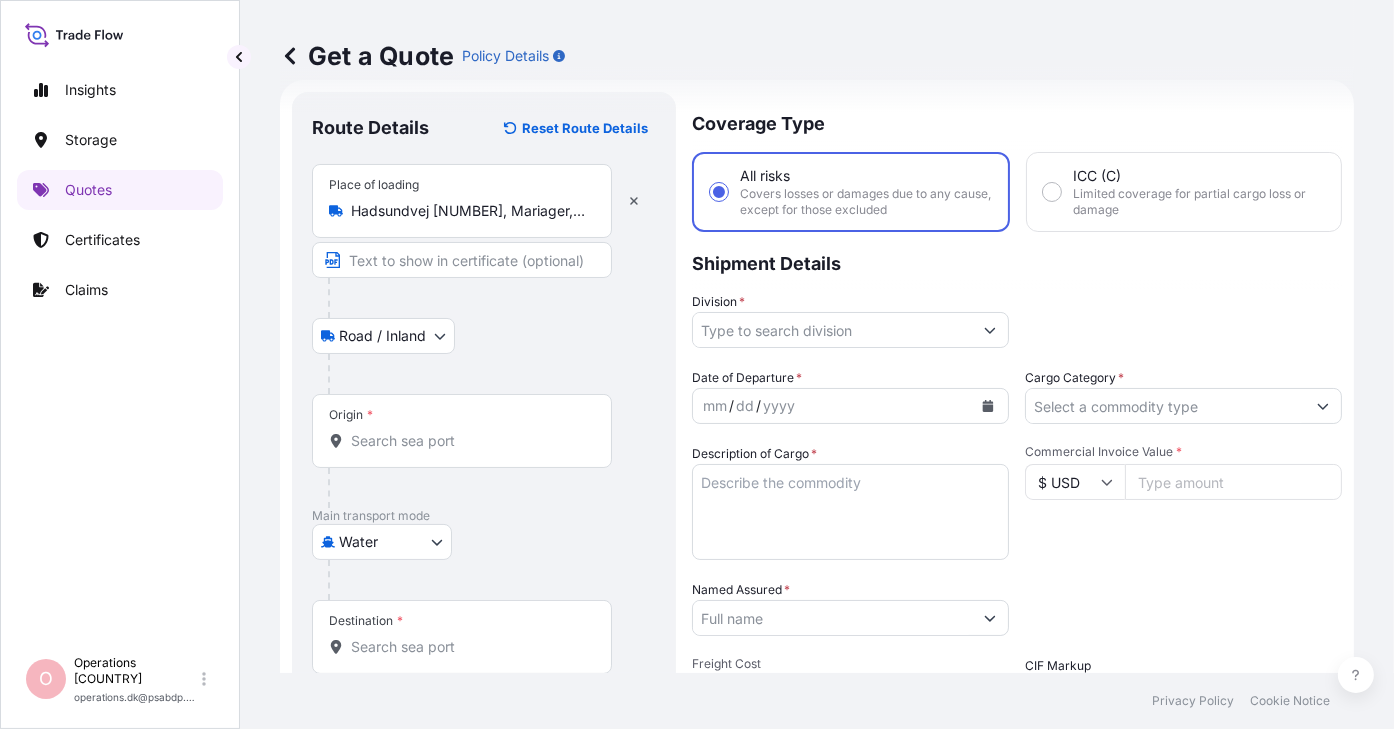 click at bounding box center (492, 298) 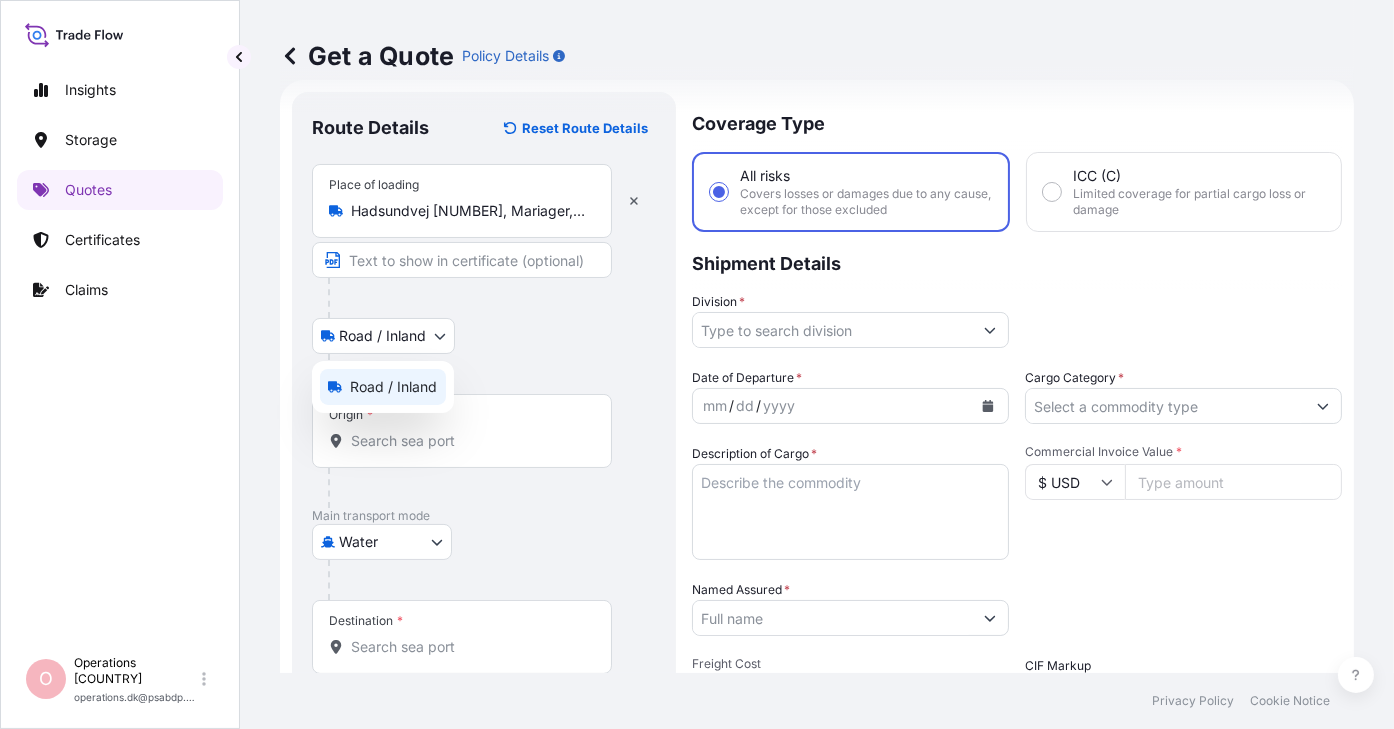 click on "Insights Storage Quotes Certificates Claims O Operations   Denmark operations.dk@psabdp.com Get a Quote Policy Details Route Details Reset Route Details Place of loading Hadsundvej [NUMBER], Mariager, Denmark Road / Inland Road / Inland Origin * Main transport mode Water Air Water Inland Destination * Cover port to door - Add place of discharge Road / Inland Road / Inland Place of Discharge Coverage Type All risks Covers losses or damages due to any cause, except for those excluded ICC (C) Limited coverage for partial cargo loss or damage Shipment Details Division * Date of Departure * mm / dd / yyyy Cargo Category * Description of Cargo * Commercial Invoice Value   * $ USD Named Assured * Packing Category Type to search a container mode Please select a primary mode of transportation first. Freight Cost   $ USD CIF Markup % 10 Reference Duty Cost   $ USD Vessel Name Marks & Numbers Letter of Credit This shipment has a letter of credit Letter of credit * Letter of credit may not exceed 12000 characters
0" at bounding box center [697, 364] 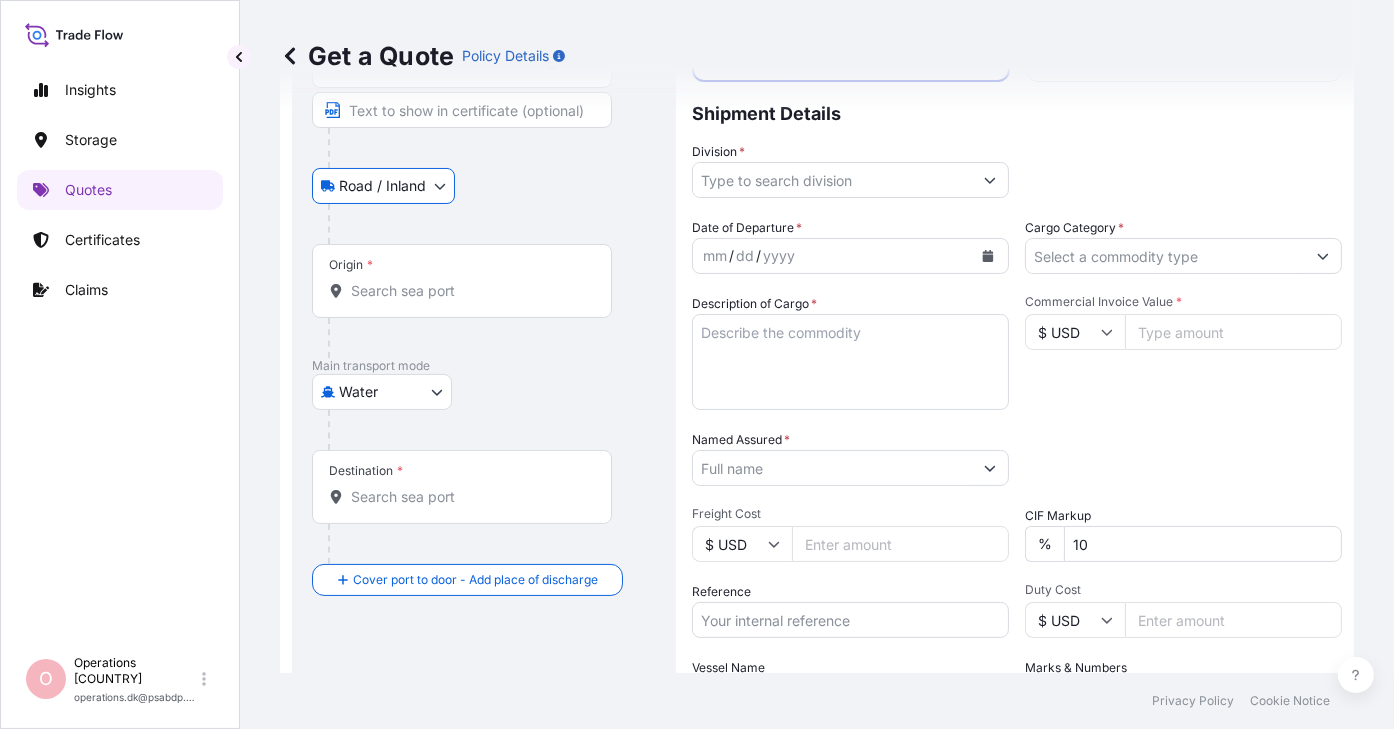 scroll, scrollTop: 232, scrollLeft: 0, axis: vertical 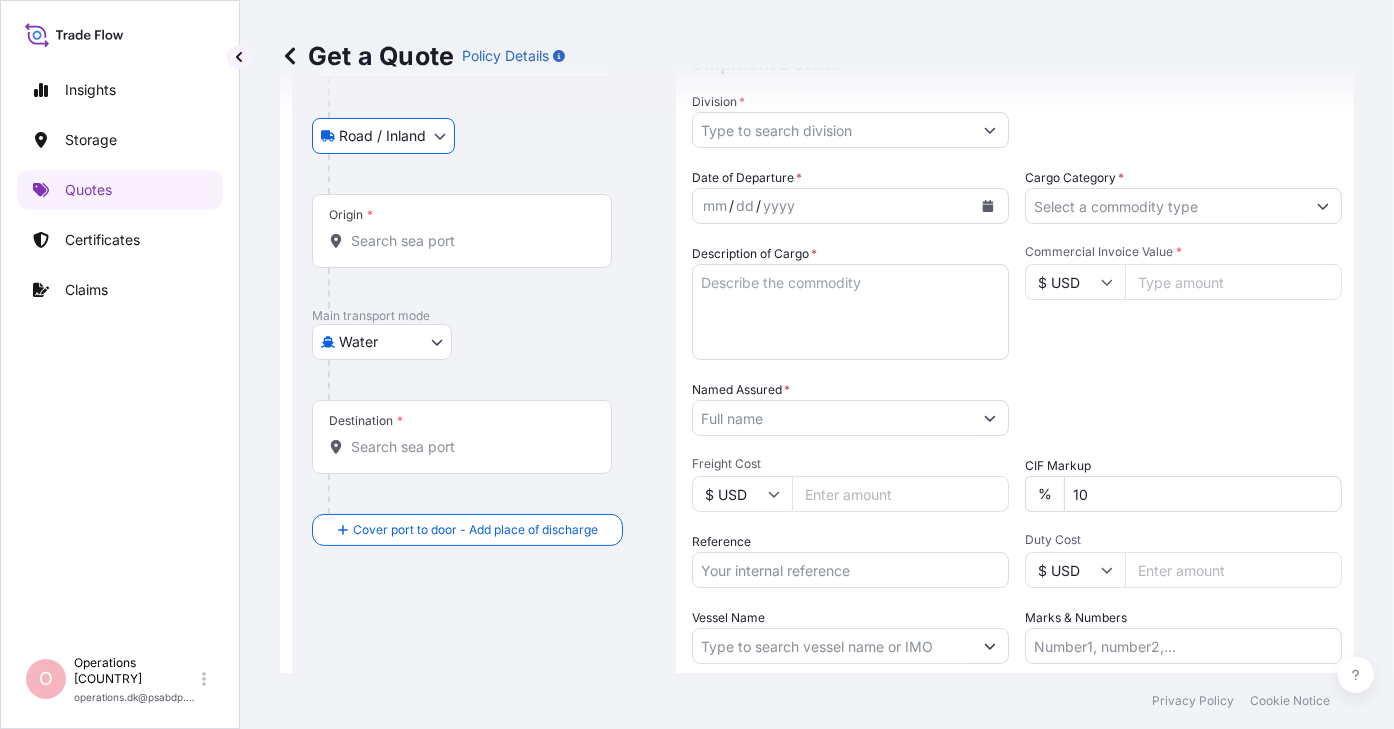 click on "Origin *" at bounding box center [469, 241] 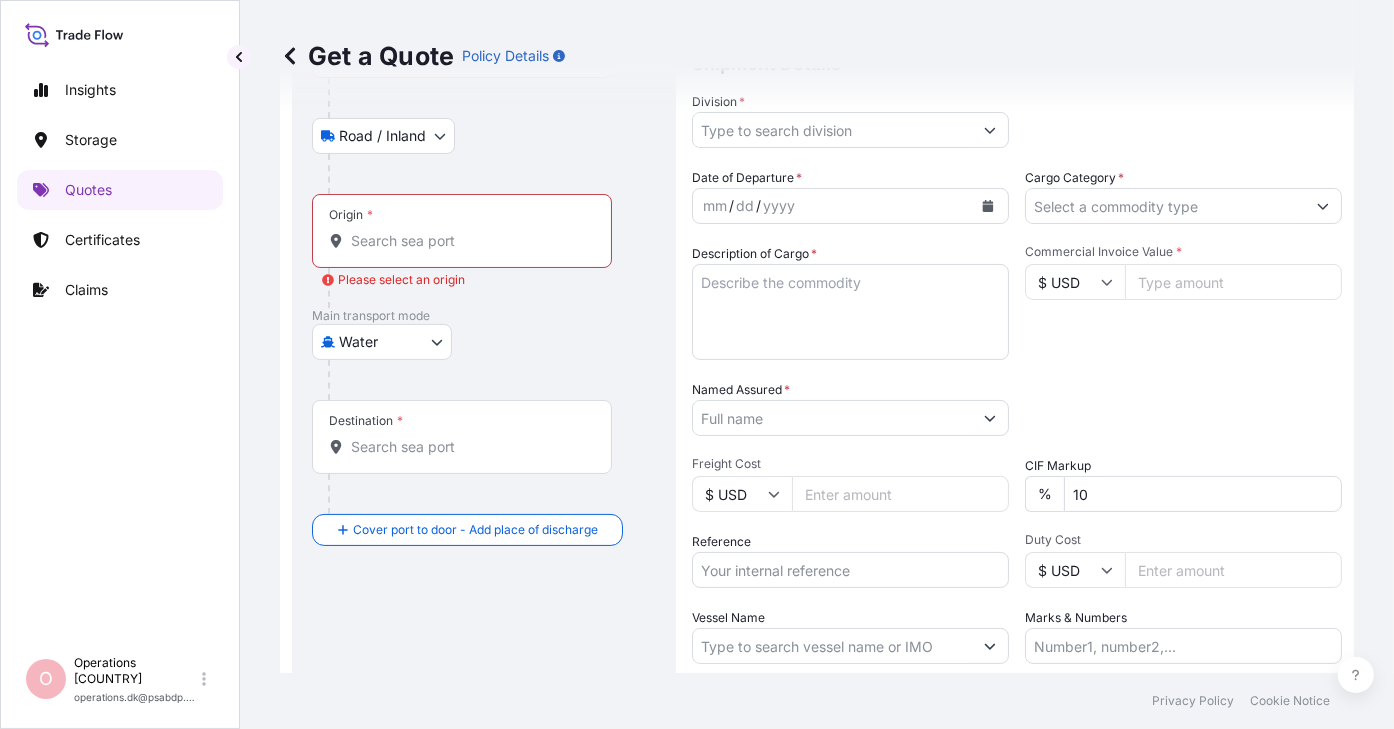 click on "Origin * Please select an origin" at bounding box center [469, 241] 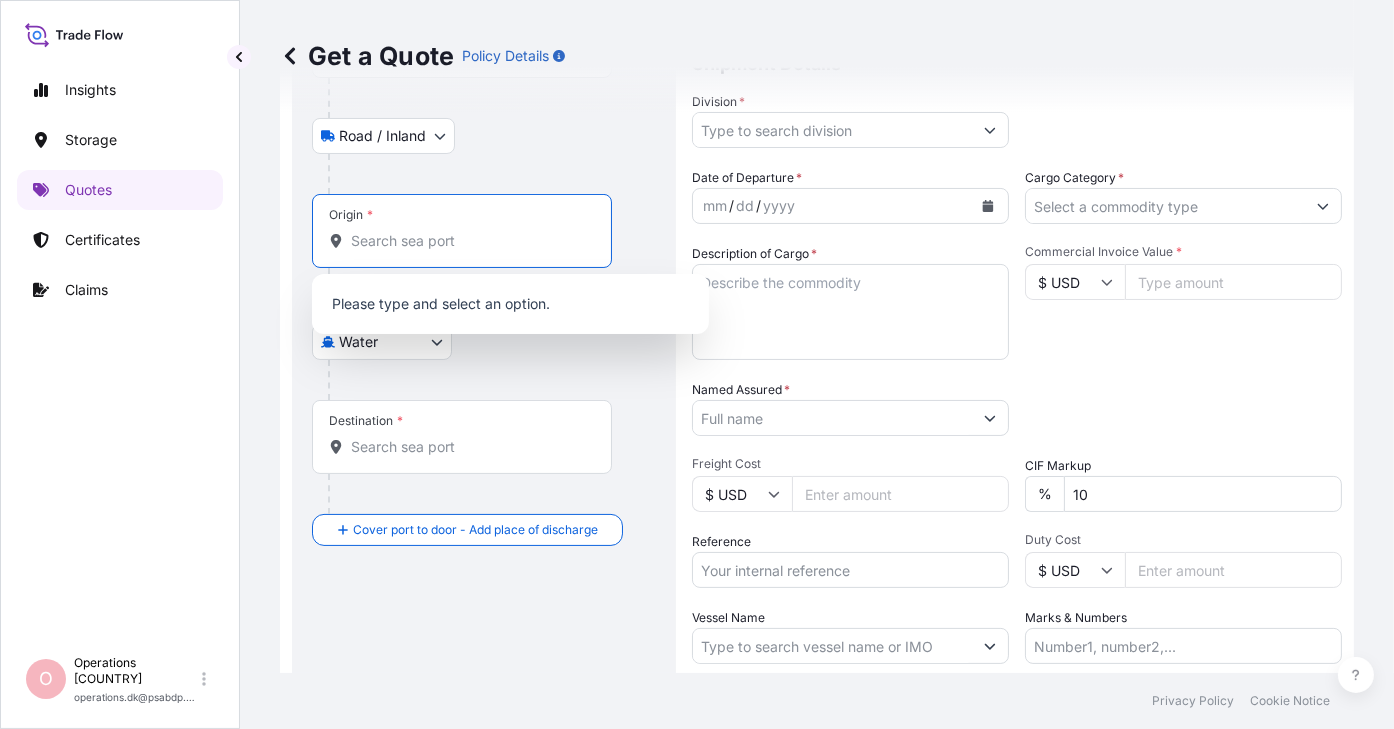 paste on "Hadsundsvej [NUMBER]" 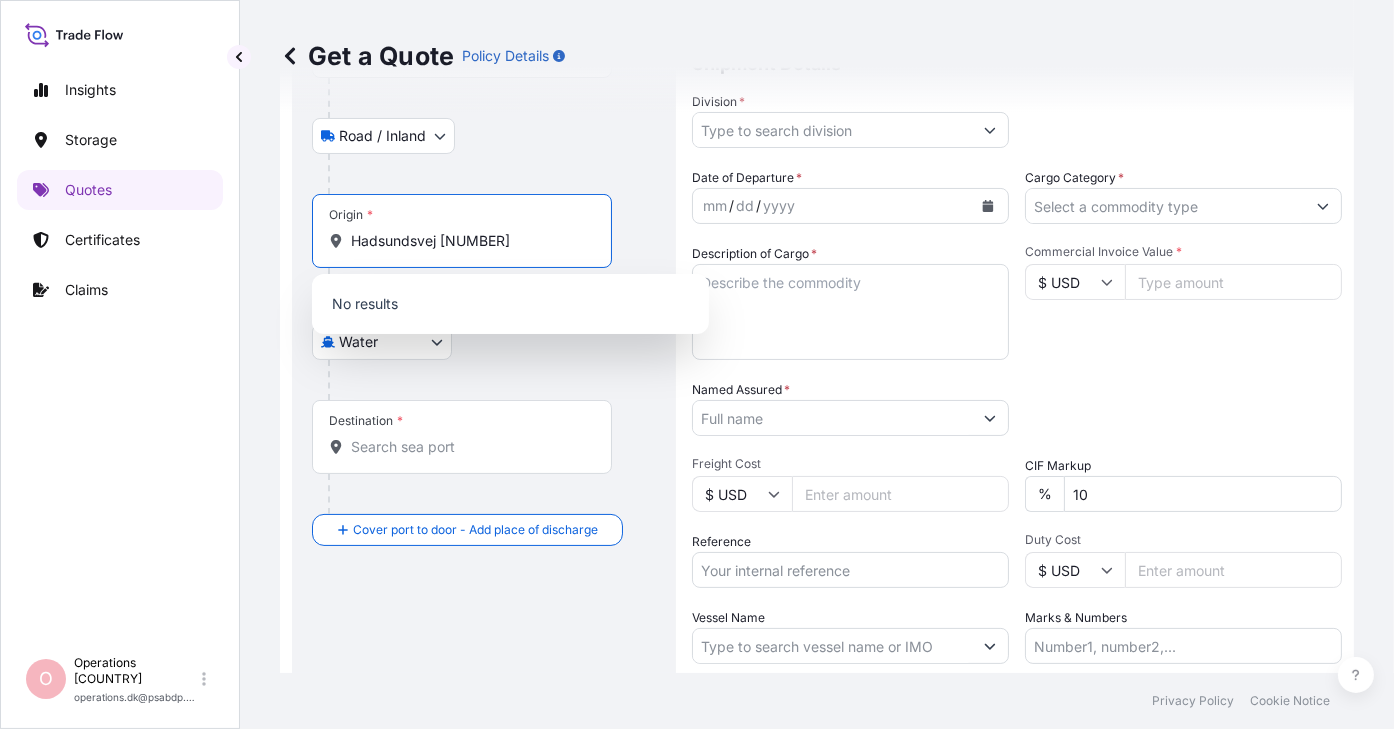 click at bounding box center [492, 380] 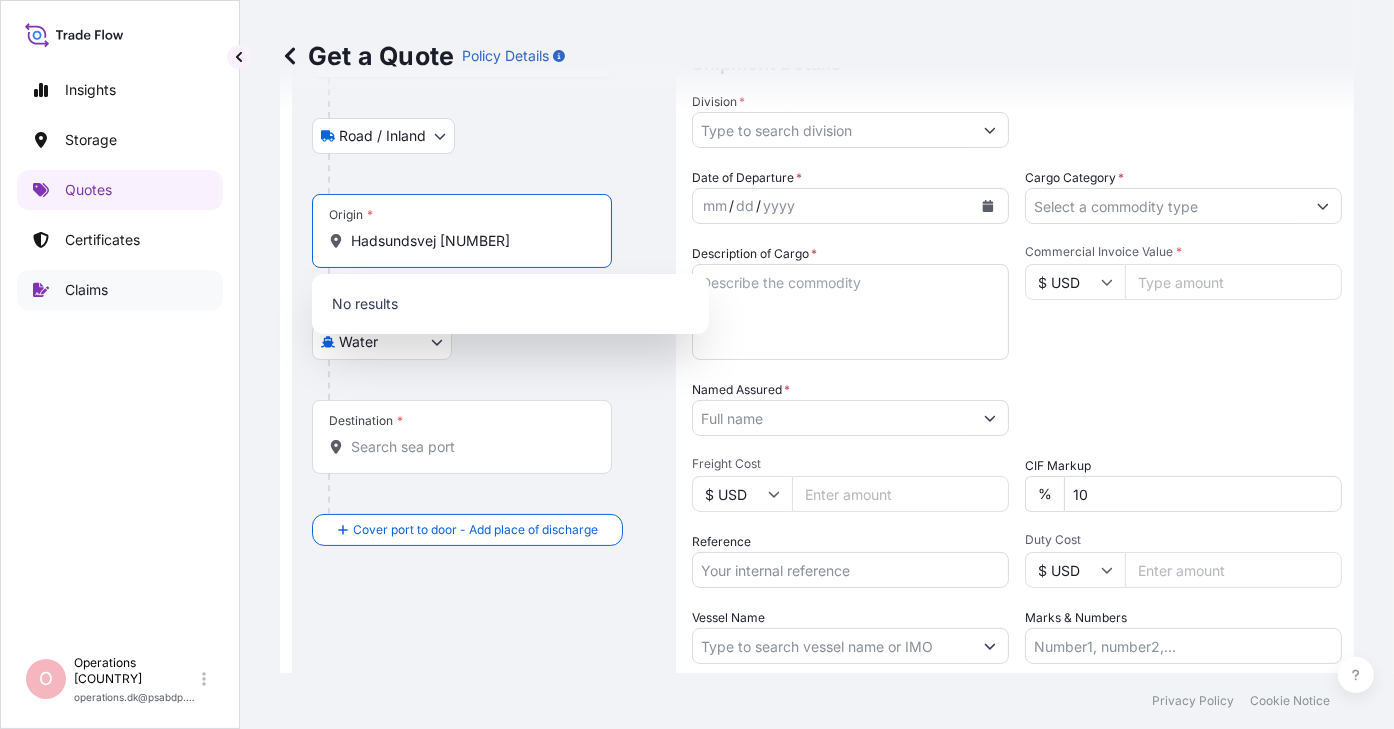 drag, startPoint x: 464, startPoint y: 237, endPoint x: 120, endPoint y: 277, distance: 346.31778 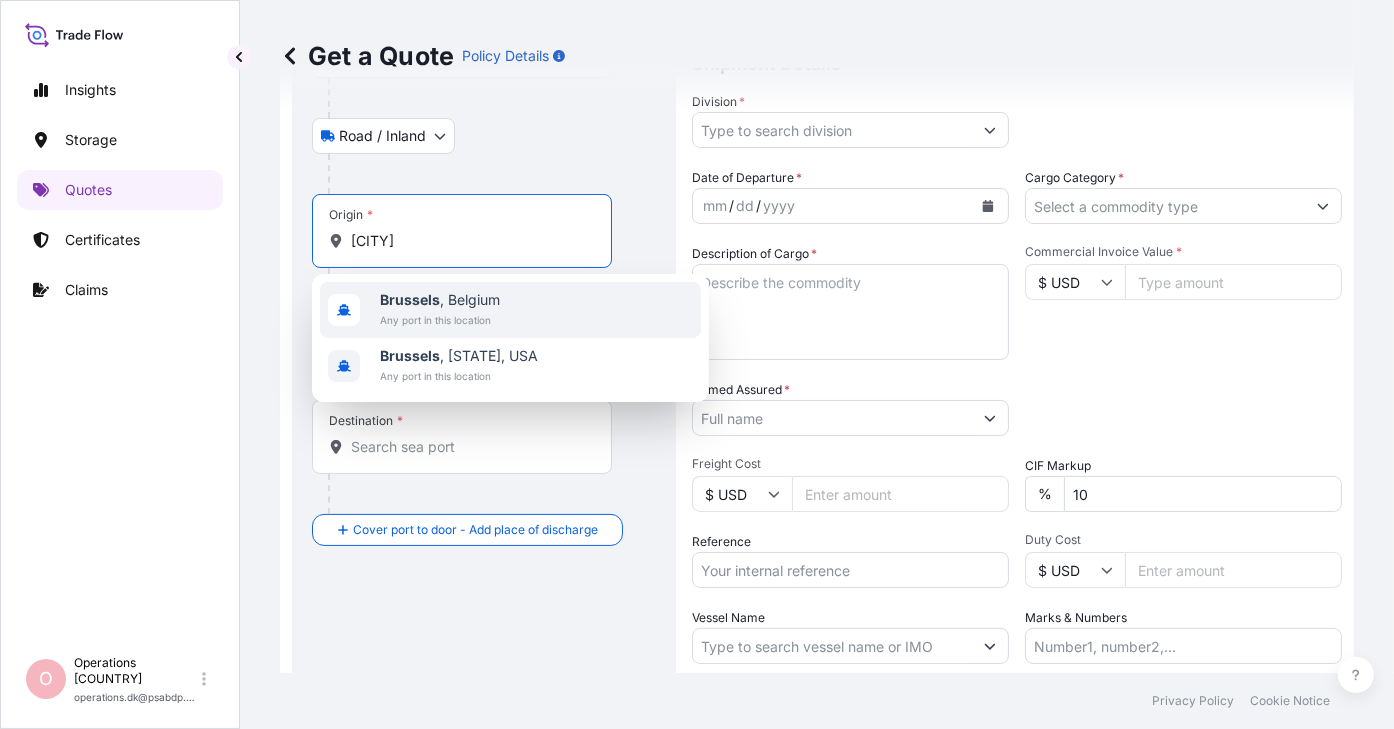 click on "Brussels" at bounding box center [410, 299] 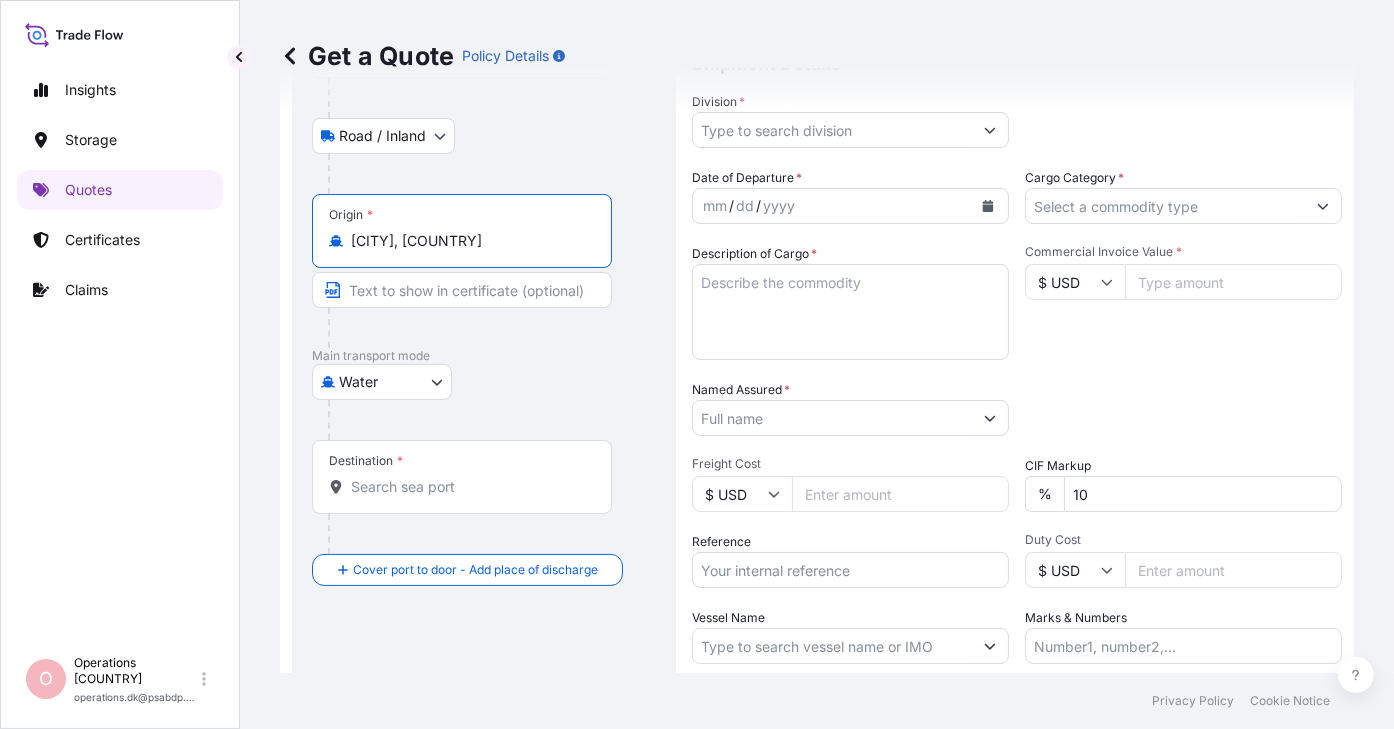 type on "[CITY], [COUNTRY]" 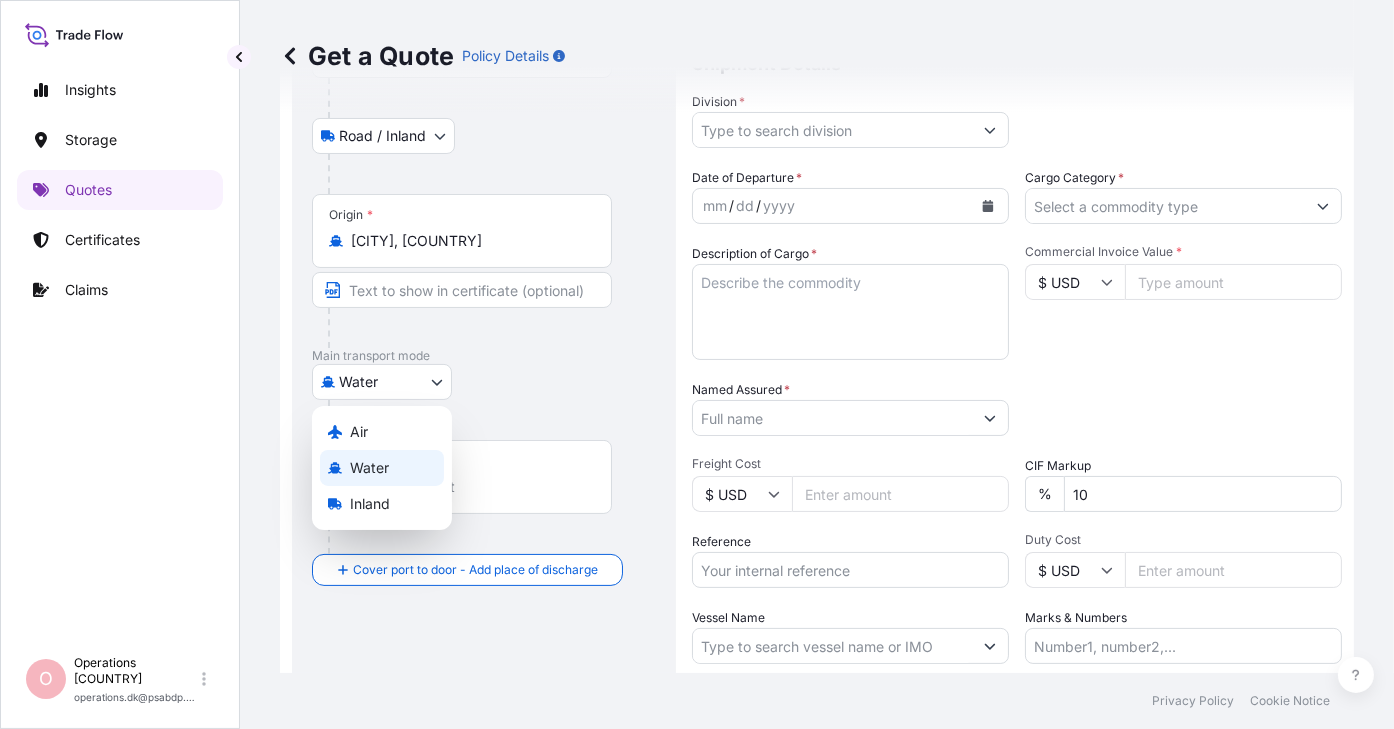 click on "0 options available.
Insights Storage Quotes Certificates Claims O Operations   Denmark operations.dk@psabdp.com Get a Quote Policy Details Route Details Reset Route Details Place of loading Hadsundvej [NUMBER], Mariager, Denmark Road / Inland Road / Inland Origin * Brussels, Belgium Main transport mode Water Air Water Inland Destination * Cover port to door - Add place of discharge Road / Inland Road / Inland Place of Discharge Coverage Type All risks Covers losses or damages due to any cause, except for those excluded ICC (C) Limited coverage for partial cargo loss or damage Shipment Details Division * Date of Departure * mm / dd / yyyy Cargo Category * Description of Cargo * Commercial Invoice Value   * $ USD Named Assured * Packing Category Type to search a container mode Please select a primary mode of transportation first. Freight Cost   $ USD CIF Markup % 10 Reference Duty Cost   $ USD Vessel Name Marks & Numbers Letter of Credit Letter of credit * Get a Quote" at bounding box center (697, 364) 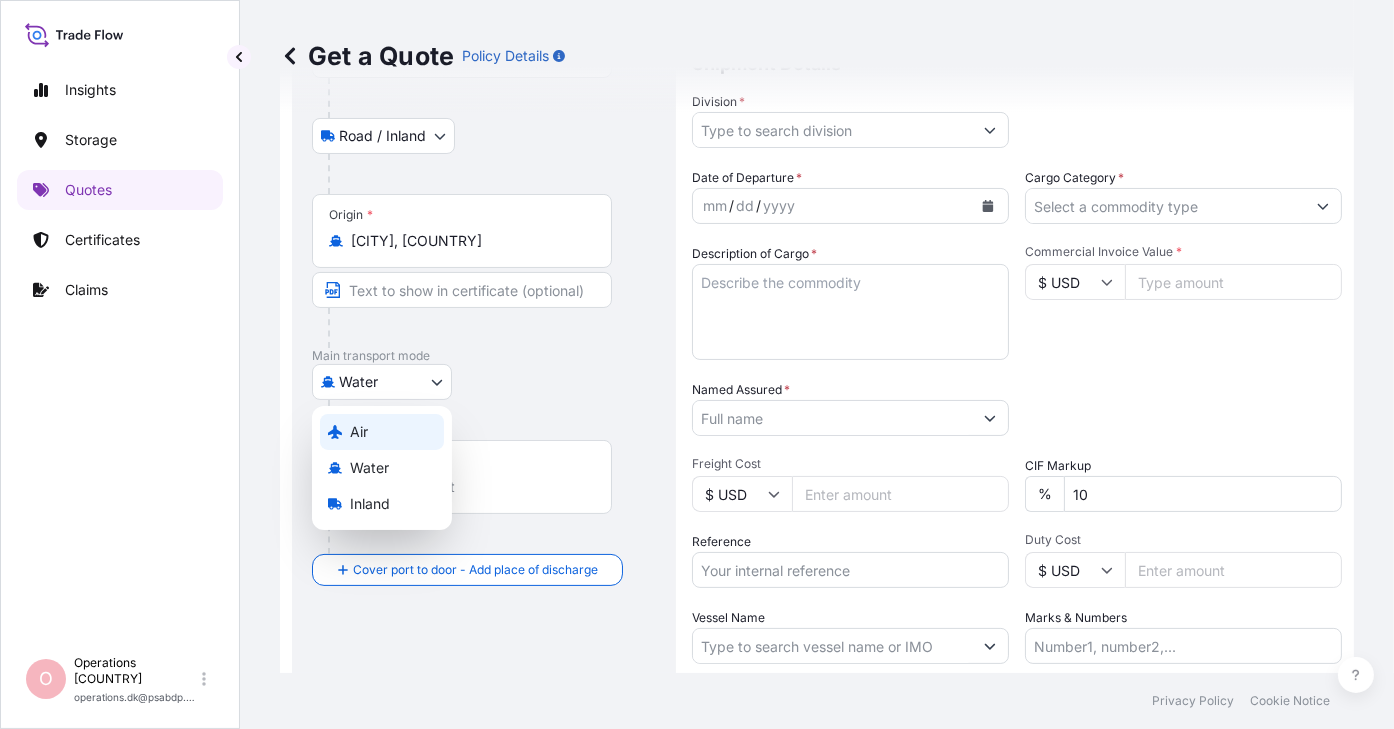 click on "Air" at bounding box center [382, 432] 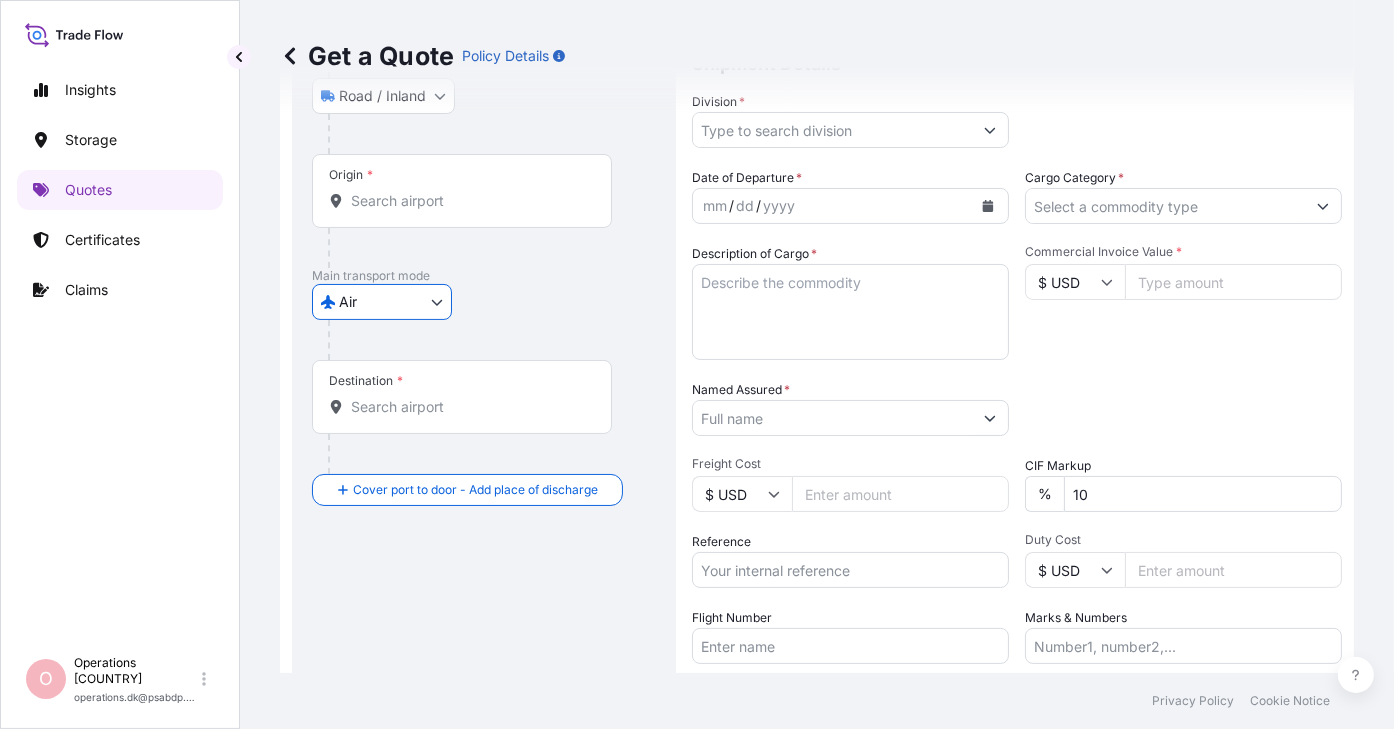 click on "Destination *" at bounding box center [469, 407] 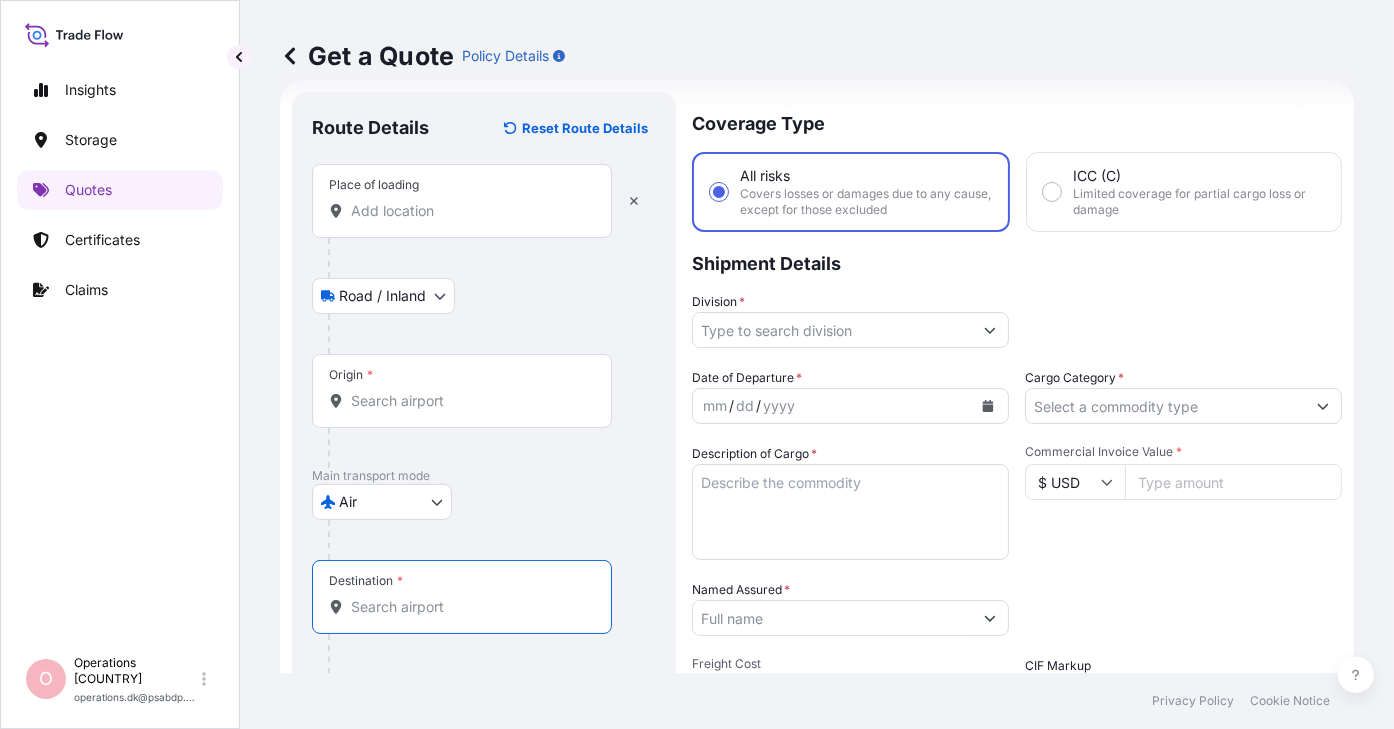 scroll, scrollTop: 32, scrollLeft: 0, axis: vertical 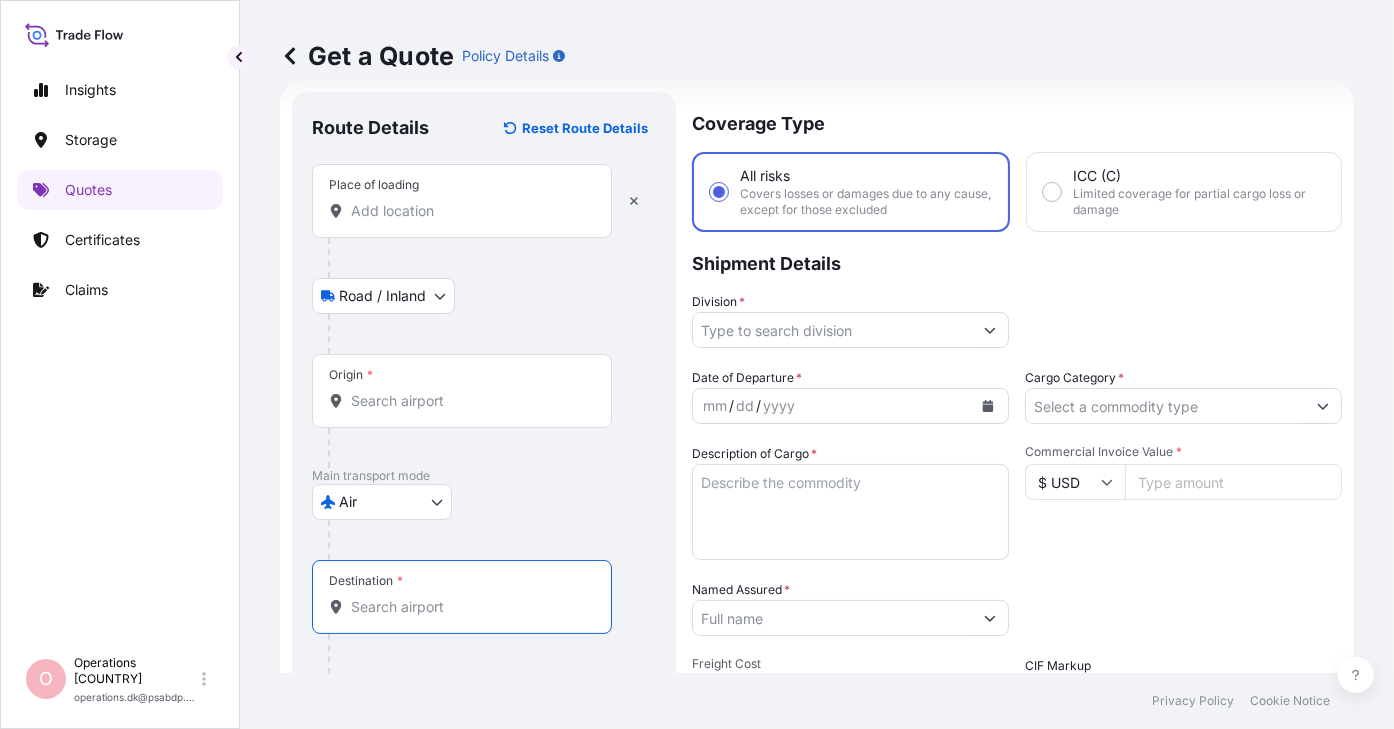 click on "Origin *" at bounding box center [469, 401] 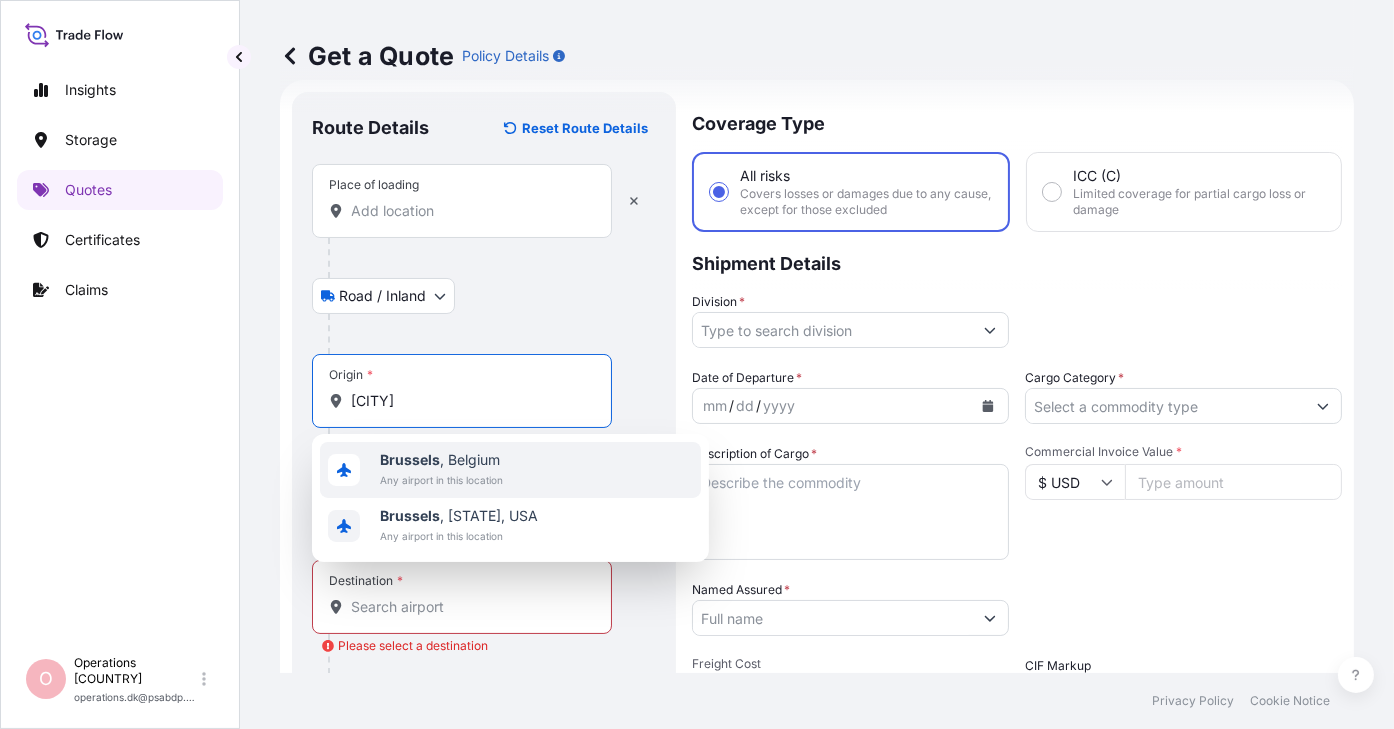 click on "Any airport in this location" at bounding box center (441, 480) 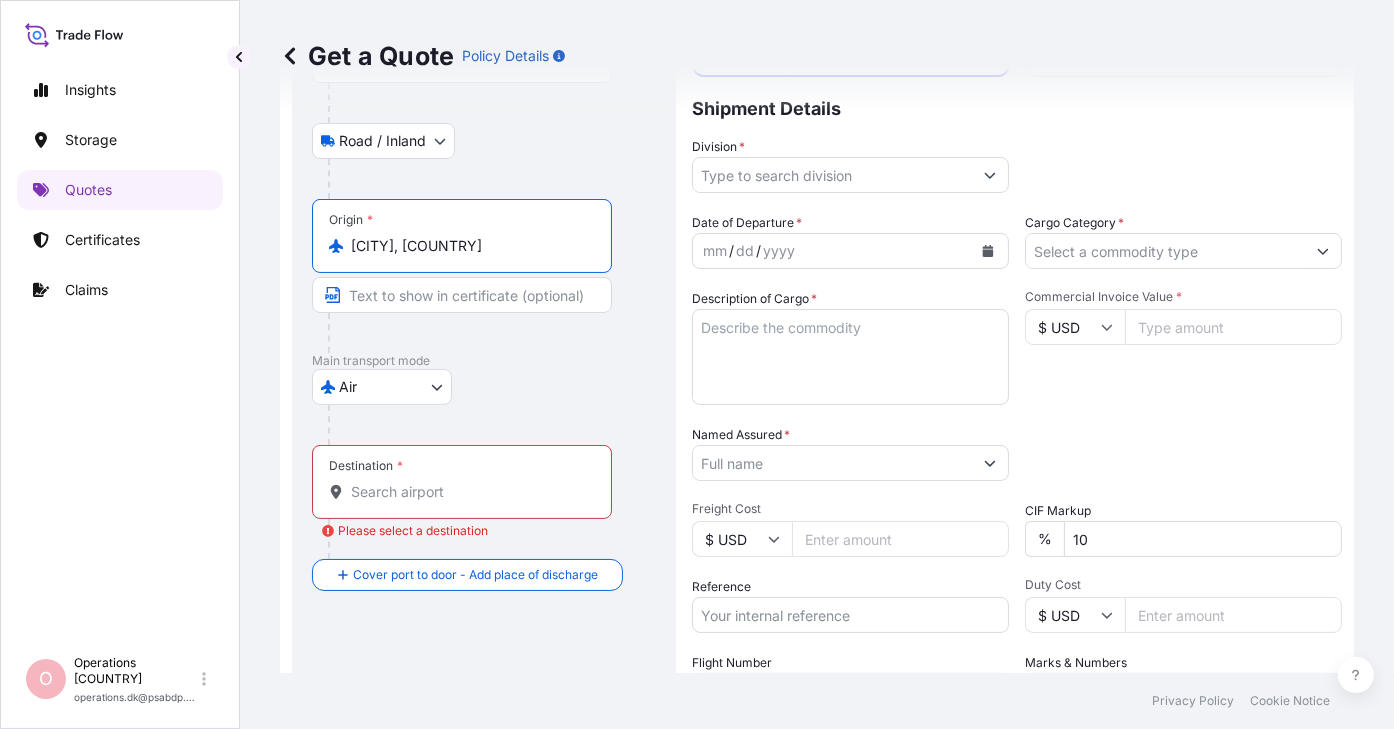 scroll, scrollTop: 232, scrollLeft: 0, axis: vertical 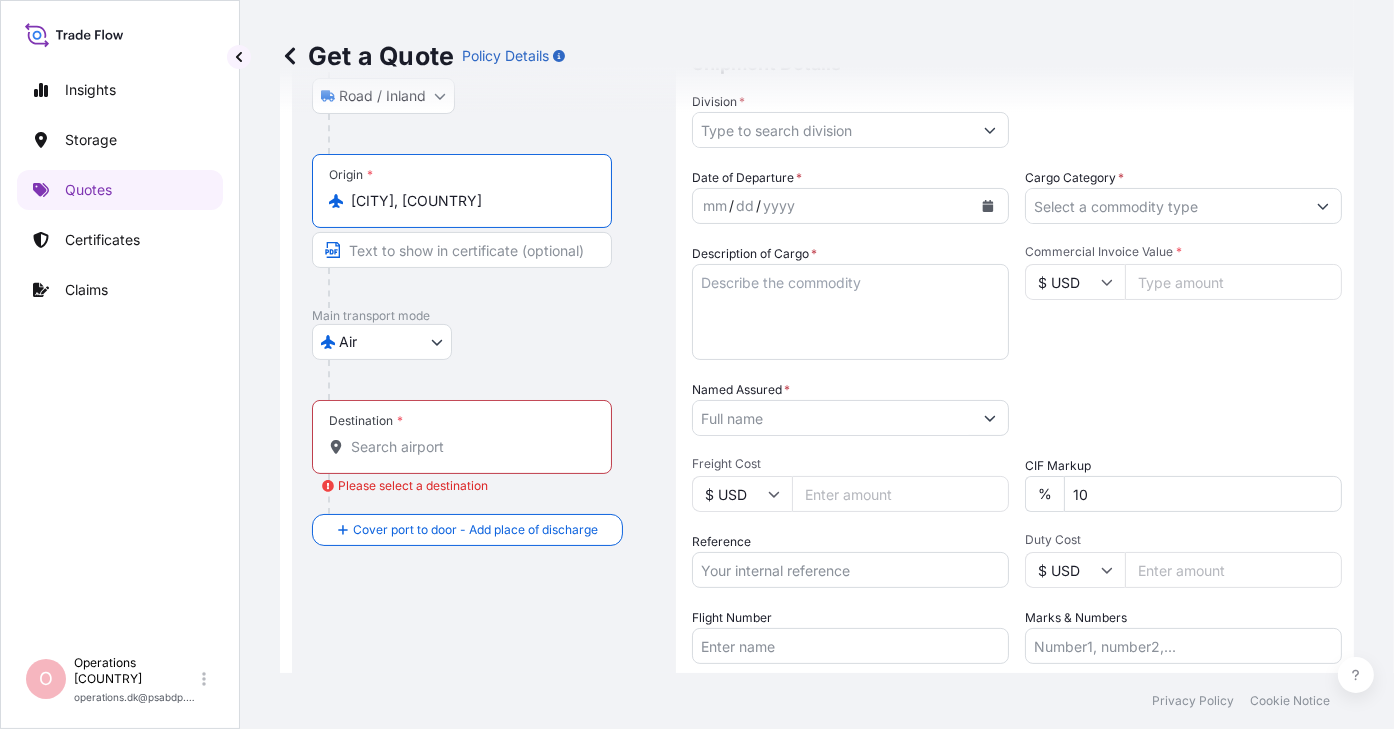type on "[CITY], [COUNTRY]" 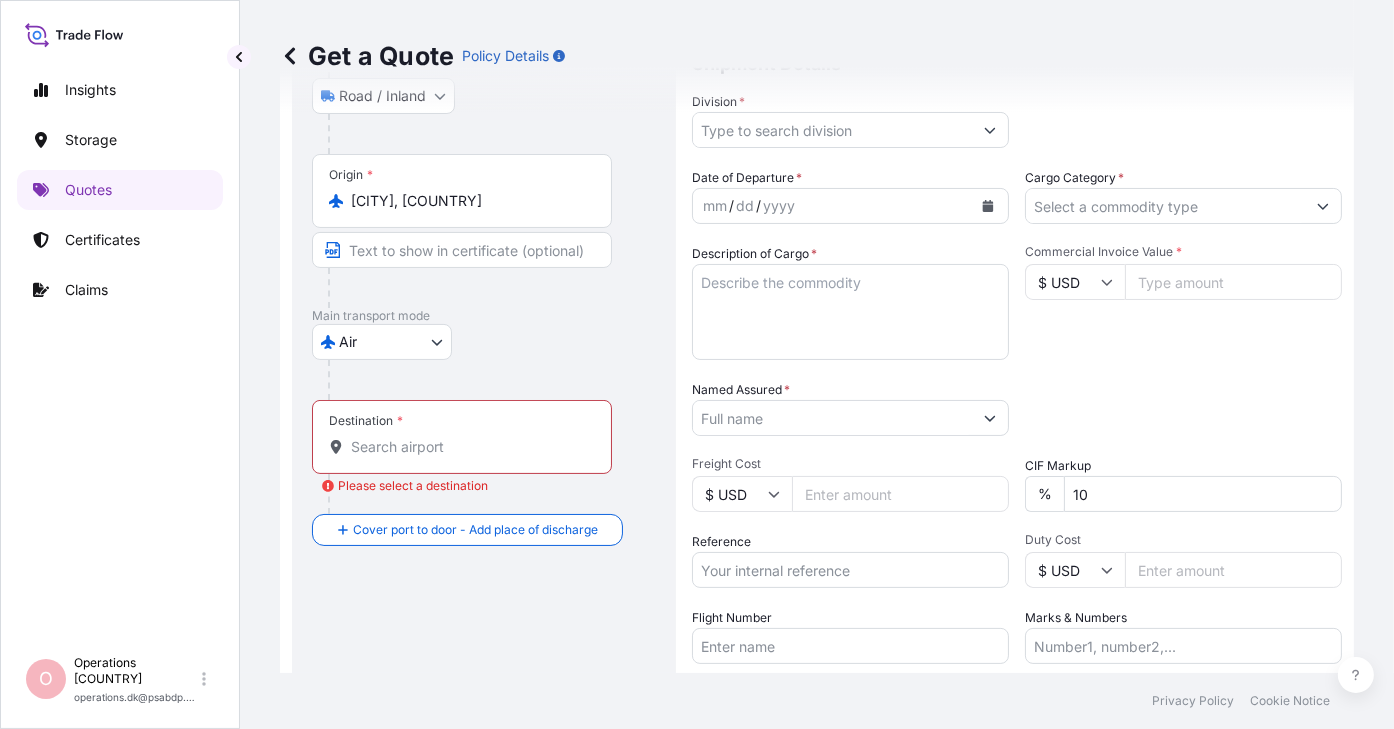 click on "Destination *" at bounding box center (462, 437) 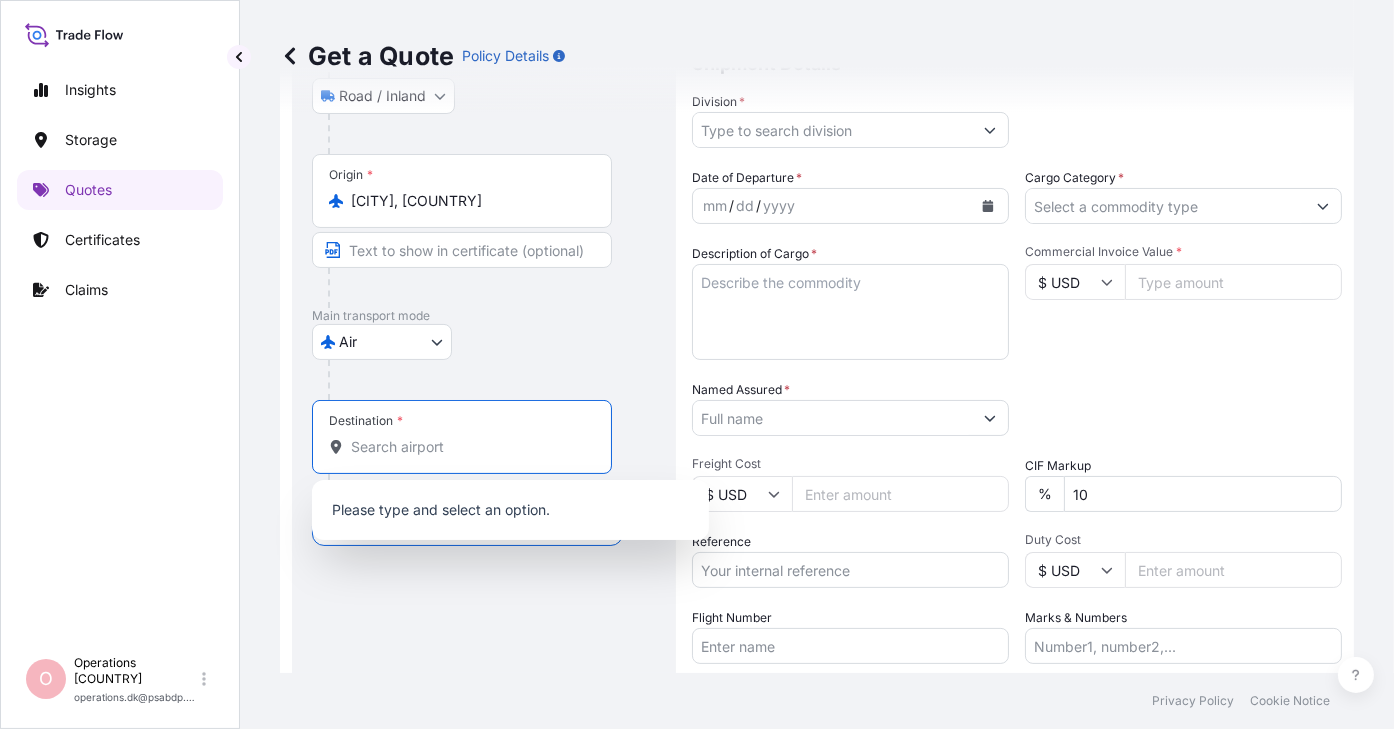 click on "Destination * Please select a destination" at bounding box center (469, 447) 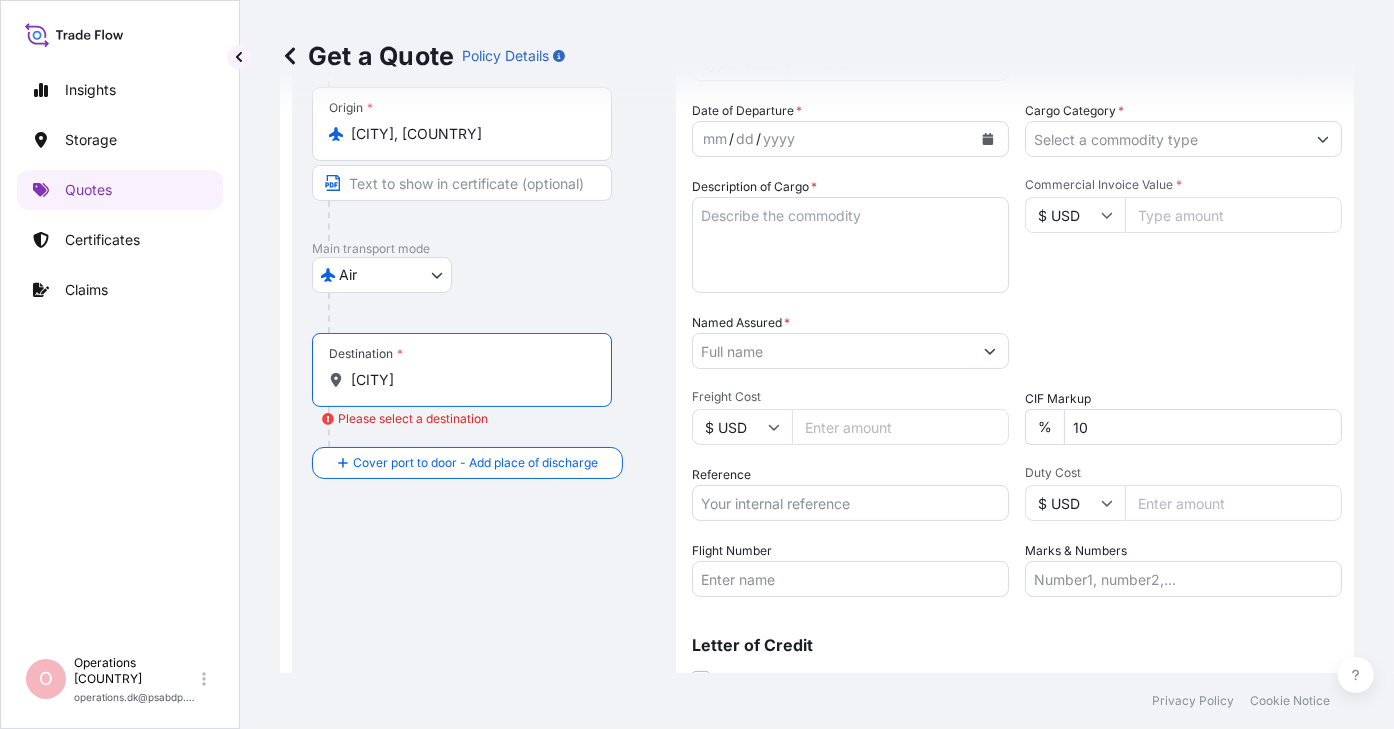 scroll, scrollTop: 332, scrollLeft: 0, axis: vertical 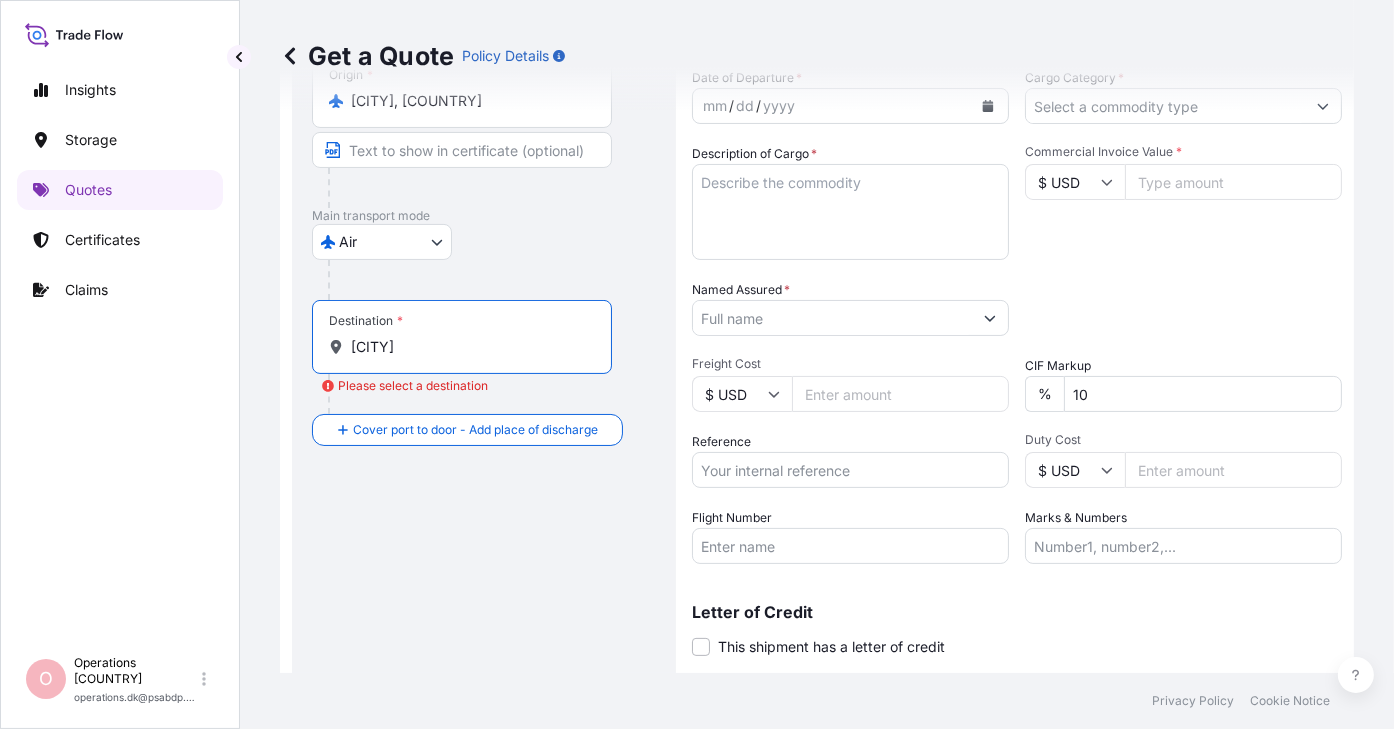 click on "[CITY]" at bounding box center (469, 347) 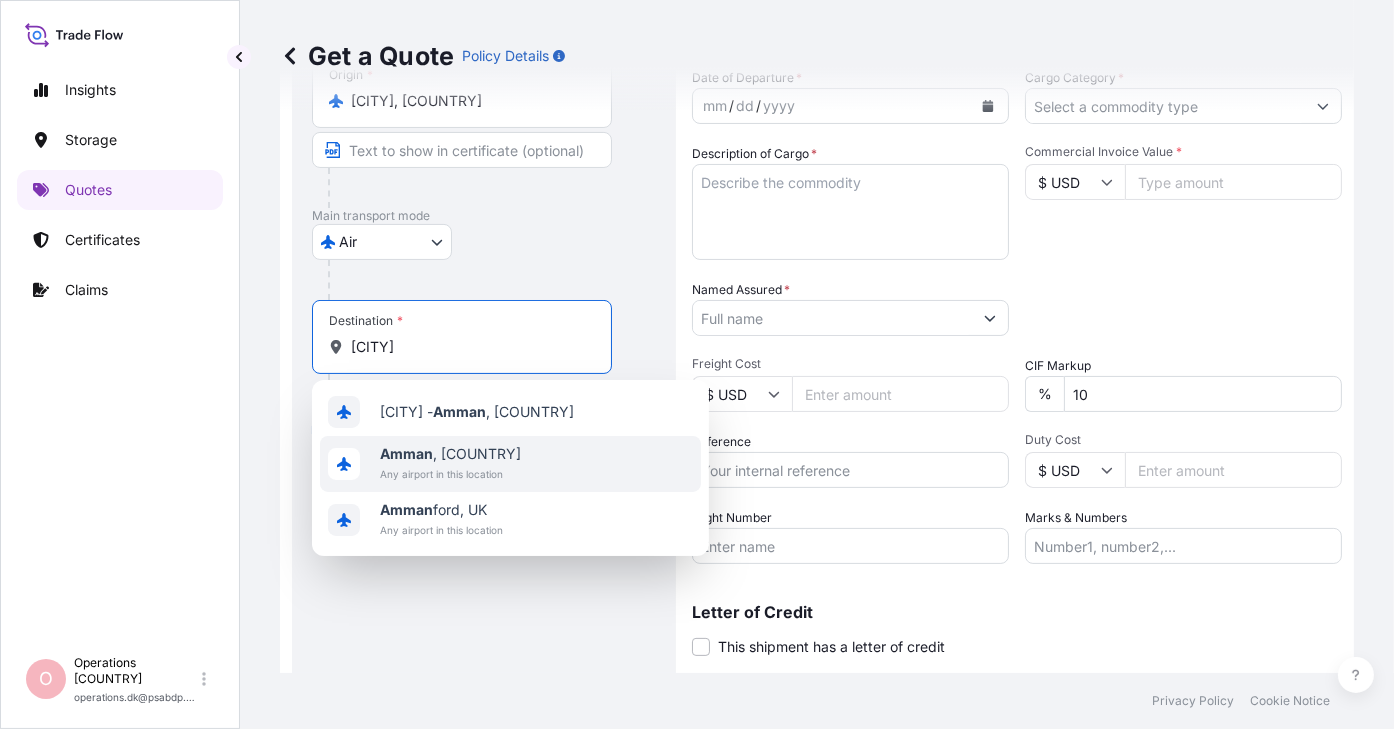 click on "[CITY] , [COUNTRY] Any airport in this location" at bounding box center [510, 464] 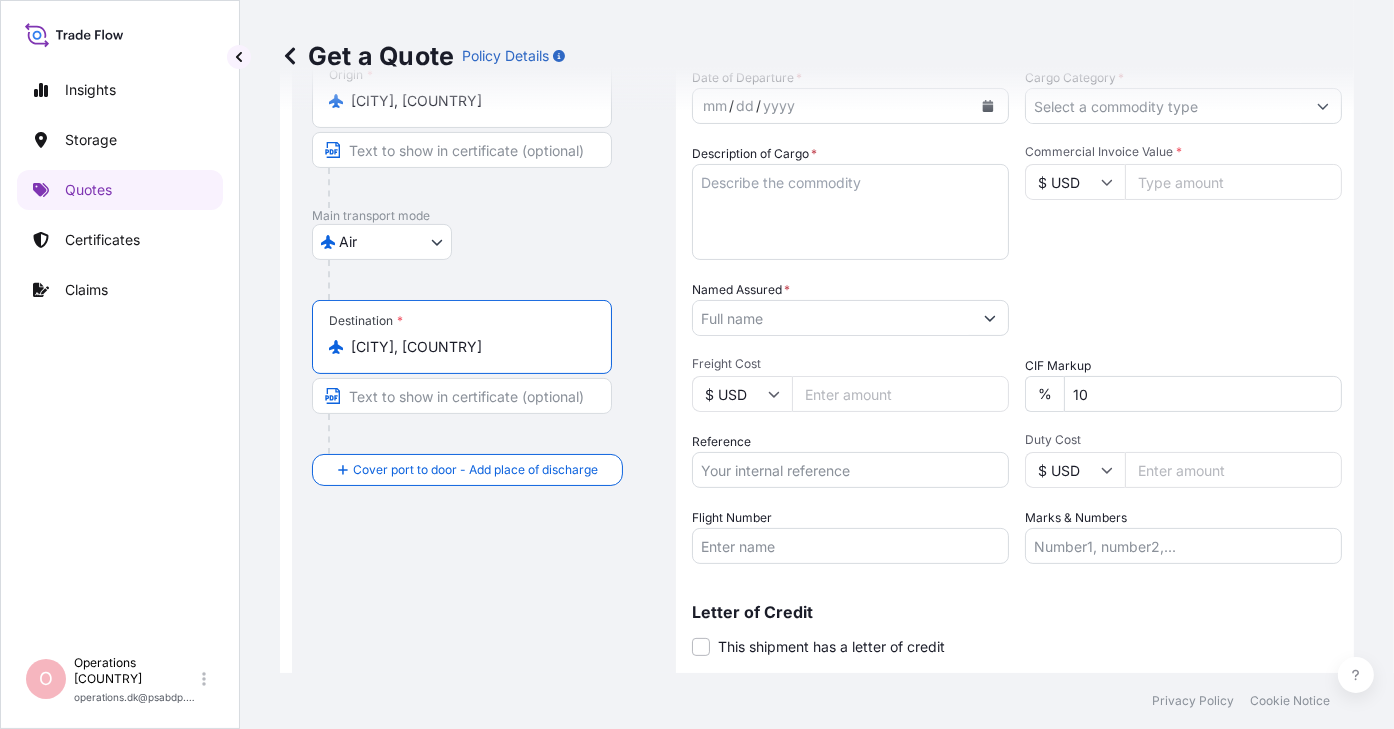 type on "[CITY], [COUNTRY]" 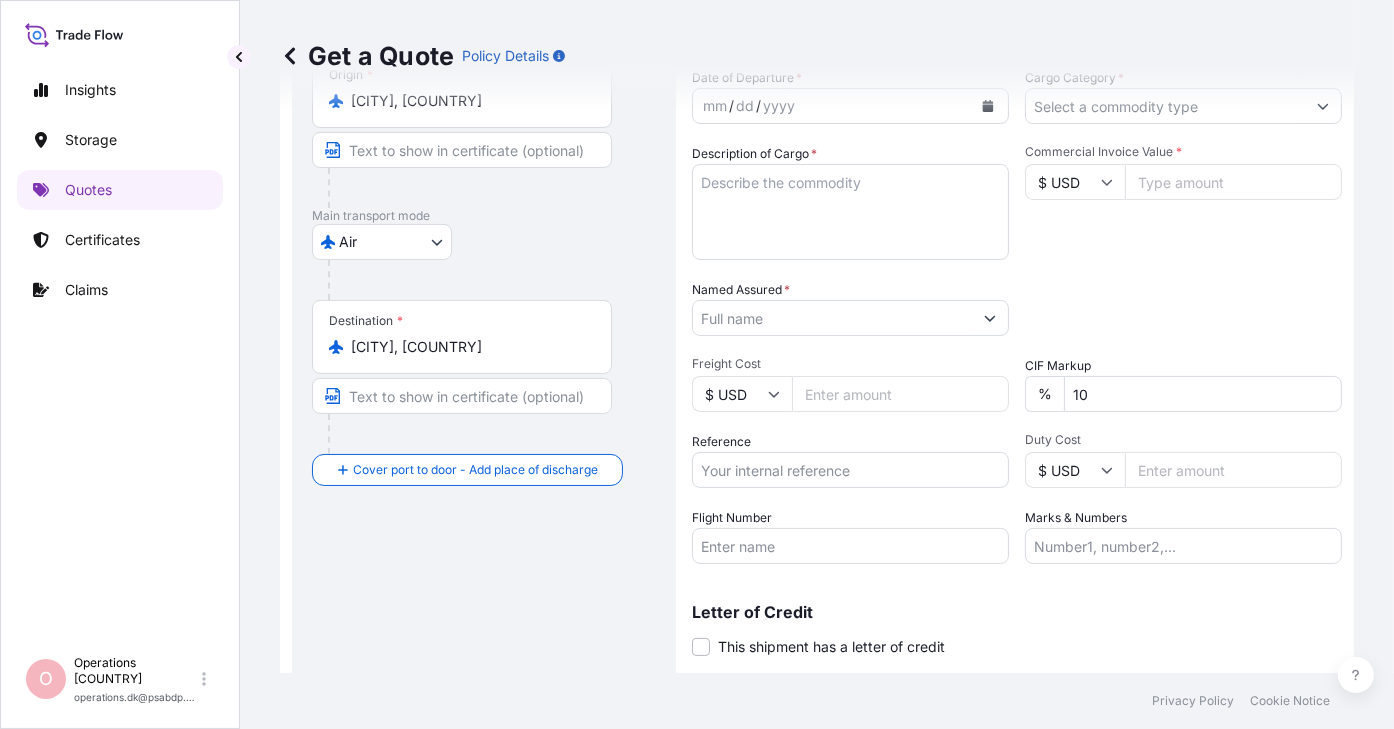 click on "Route Details Reset Route Details Place of loading Road / Inland Road / Inland Origin * Brussels, Belgium Main transport mode Air Air Water Inland Destination * Amman, Jordan Cover port to door - Add place of discharge Road / Inland Road / Inland Place of Discharge" at bounding box center [484, 252] 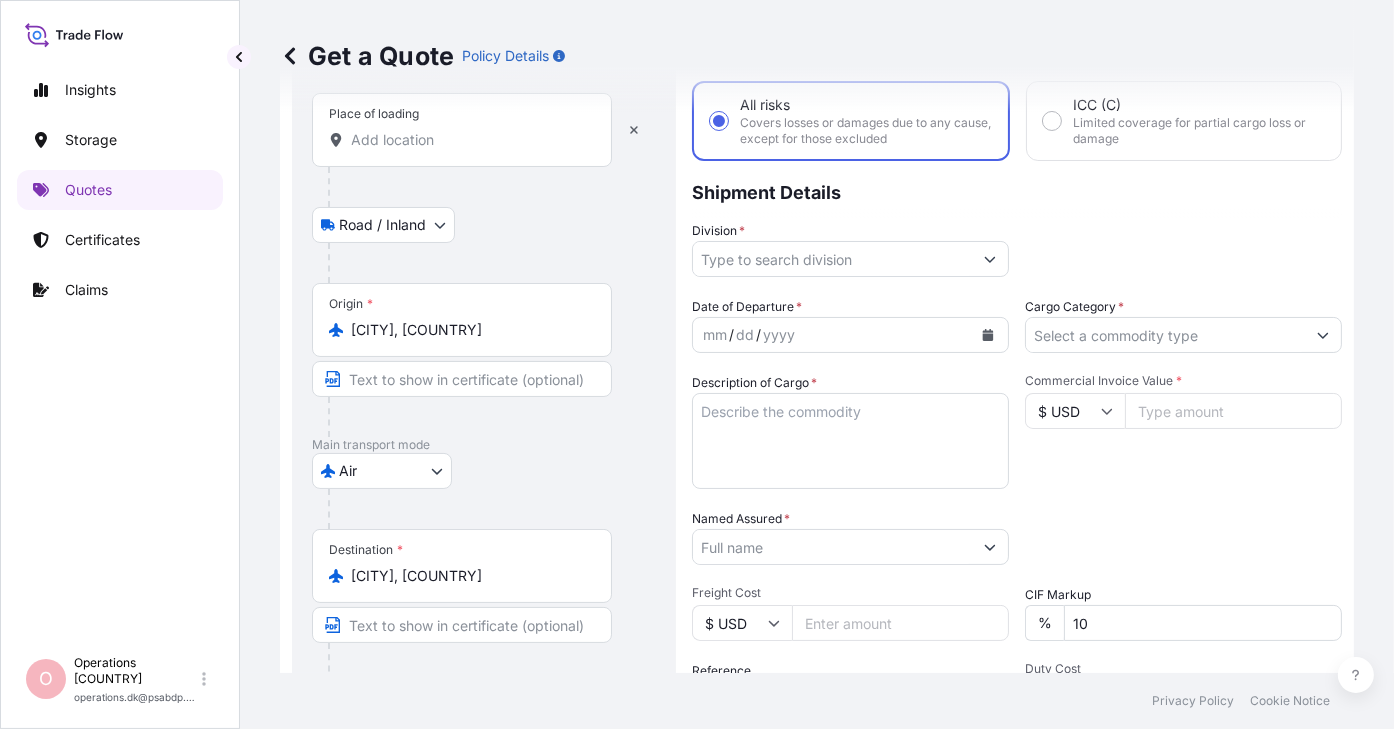 scroll, scrollTop: 132, scrollLeft: 0, axis: vertical 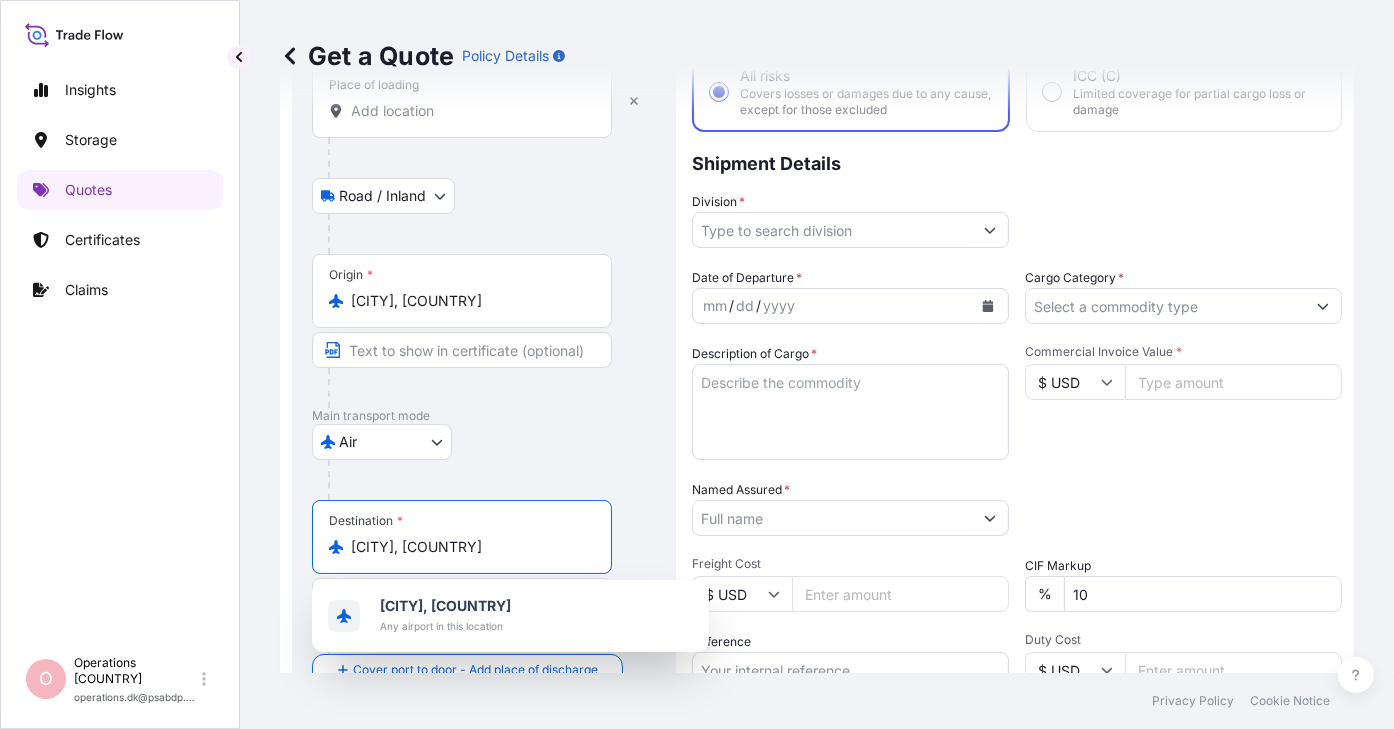 drag, startPoint x: 474, startPoint y: 546, endPoint x: 248, endPoint y: 567, distance: 226.97357 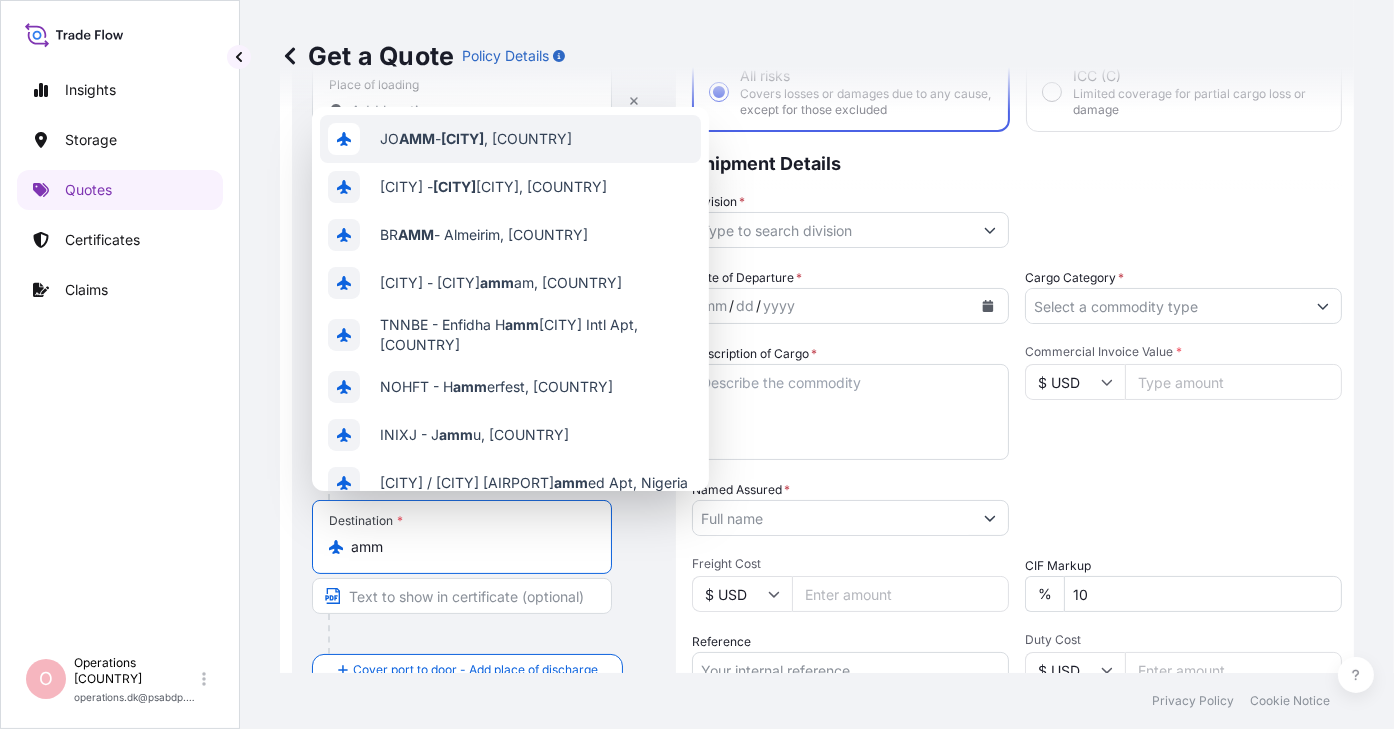 click on "[CITY]  -  [CITY], [COUNTRY]" at bounding box center [510, 139] 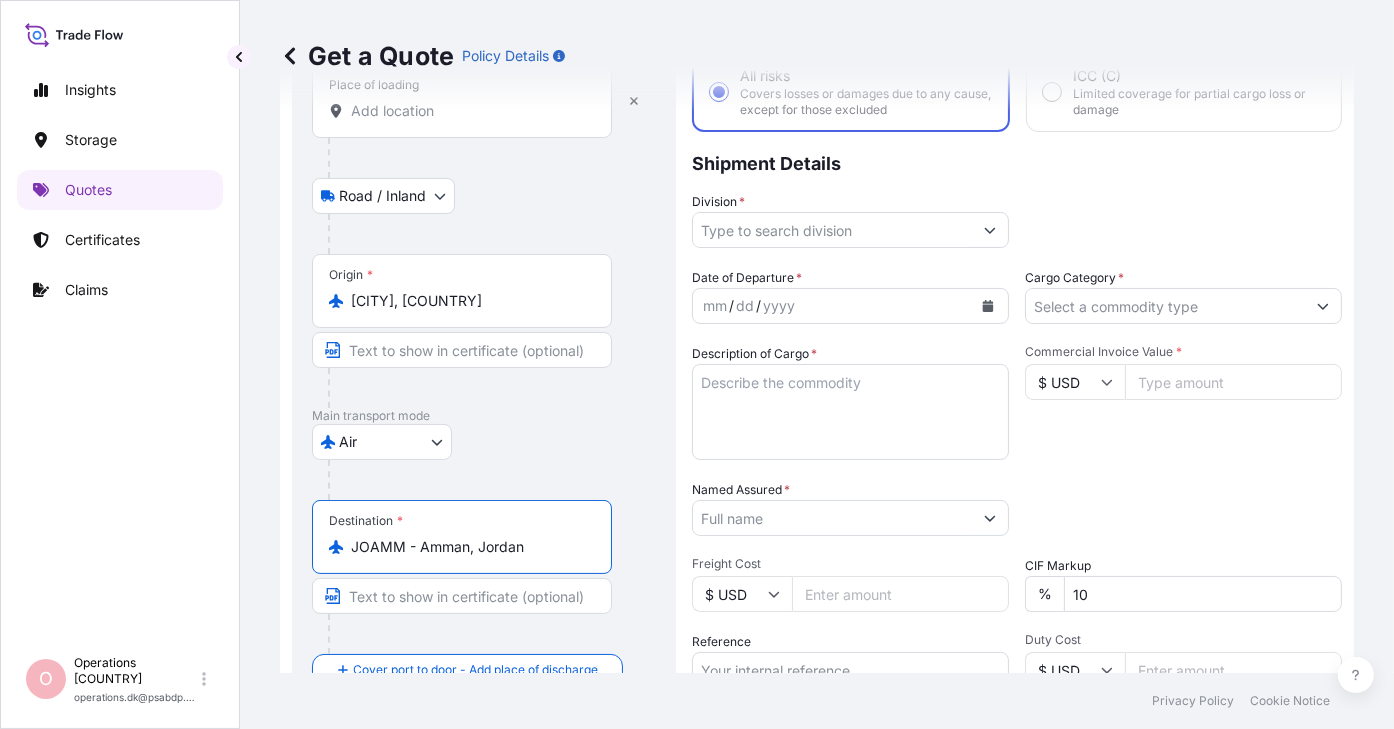 type on "JOAMM - Amman, Jordan" 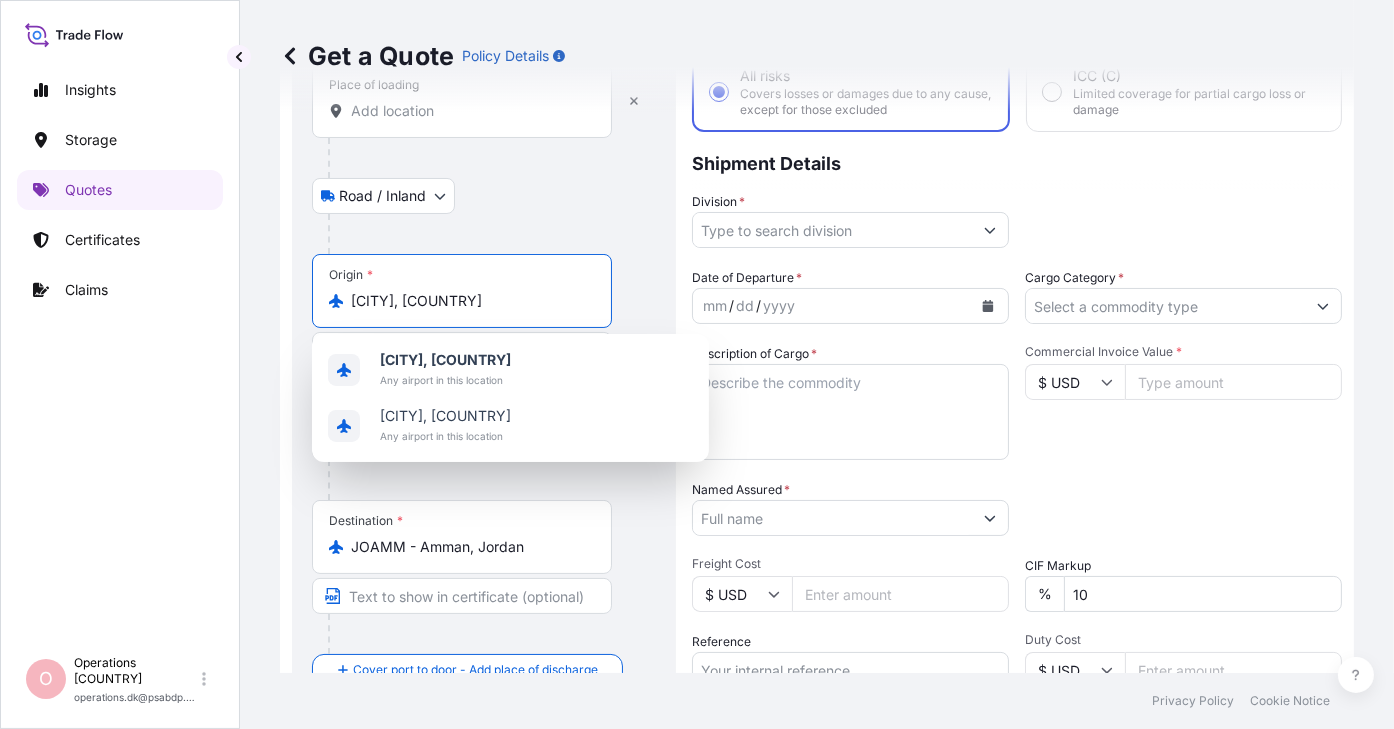 drag, startPoint x: 485, startPoint y: 307, endPoint x: 213, endPoint y: 331, distance: 273.05676 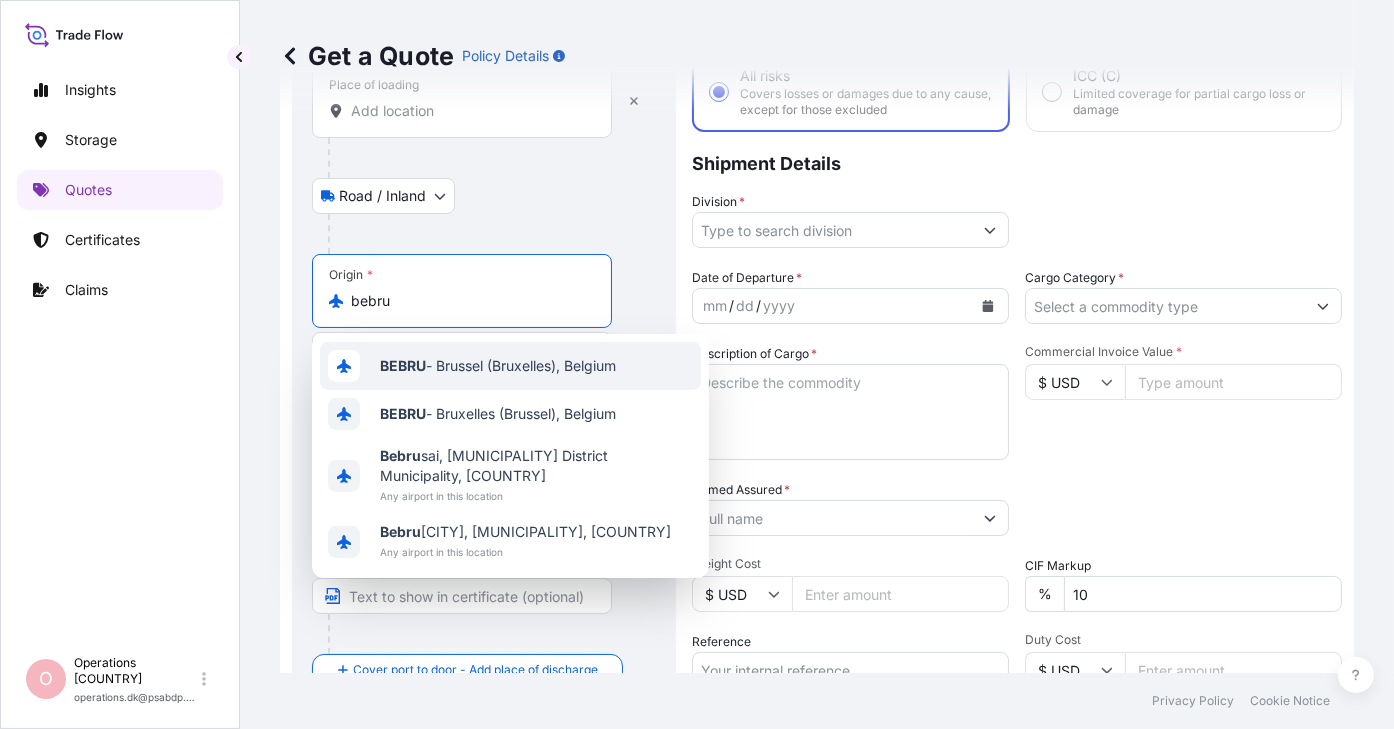 click on "BEBRU  - Brussel (Bruxelles), Belgium" at bounding box center [498, 366] 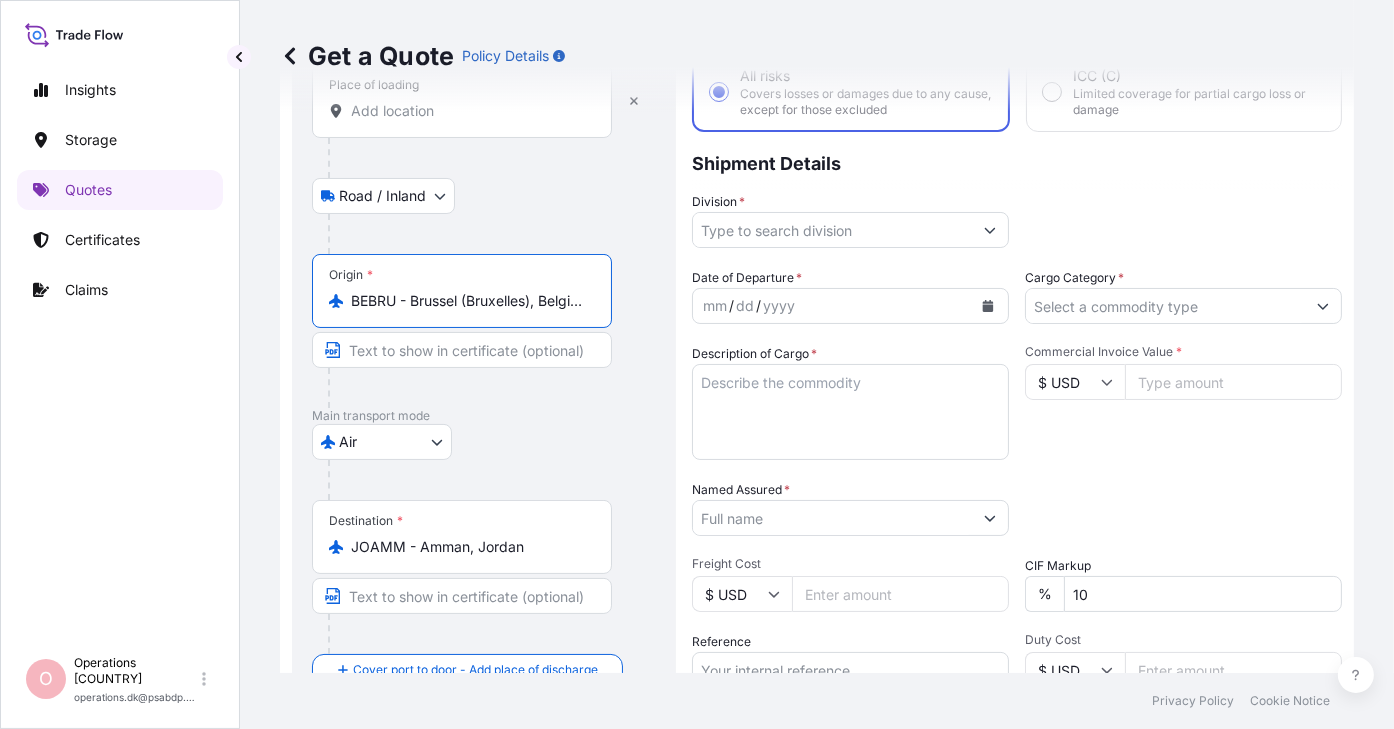 type on "BEBRU - Brussel (Bruxelles), Belgium" 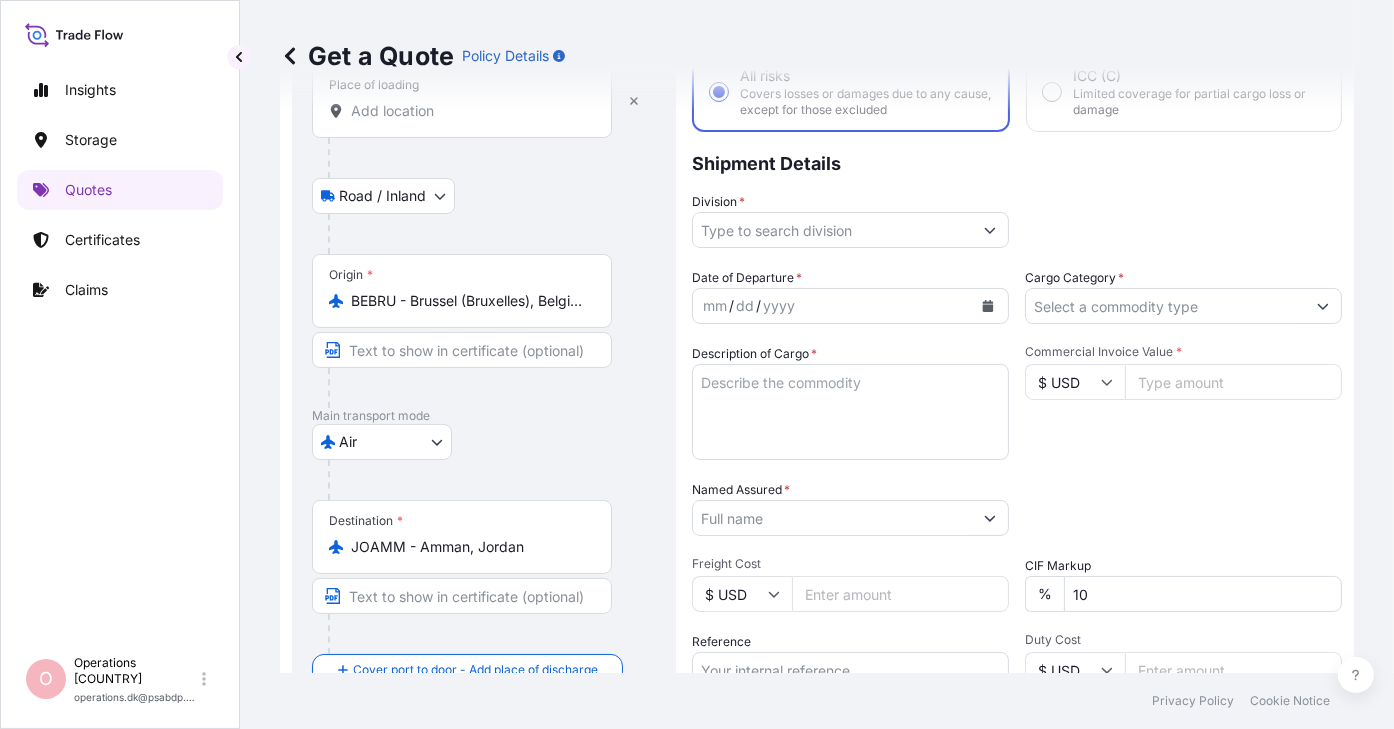 click on "Origin * BEBRU - Brussel (Bruxelles), [COUNTRY]" at bounding box center (484, 331) 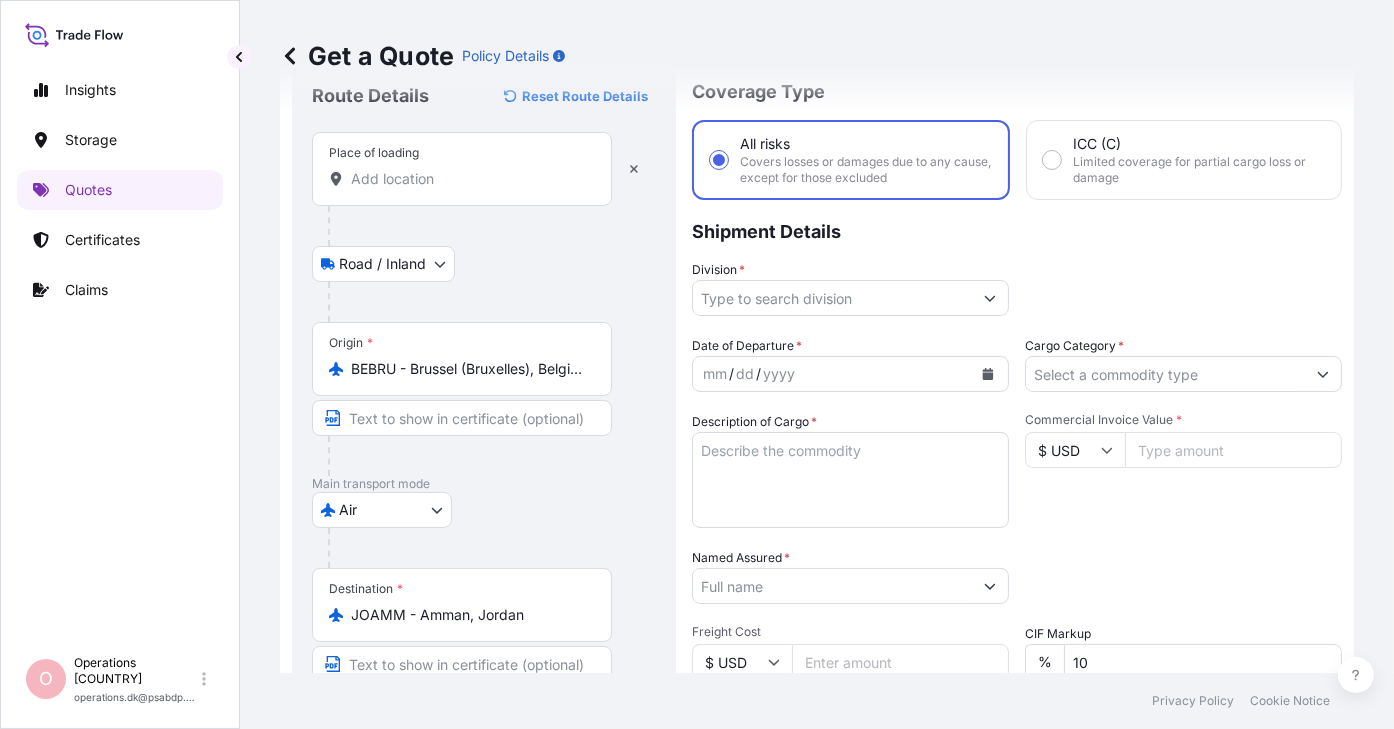 scroll, scrollTop: 0, scrollLeft: 0, axis: both 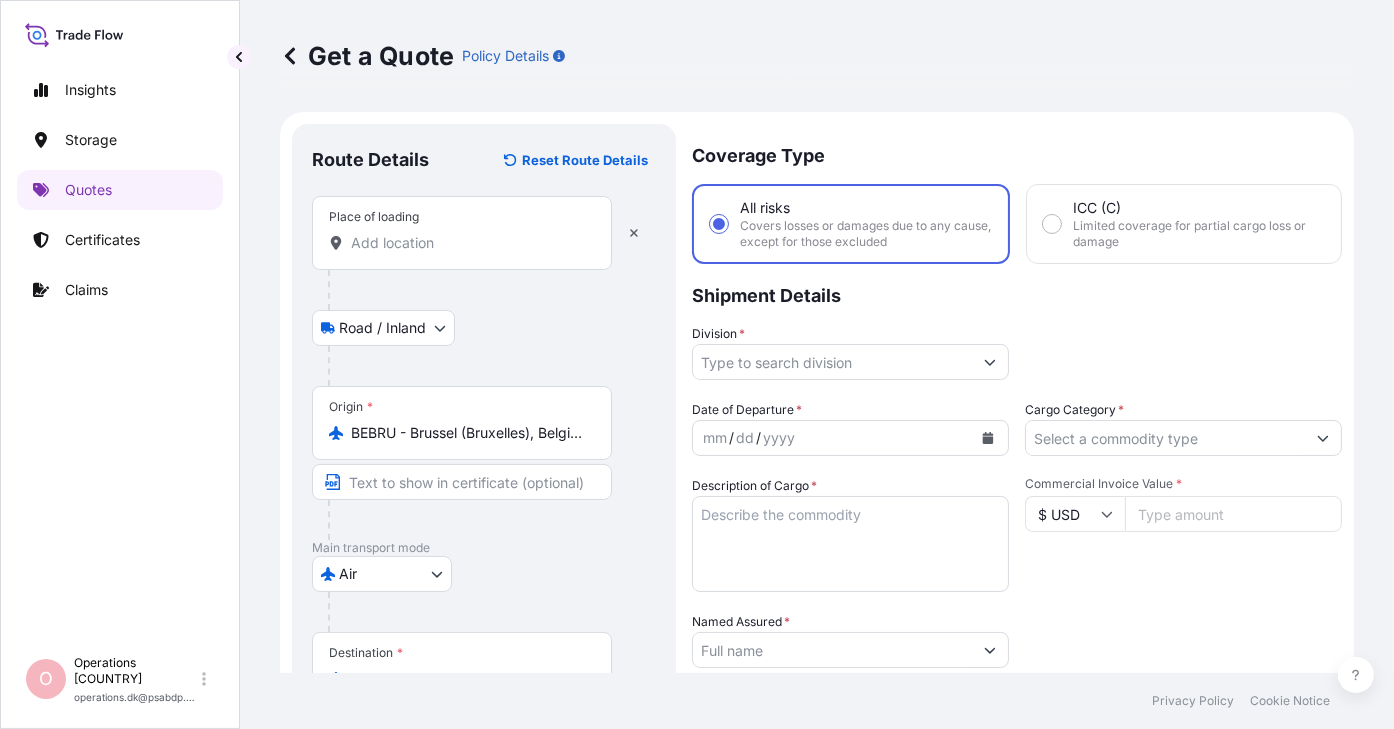 click on "Place of loading" at bounding box center [469, 243] 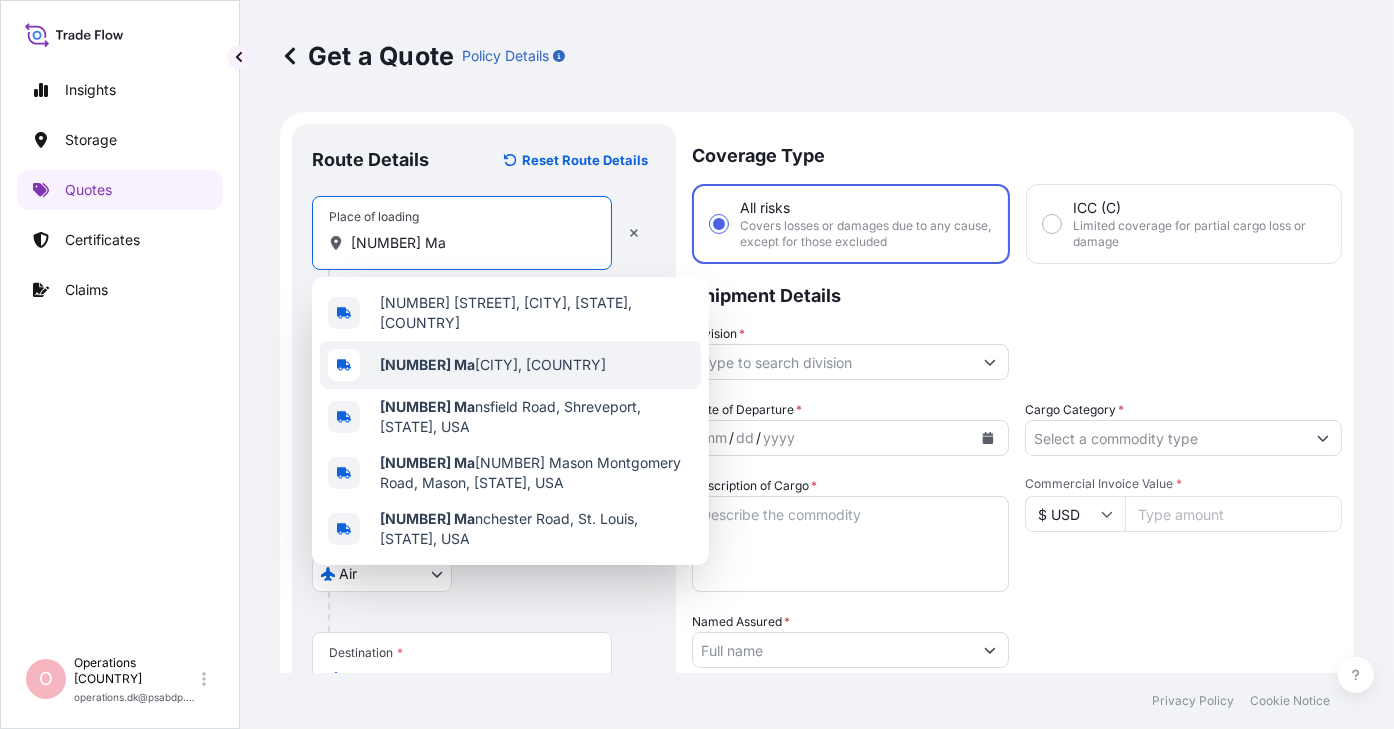 click on "[NUMBER] Ma riager, [COUNTRY]" at bounding box center (493, 365) 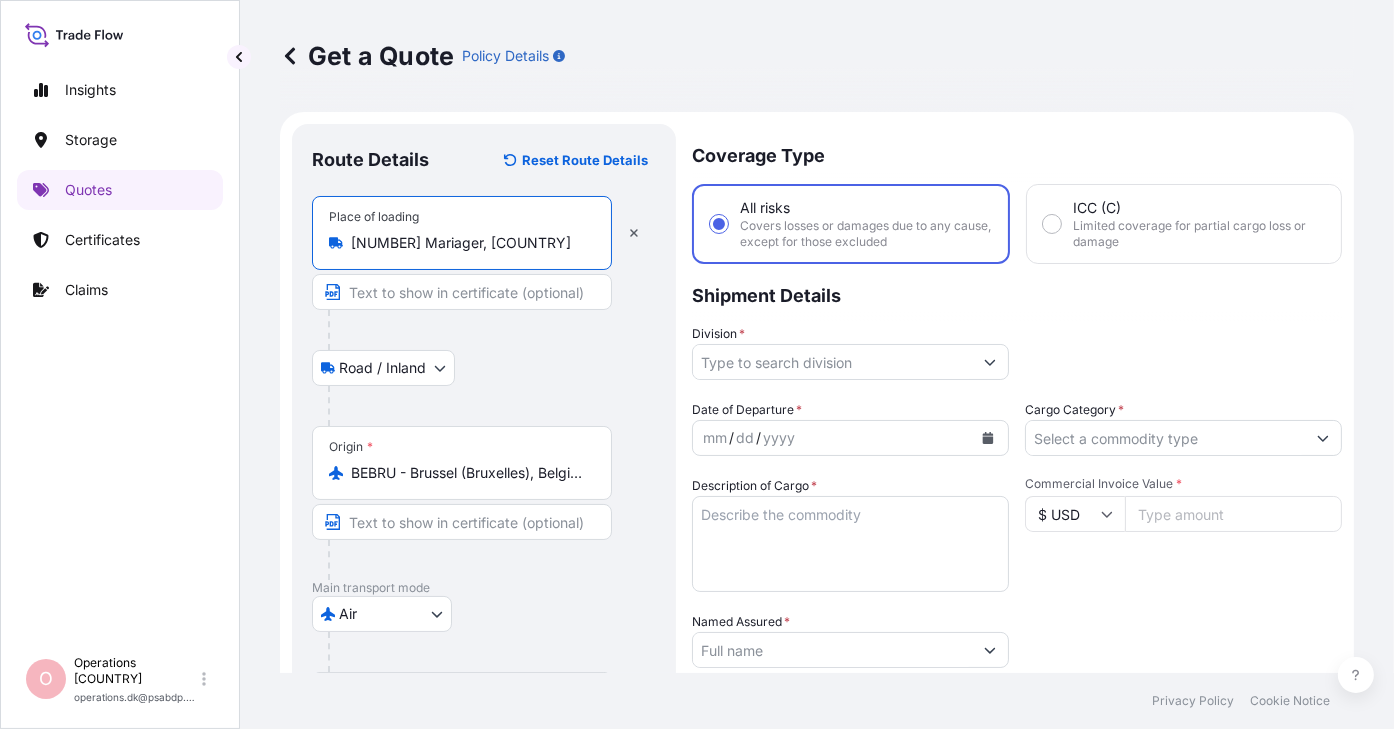 type on "[NUMBER] Mariager, [COUNTRY]" 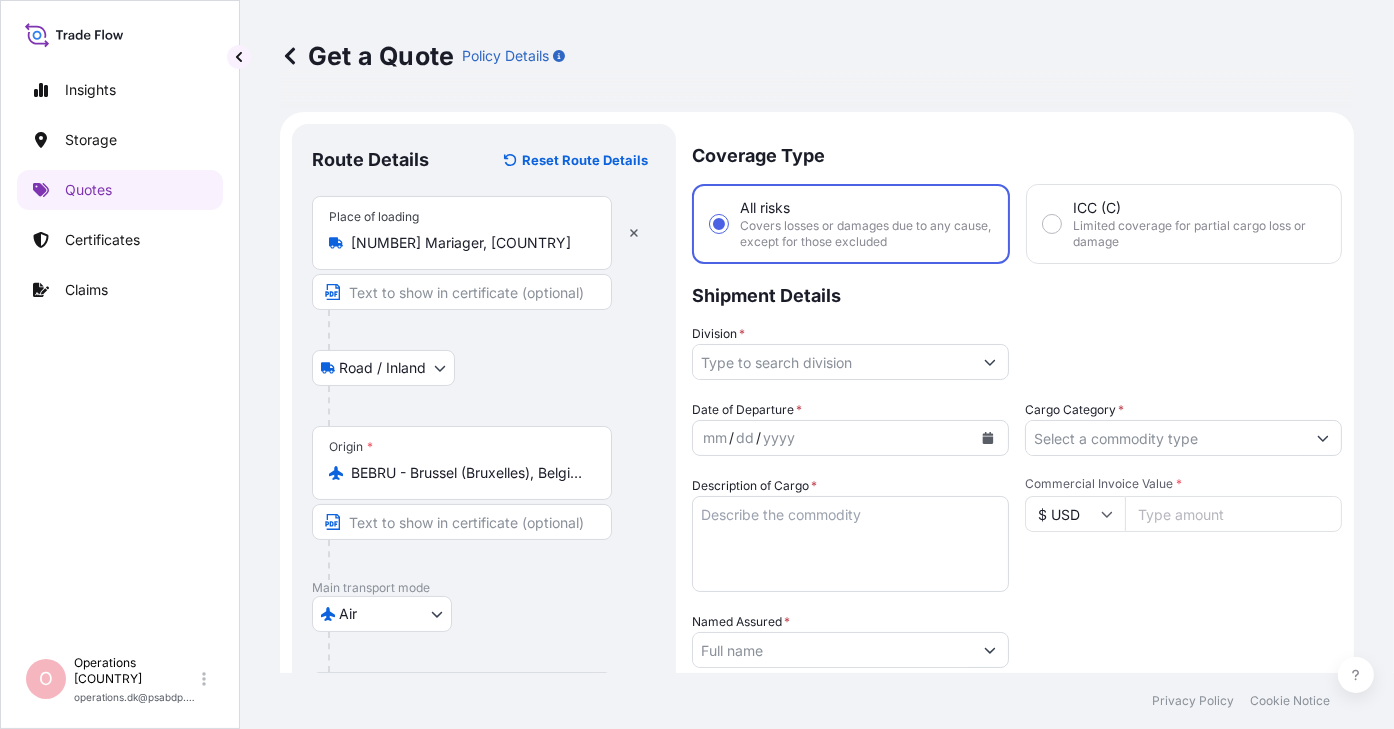 click on "Road / Inland Road / Inland" at bounding box center [484, 368] 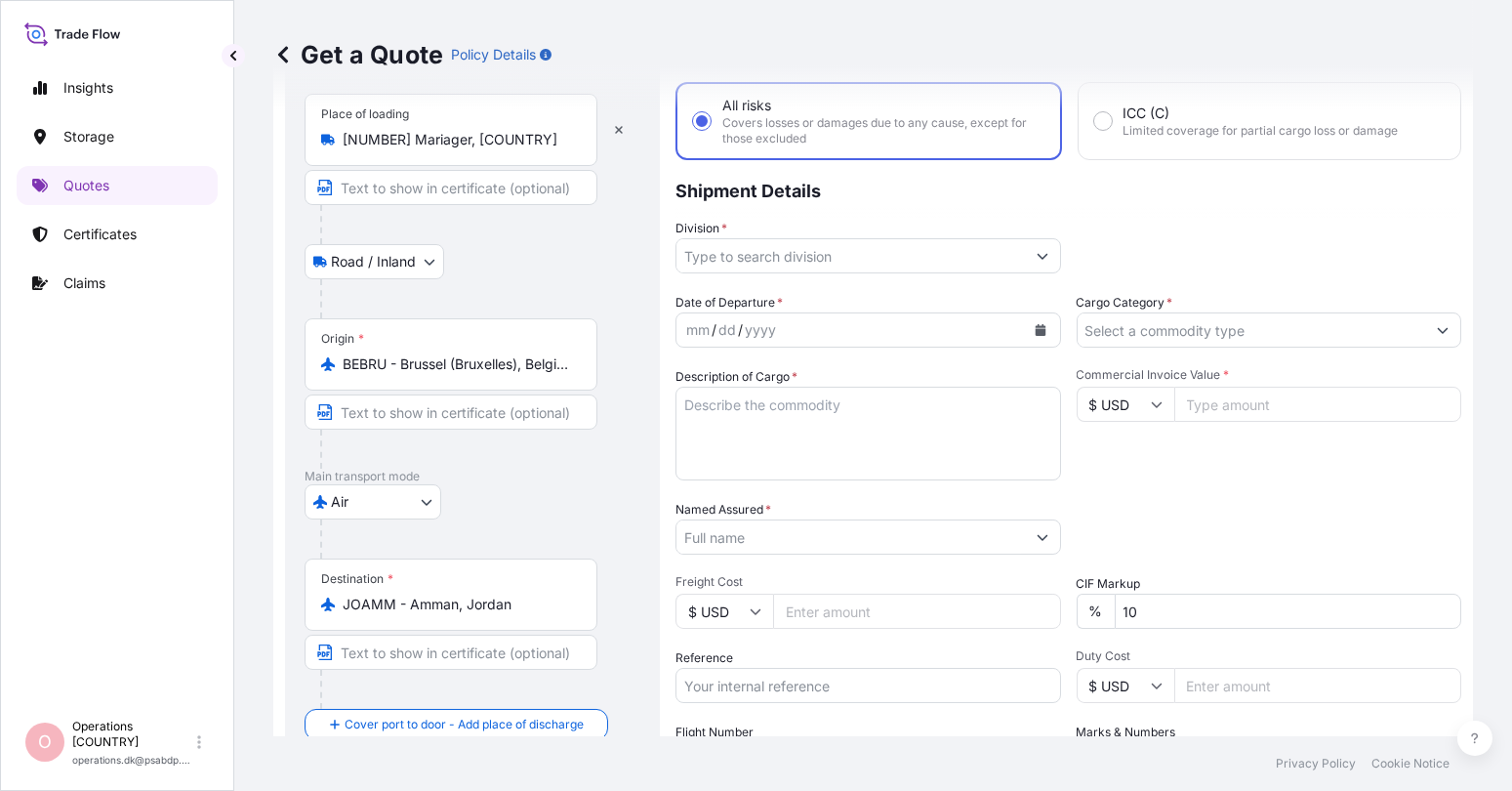 scroll, scrollTop: 97, scrollLeft: 0, axis: vertical 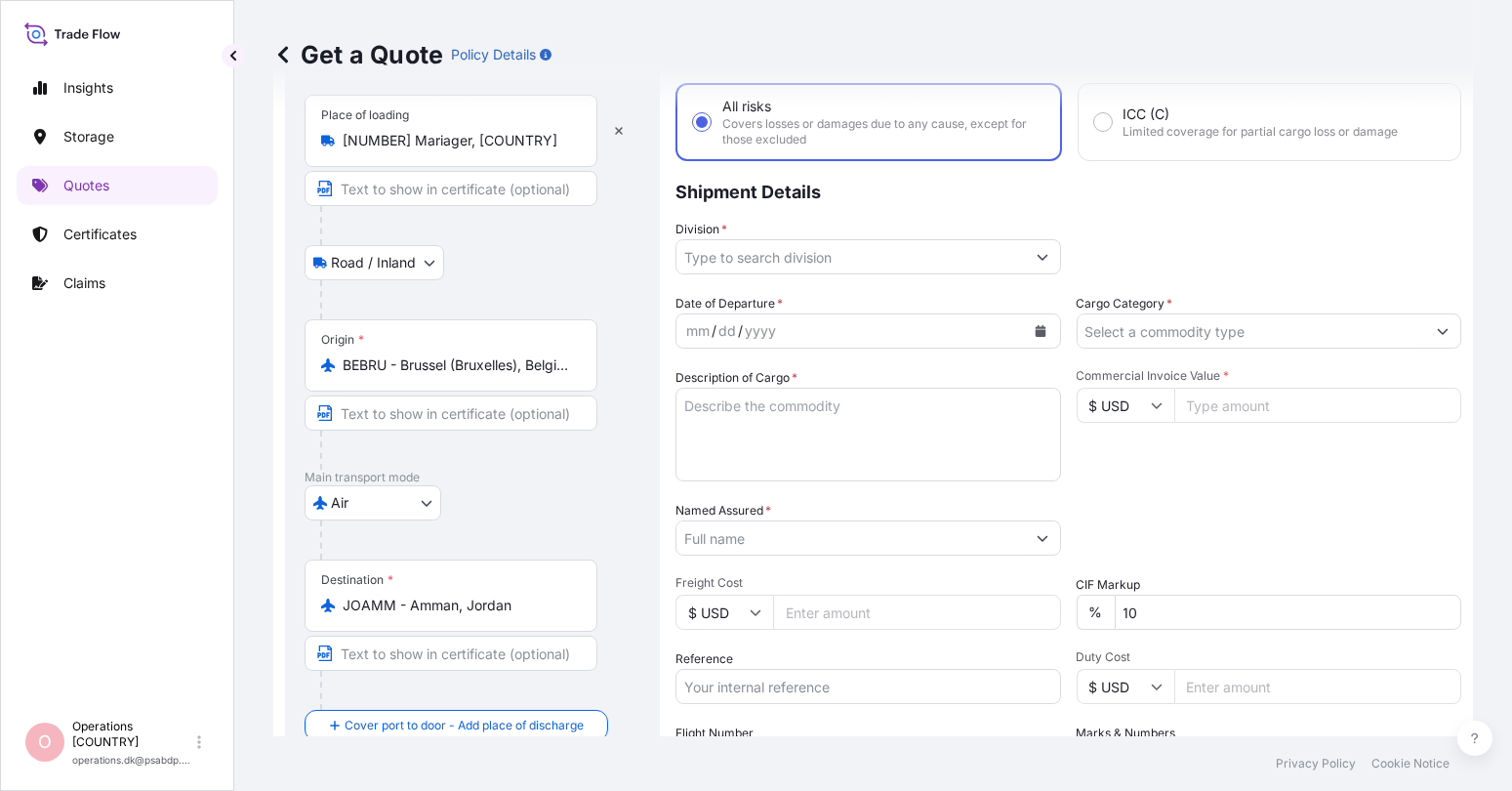 drag, startPoint x: 1354, startPoint y: 5, endPoint x: 562, endPoint y: 265, distance: 833.58503 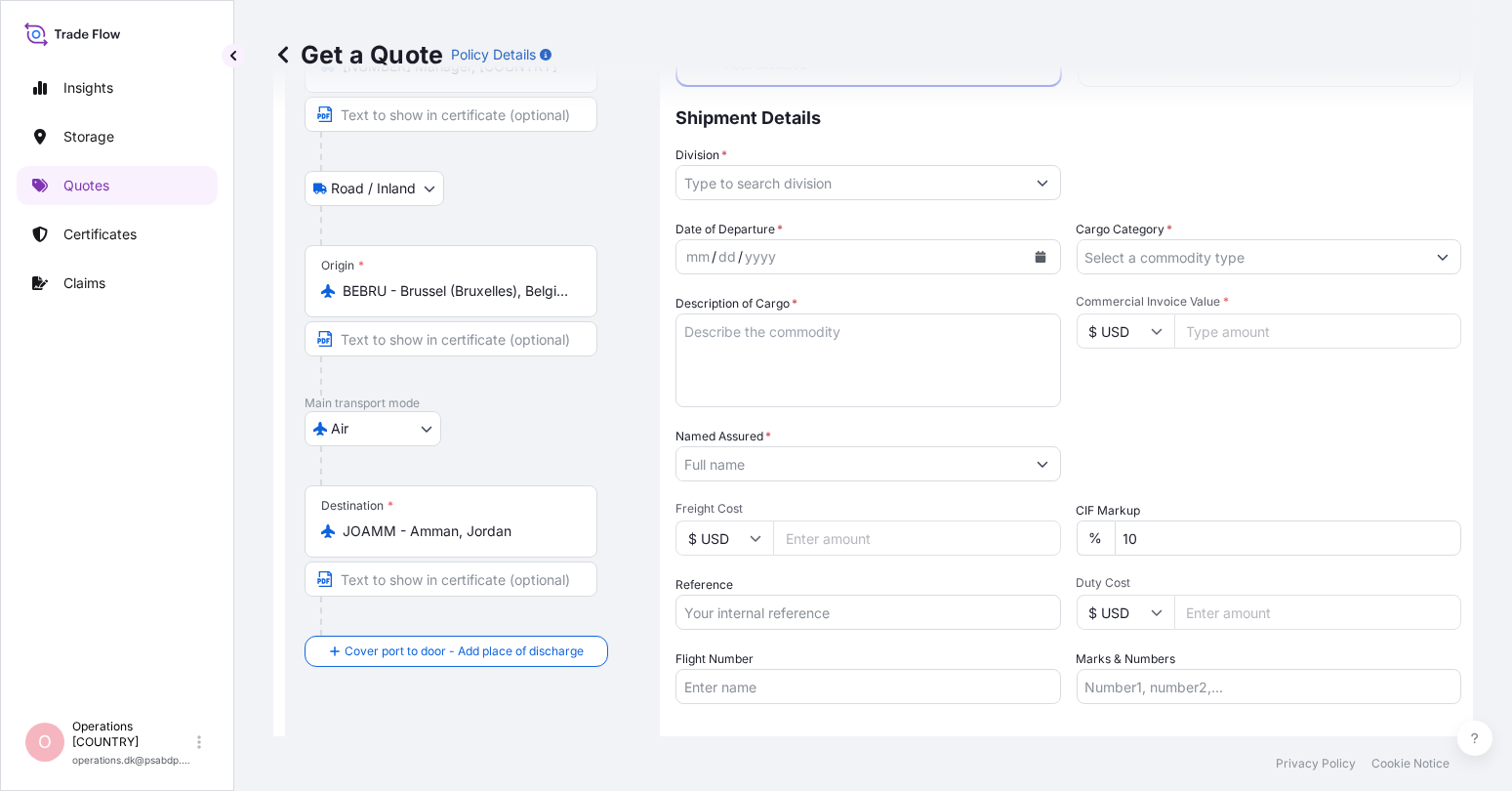 scroll, scrollTop: 205, scrollLeft: 0, axis: vertical 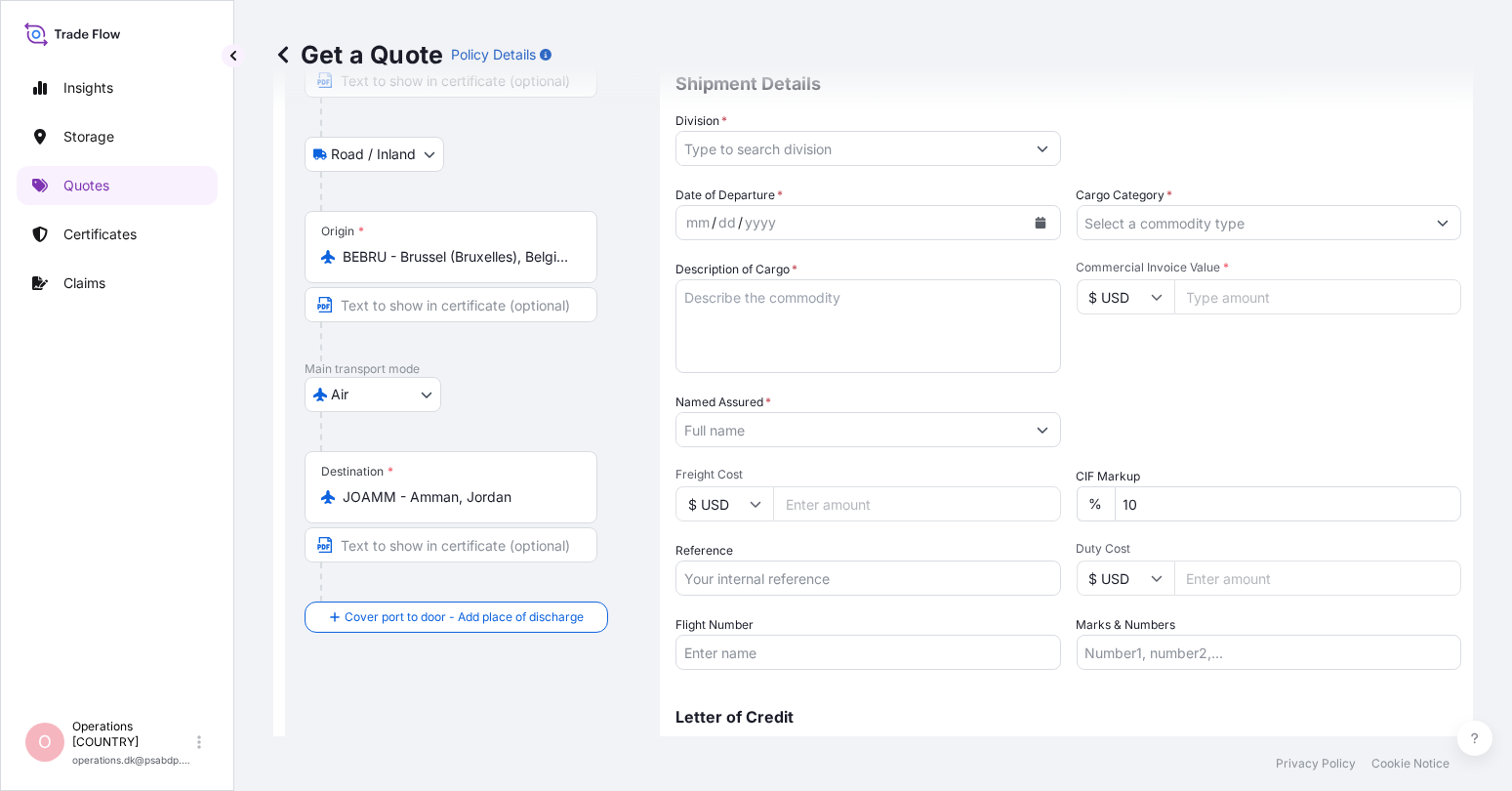 click on "Division *" at bounding box center [850, 148] 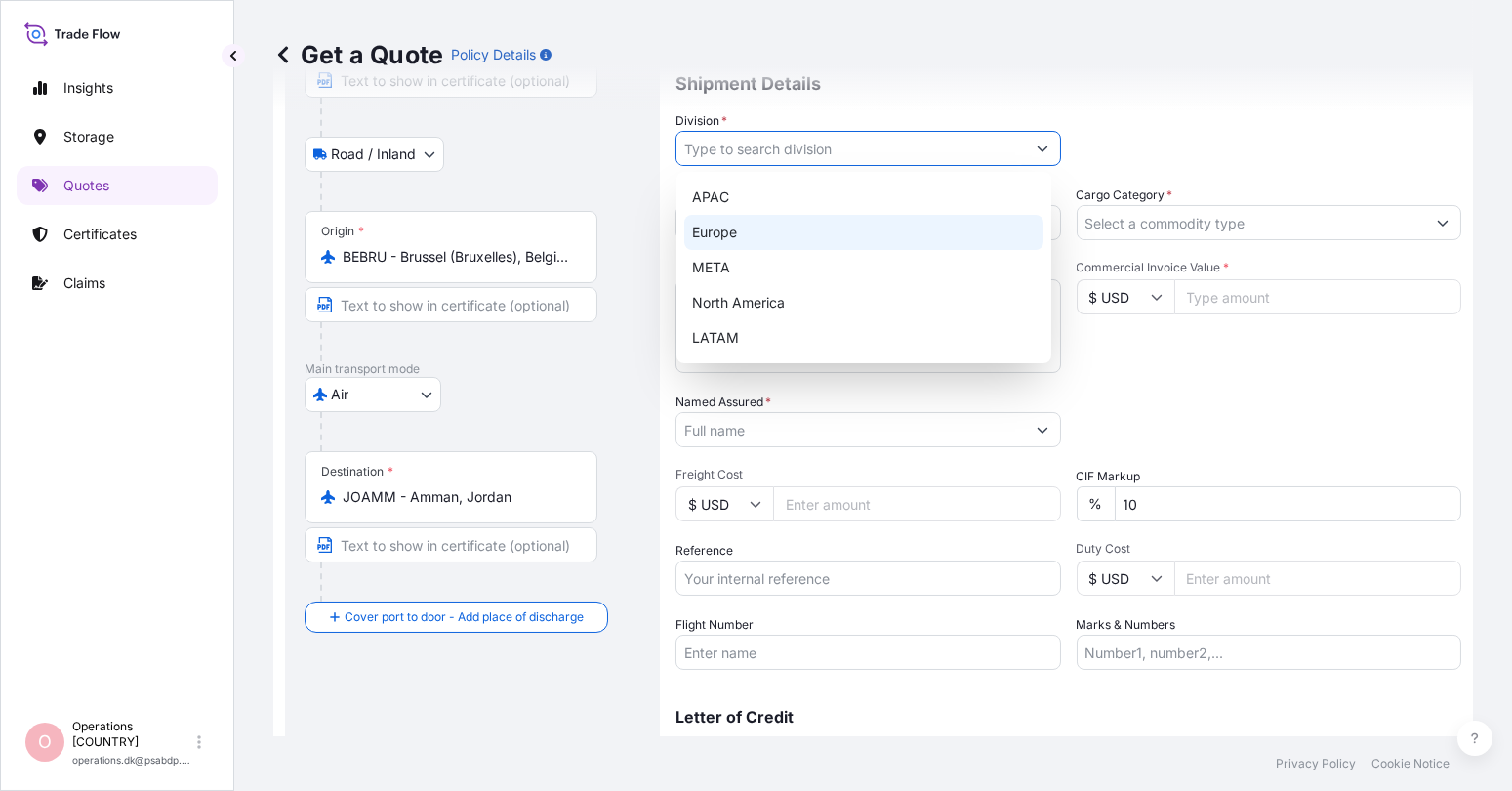 click on "Europe" at bounding box center [864, 232] 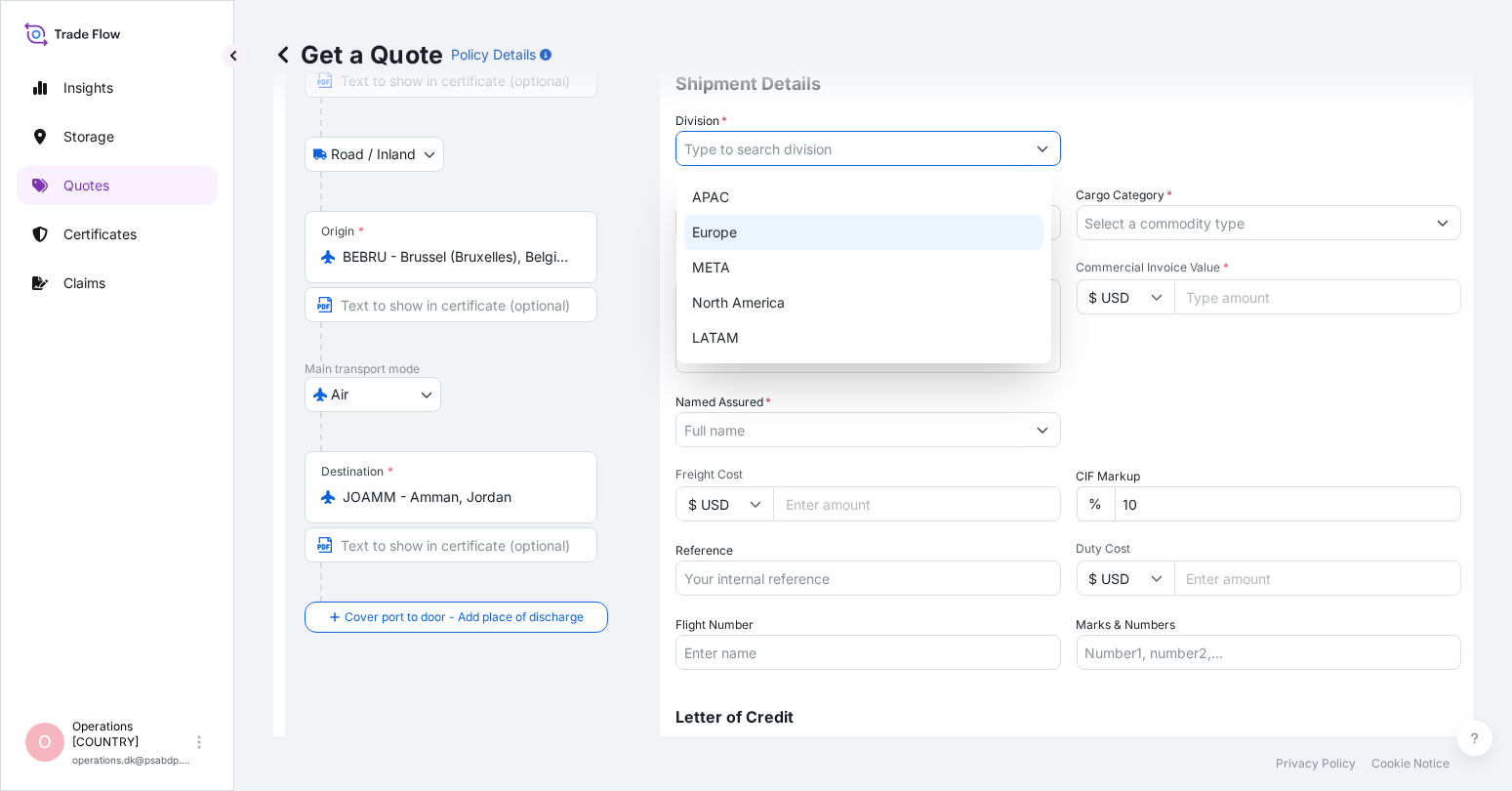 type on "Europe" 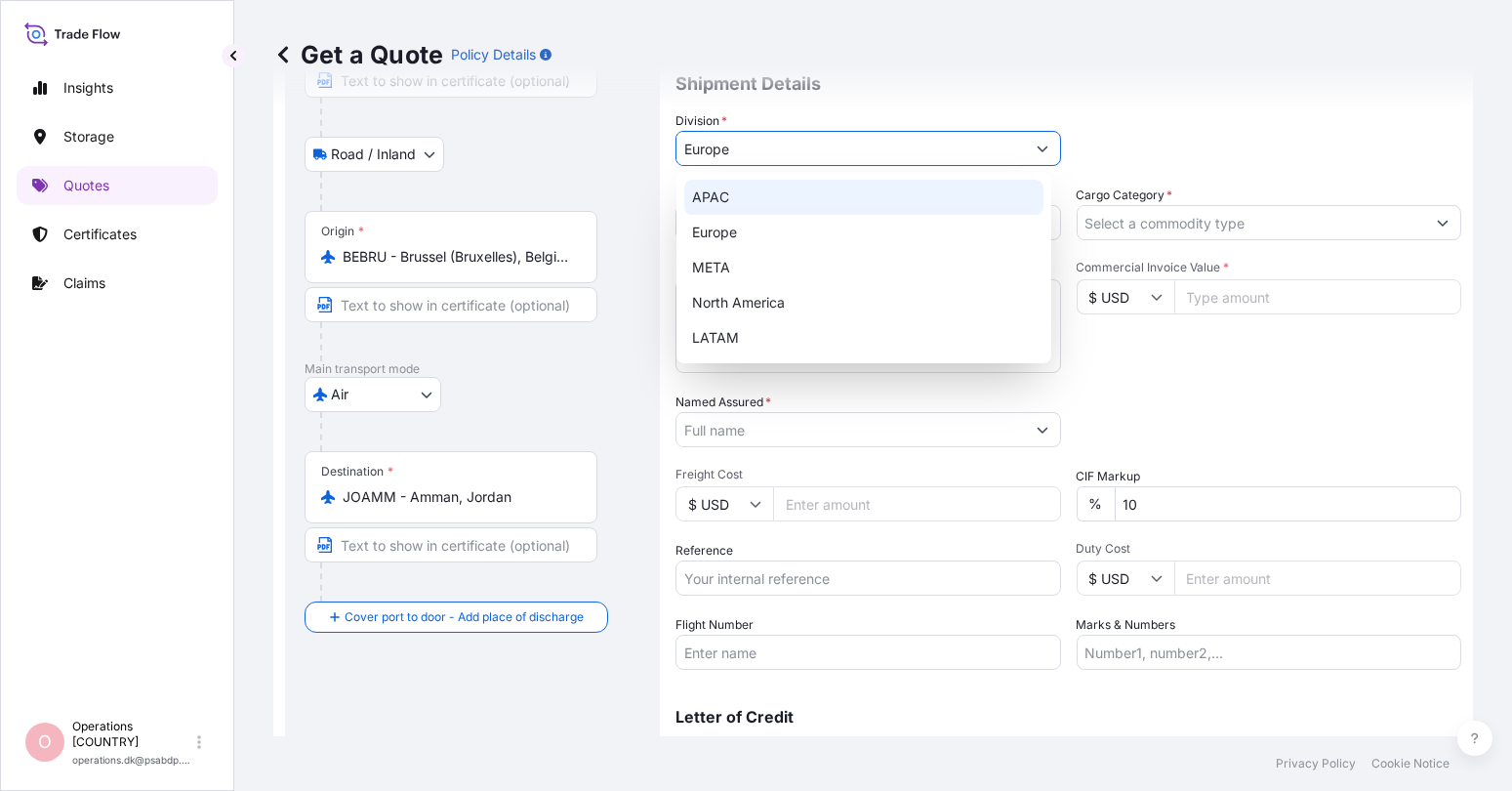 click on "Get a Quote Policy Details" at bounding box center (873, 55) 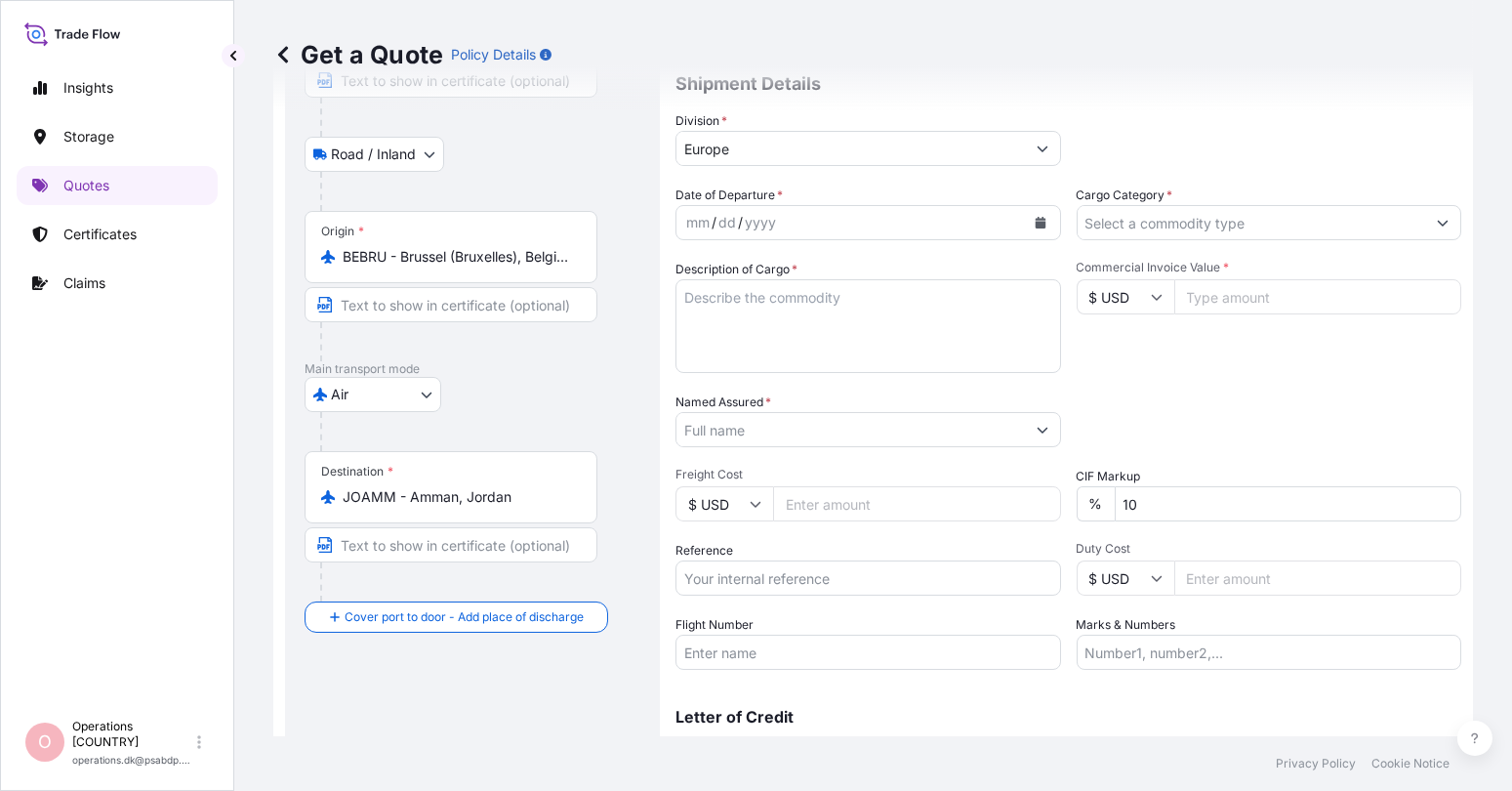 click on "mm / dd / yyyy" at bounding box center [850, 223] 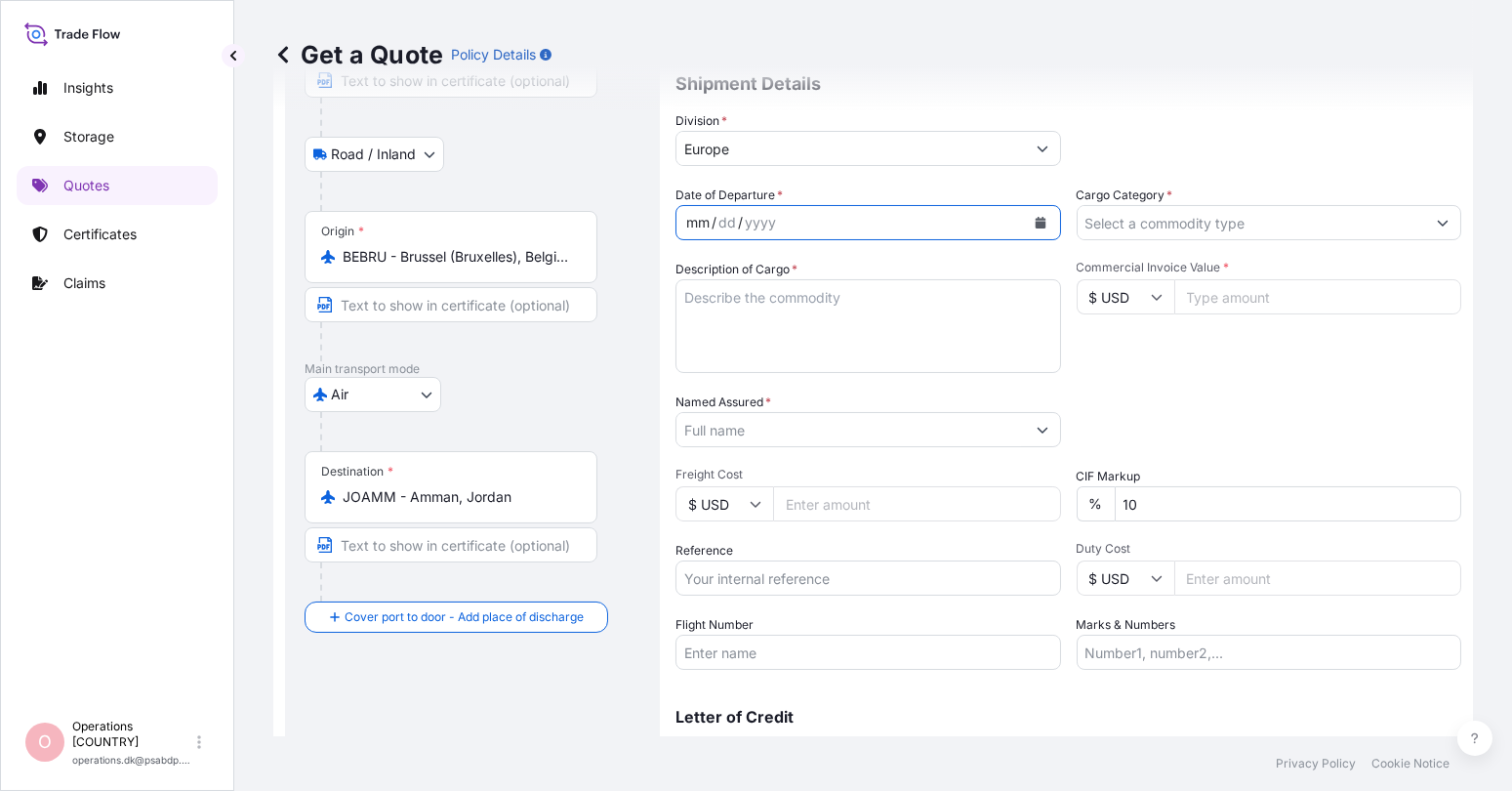 scroll, scrollTop: 97, scrollLeft: 0, axis: vertical 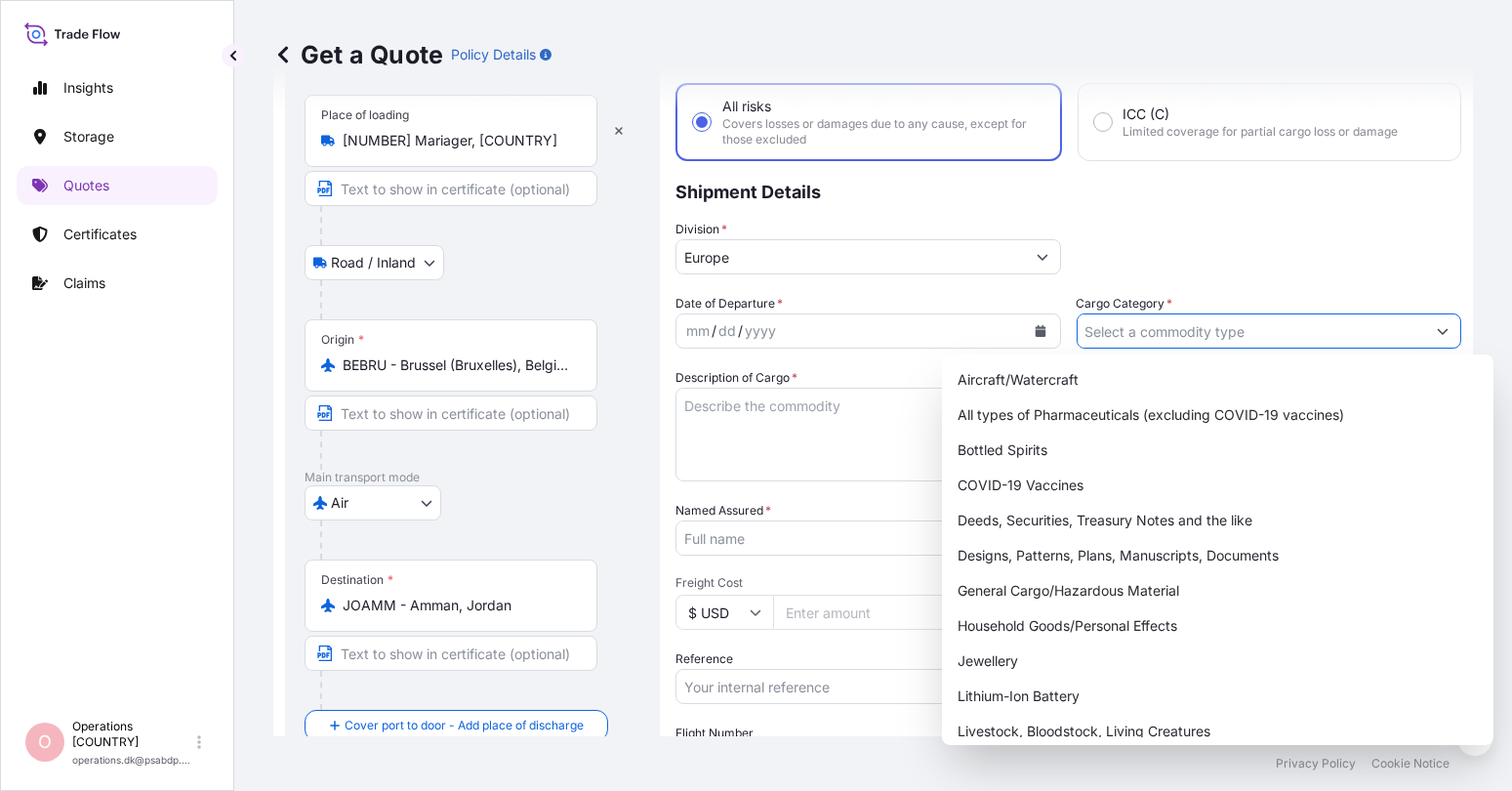 click on "Cargo Category *" at bounding box center [1251, 331] 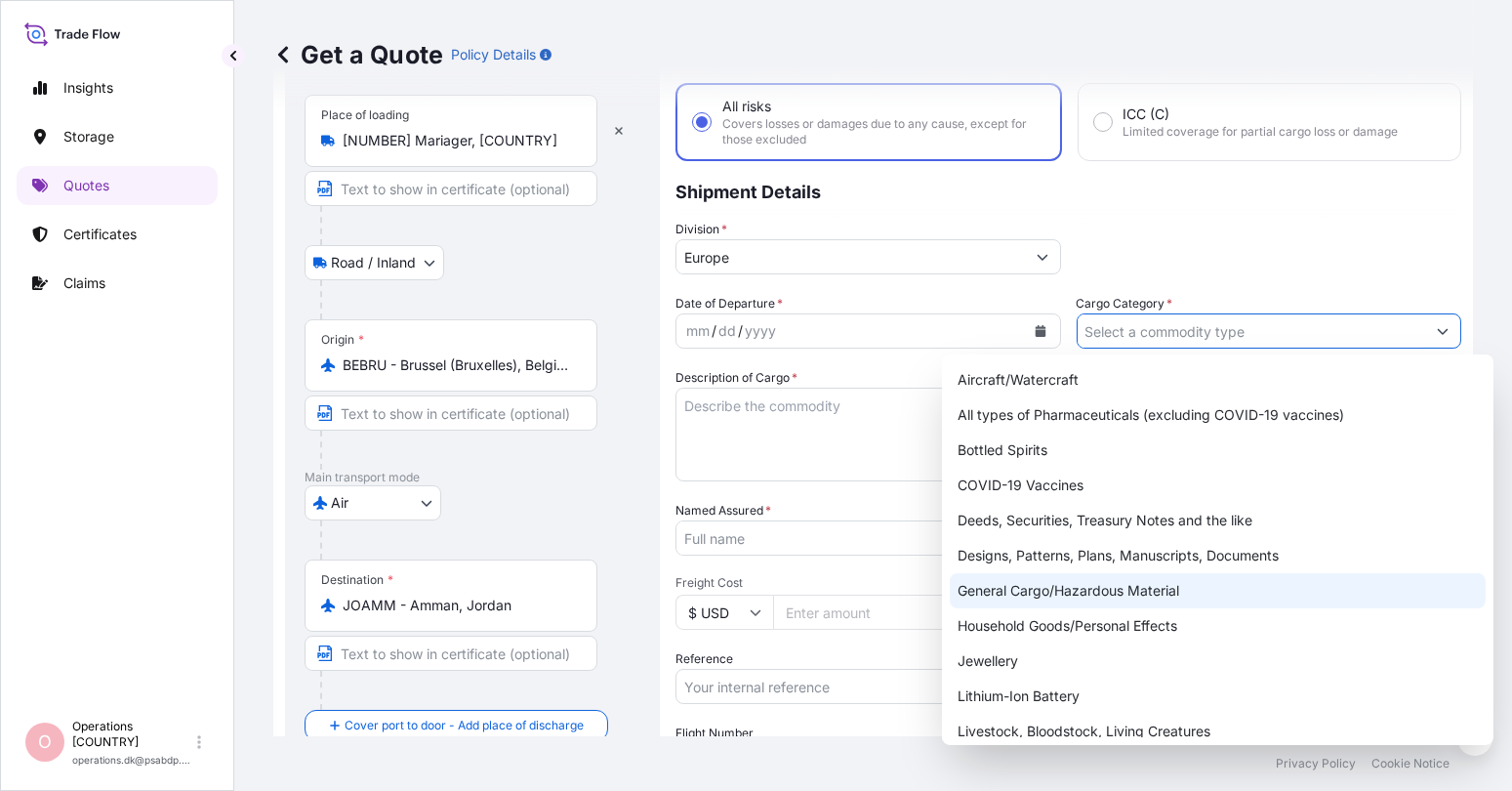 click on "General Cargo/Hazardous Material" at bounding box center (1217, 591) 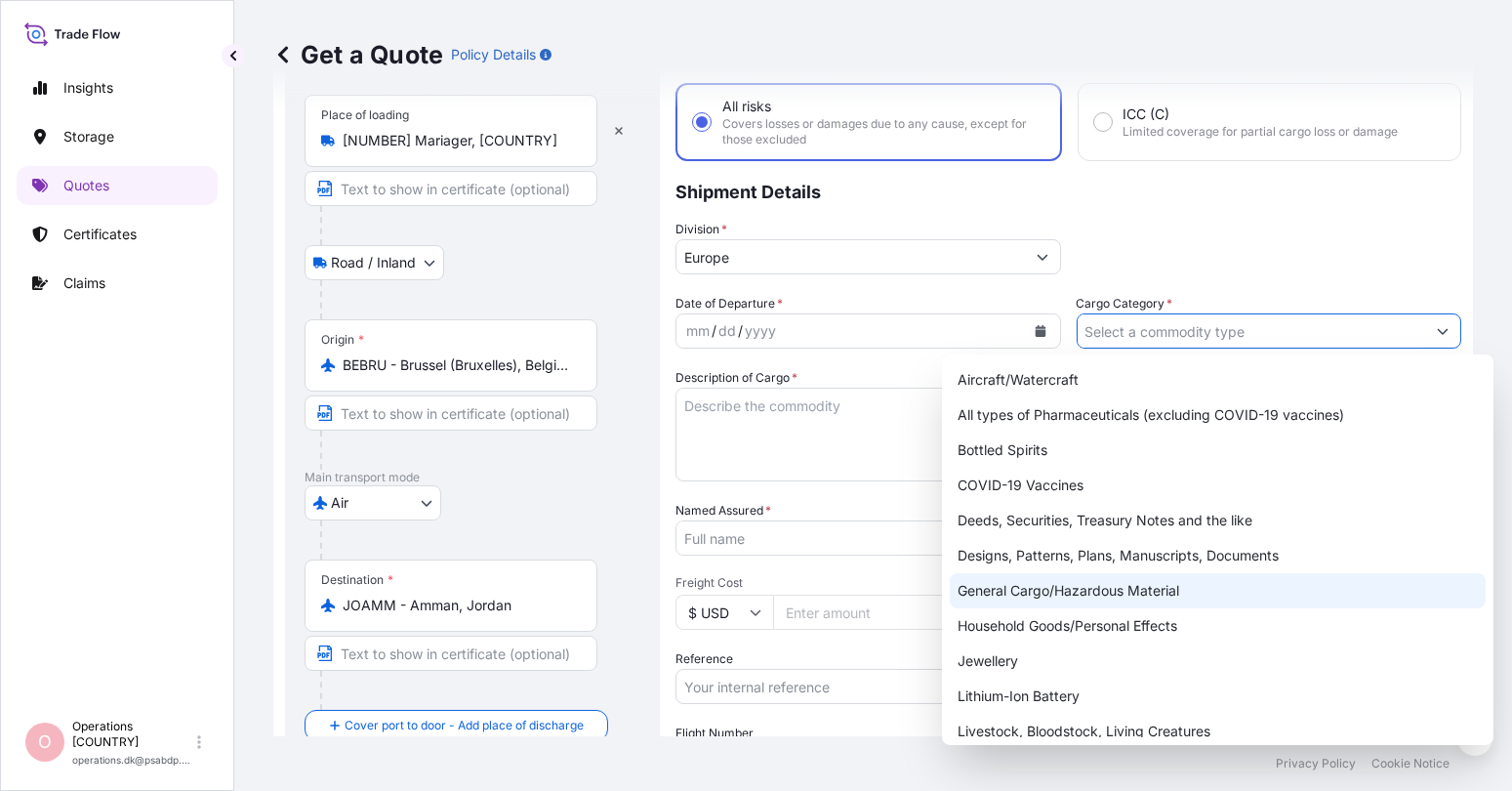 type on "General Cargo/Hazardous Material" 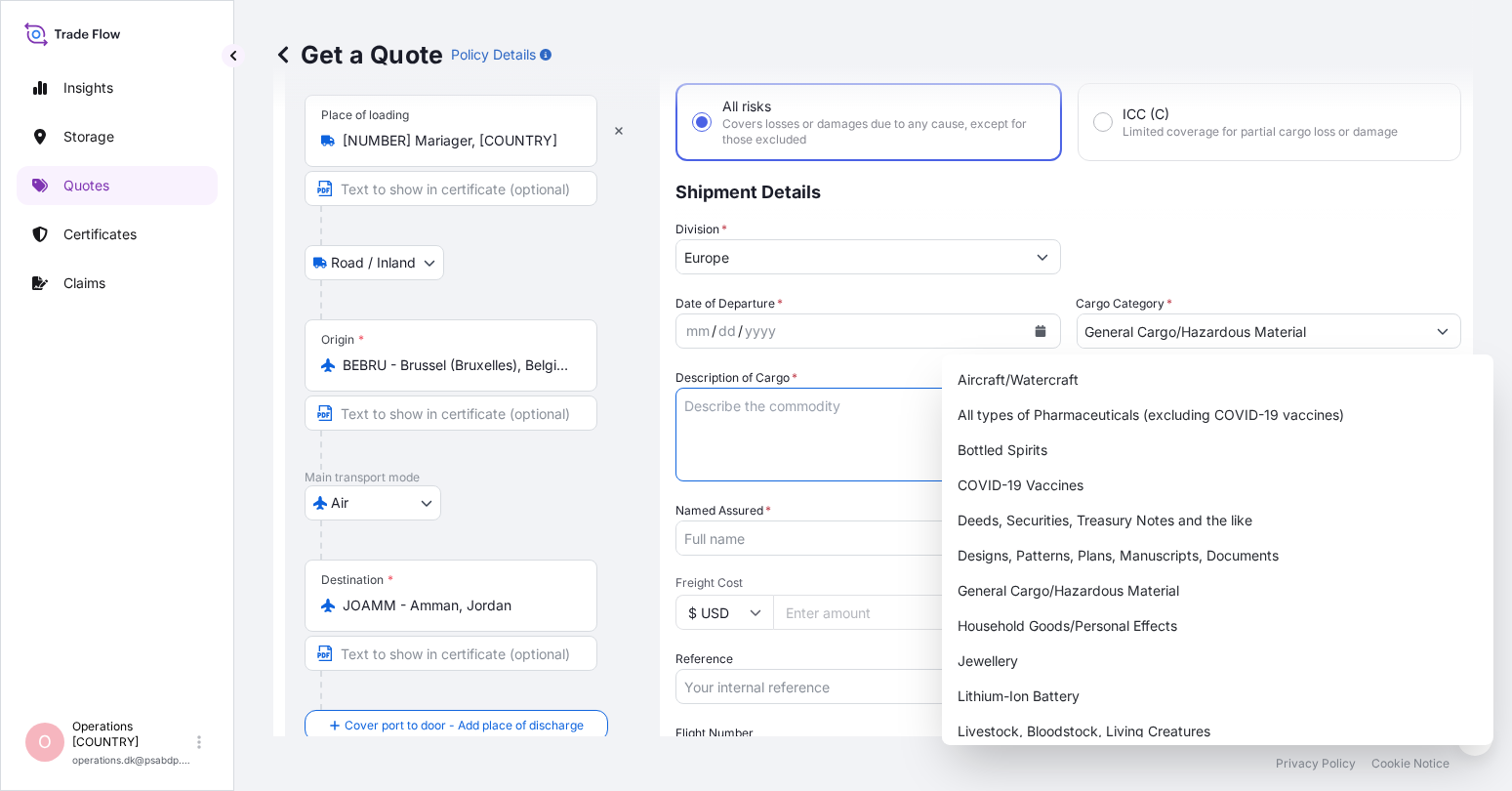 click on "Description of Cargo *" at bounding box center (868, 435) 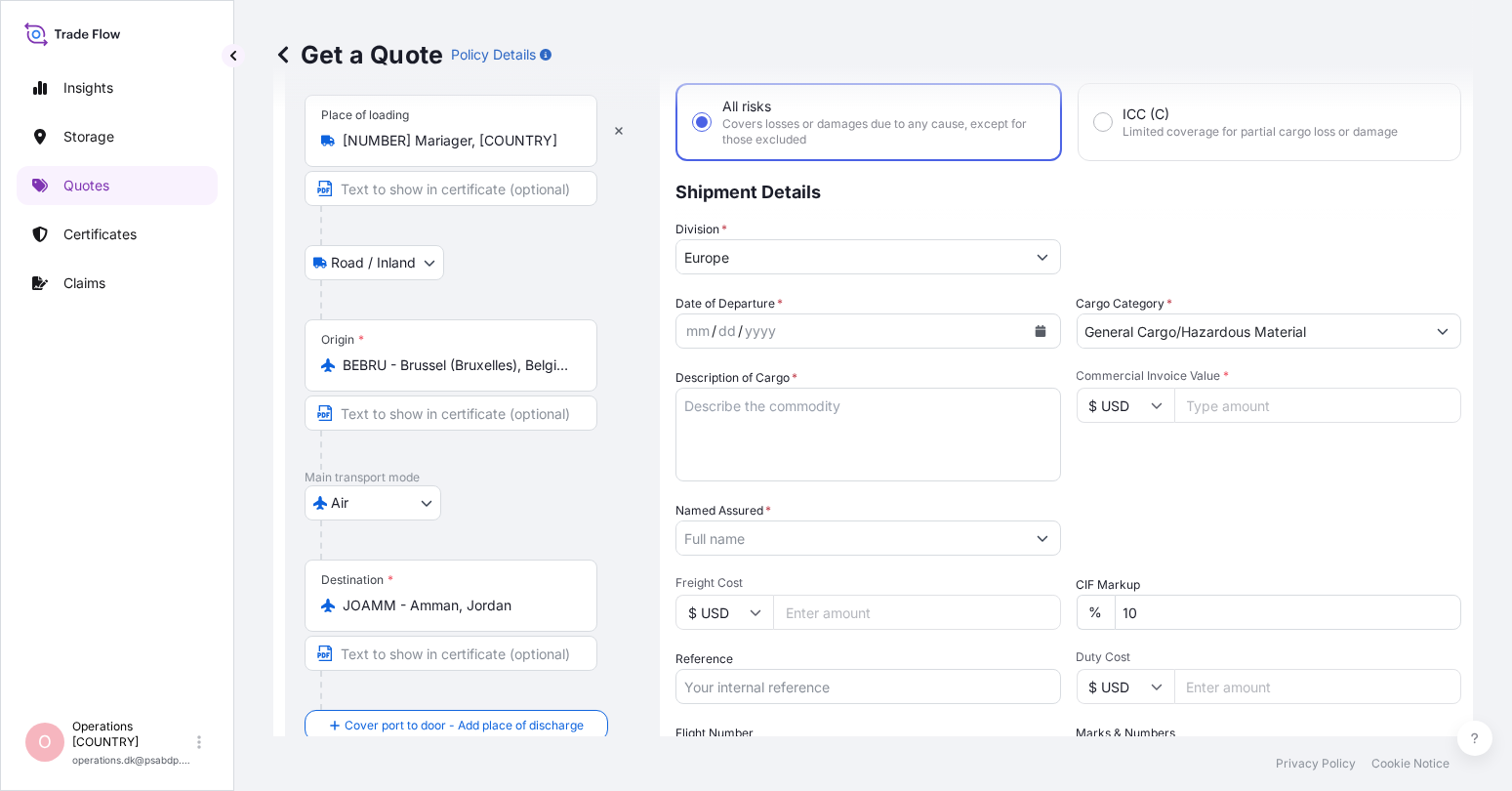 click on "Description of Cargo *" at bounding box center [868, 435] 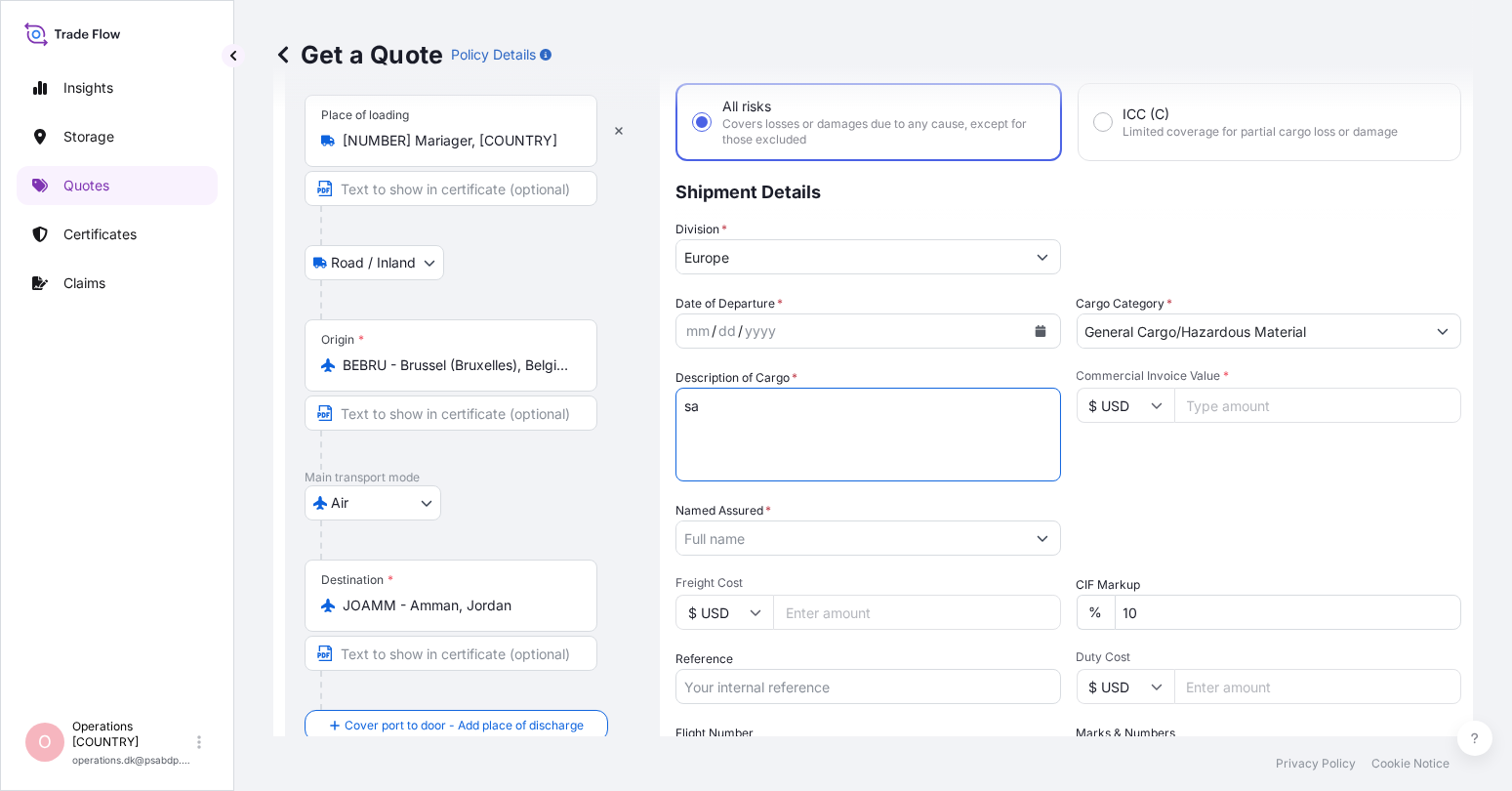 type on "s" 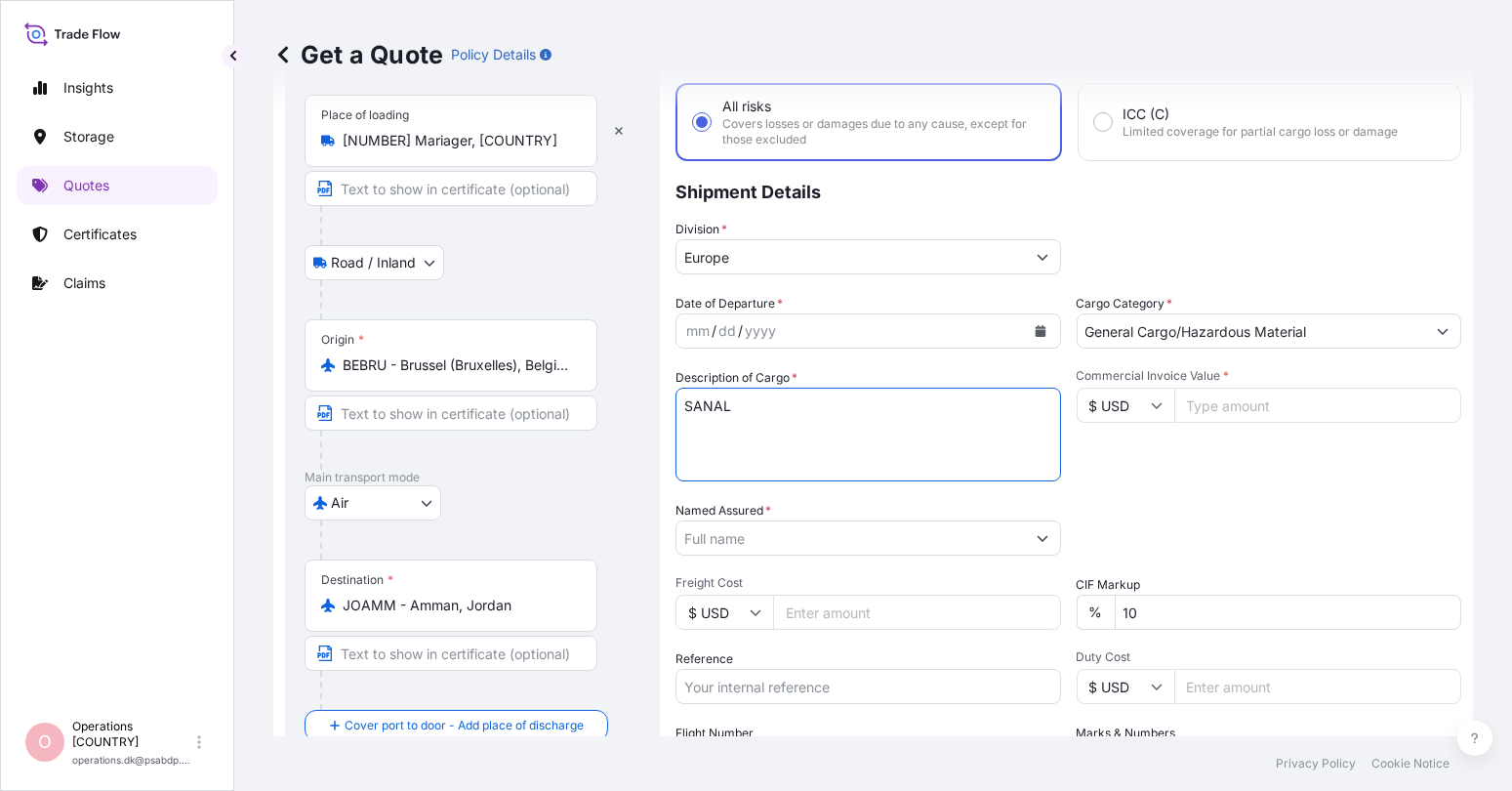 click on "SANAL" at bounding box center [868, 435] 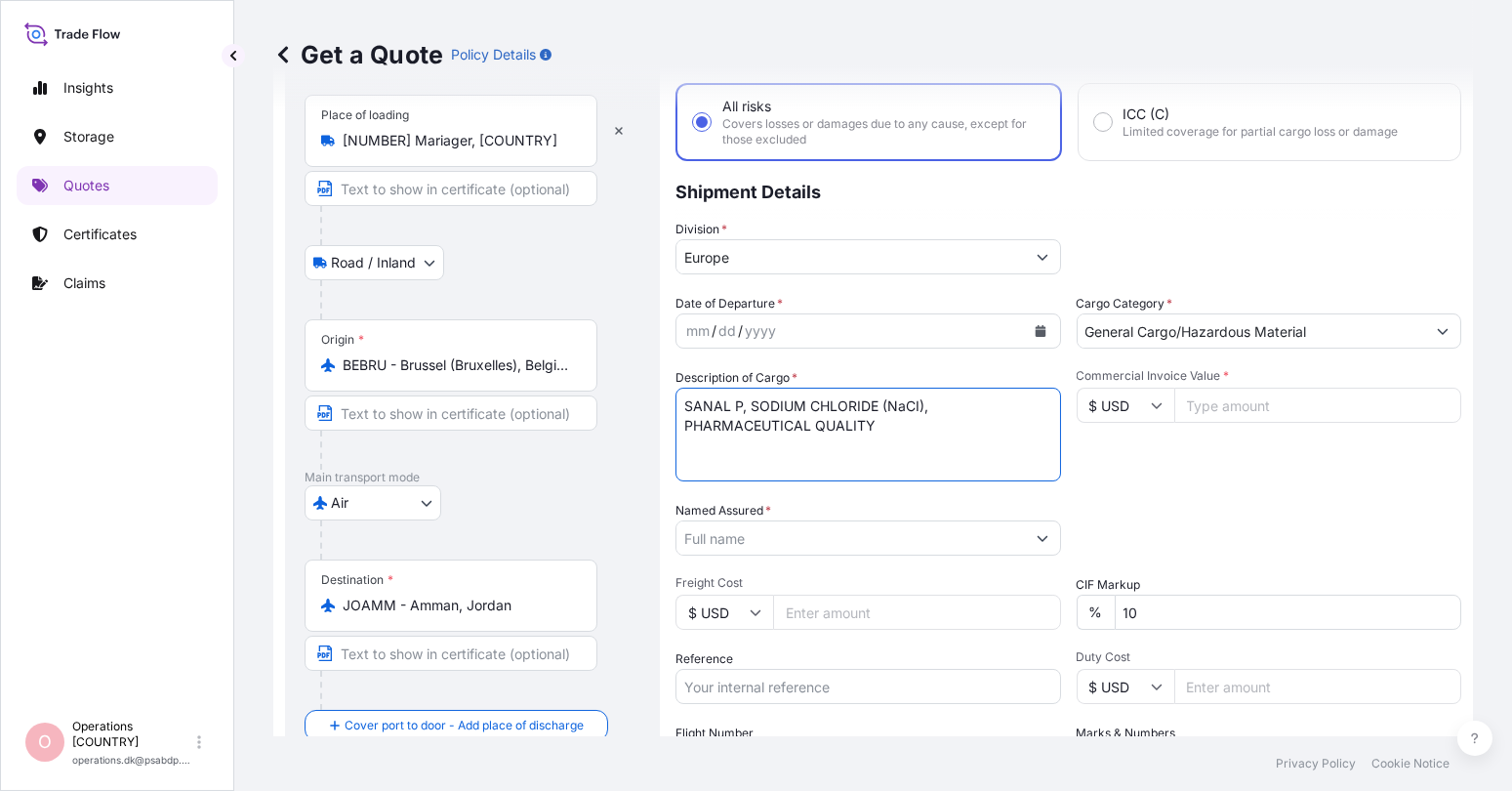 click on "SANAL P, SODIUM CHLORIDE (NaCI), PHARMACEUTICAL QUALITY" at bounding box center (868, 435) 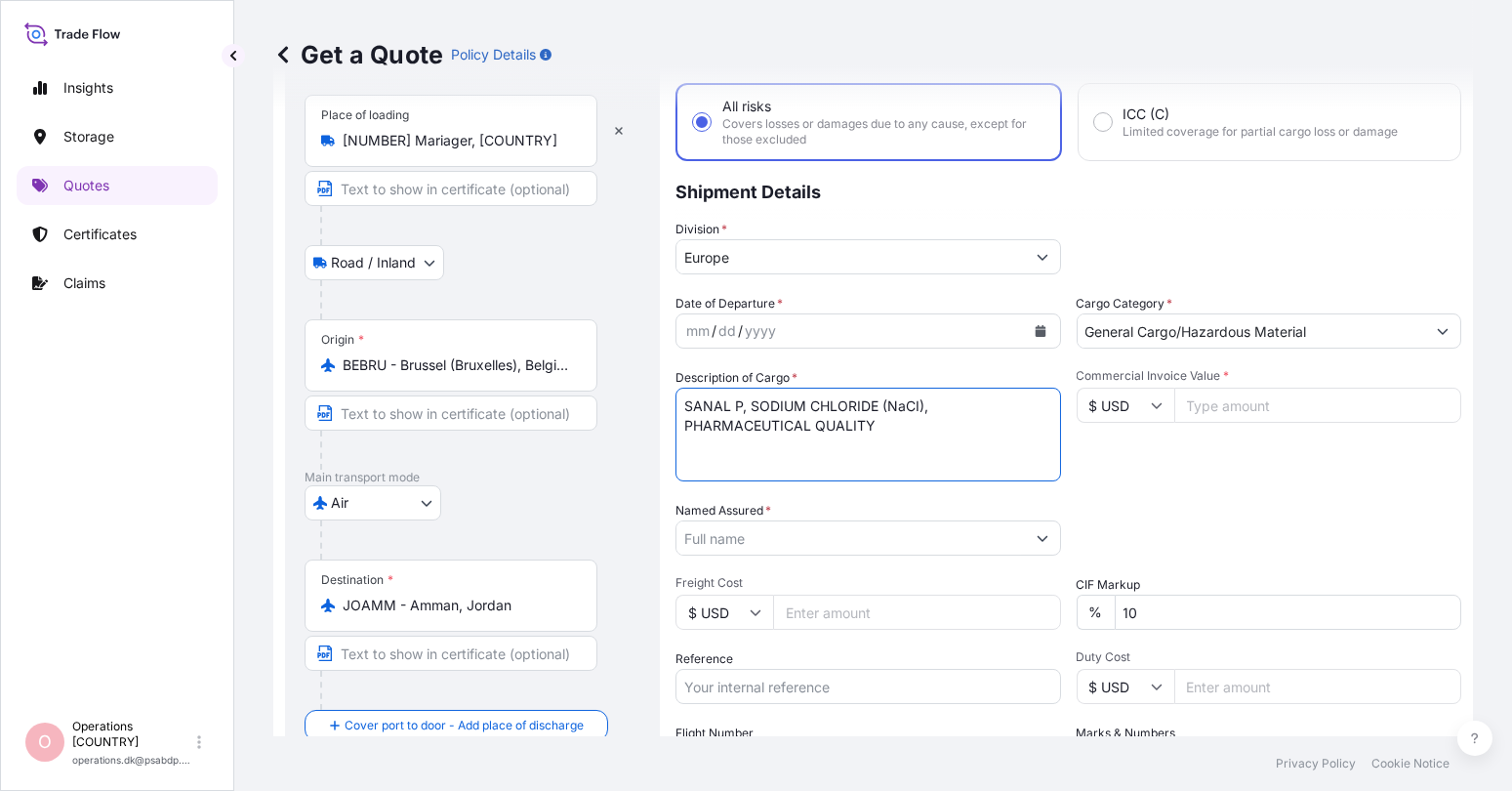 type on "SANAL P, SODIUM CHLORIDE (NaCI), PHARMACEUTICAL QUALITY" 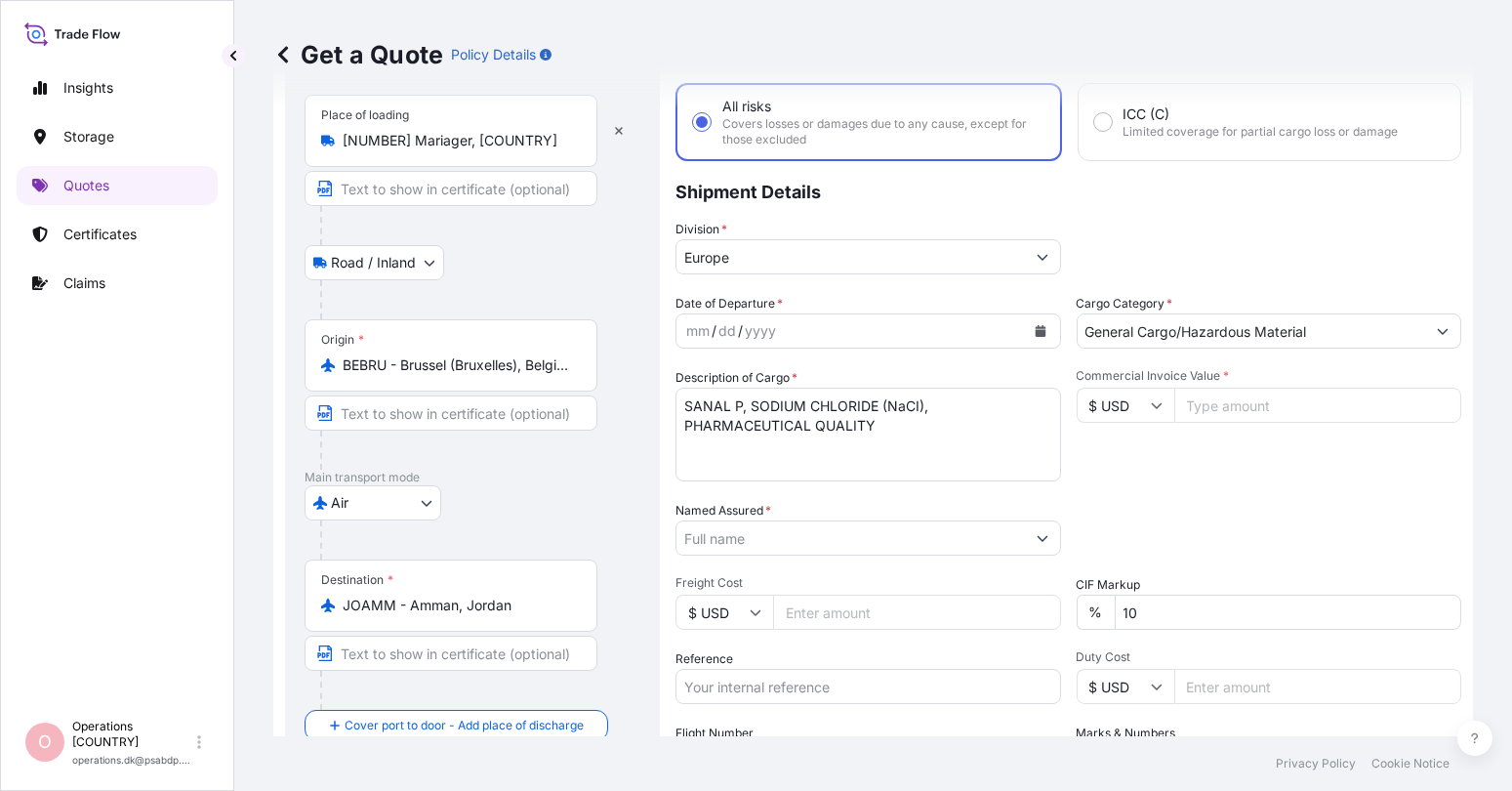 click on "$ USD" at bounding box center (1125, 405) 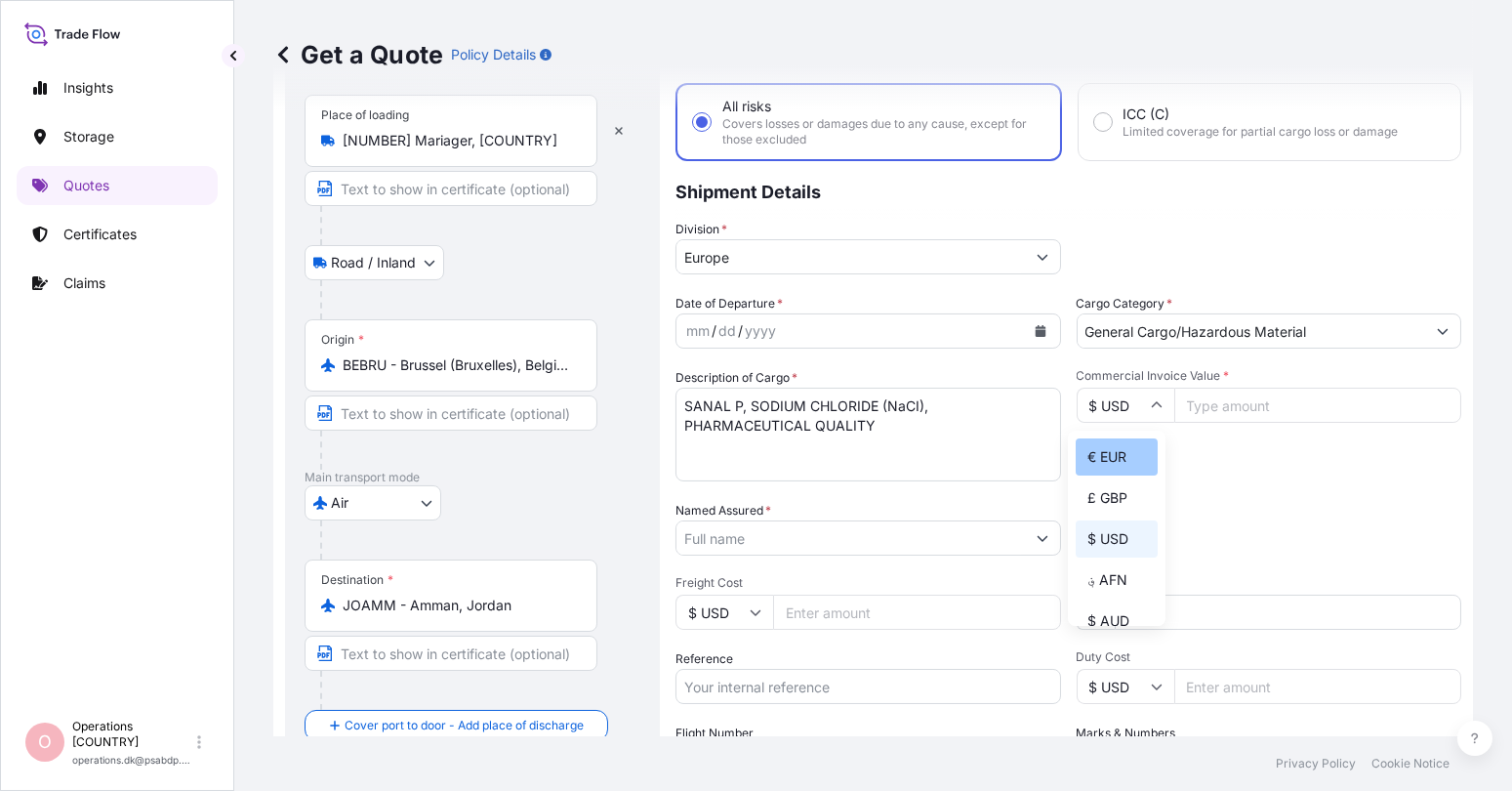 click on "€ EUR" at bounding box center [1117, 457] 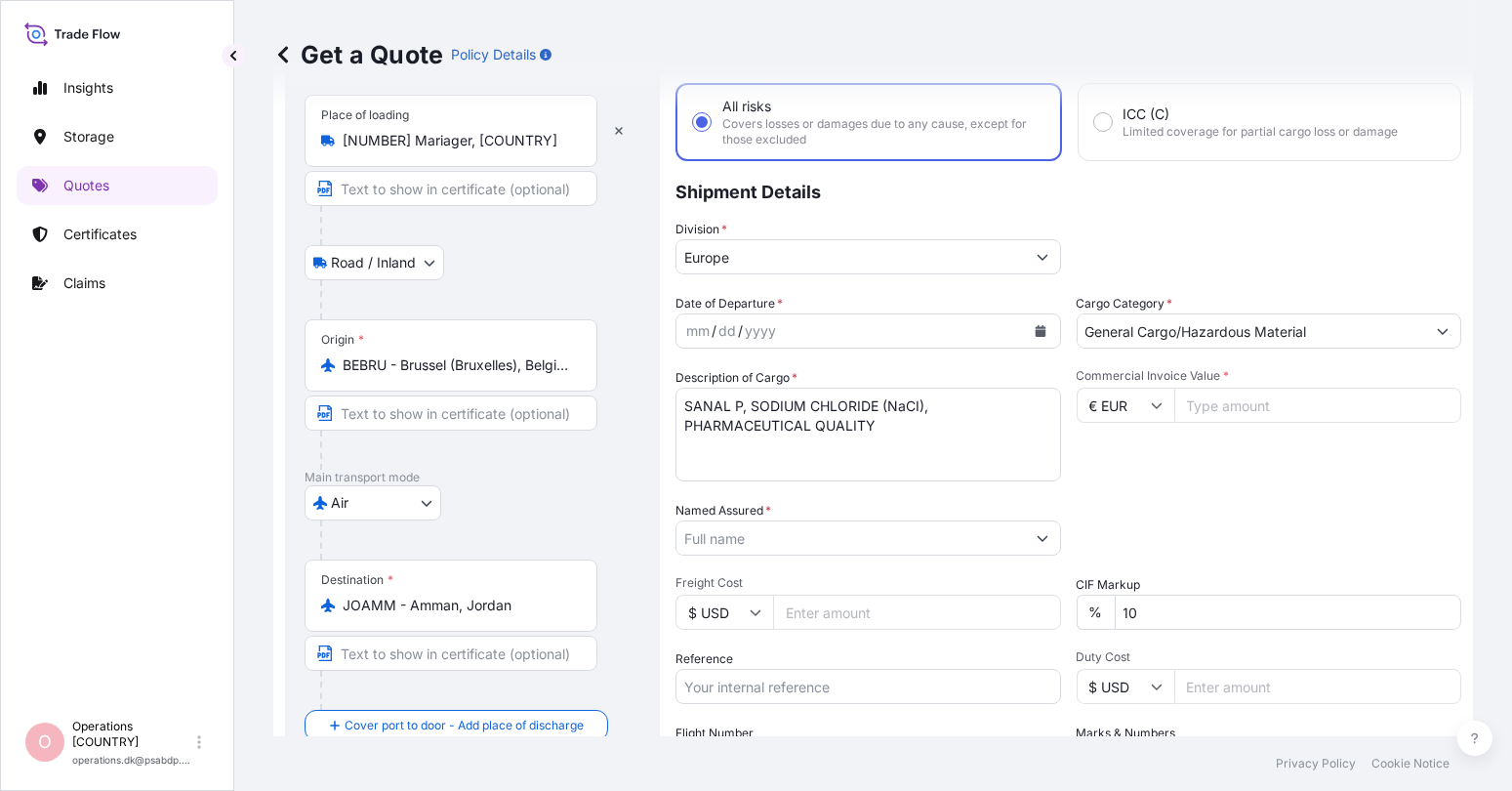 click on "Commercial Invoice Value   *" at bounding box center [1318, 405] 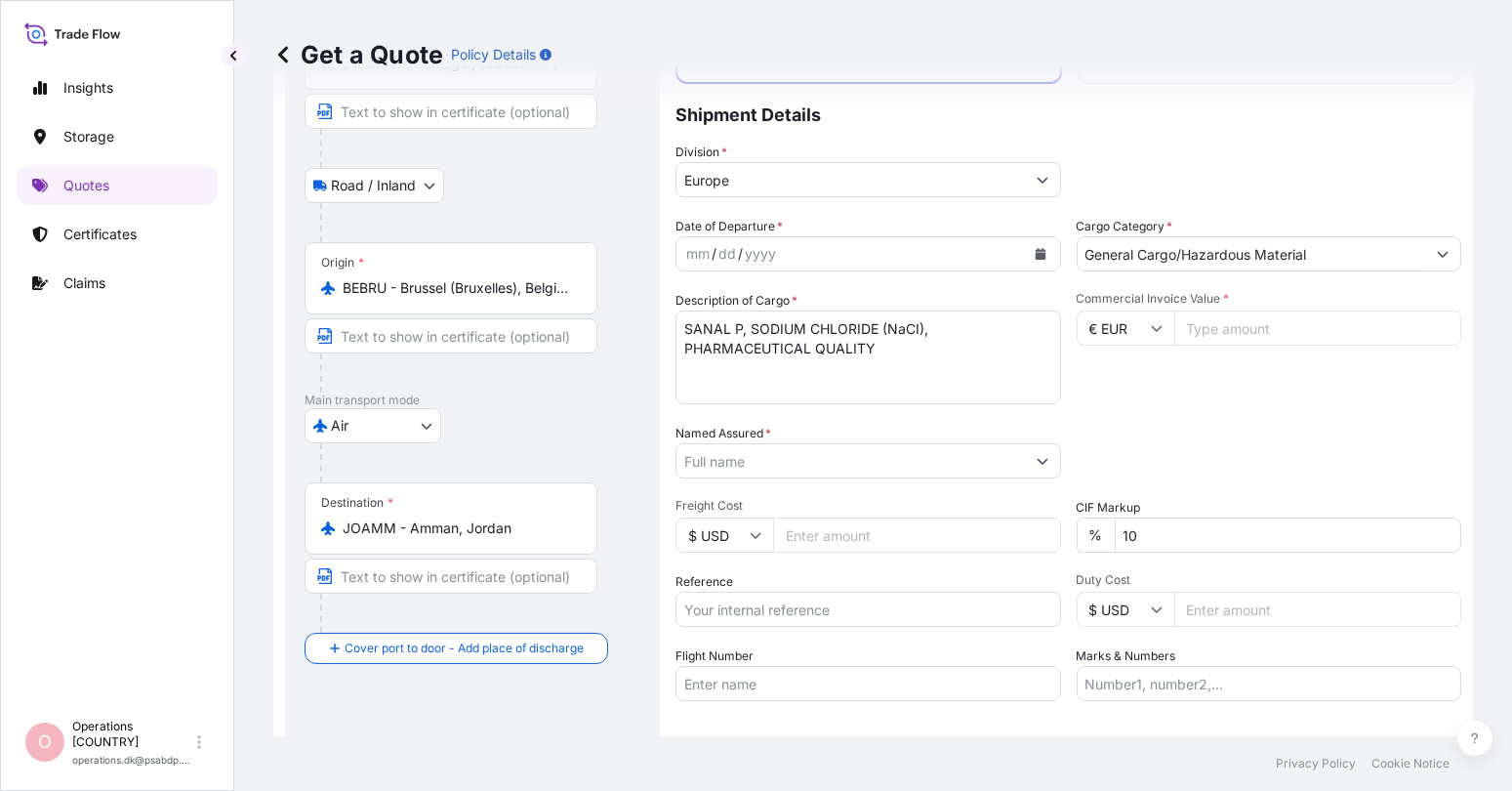 scroll, scrollTop: 205, scrollLeft: 0, axis: vertical 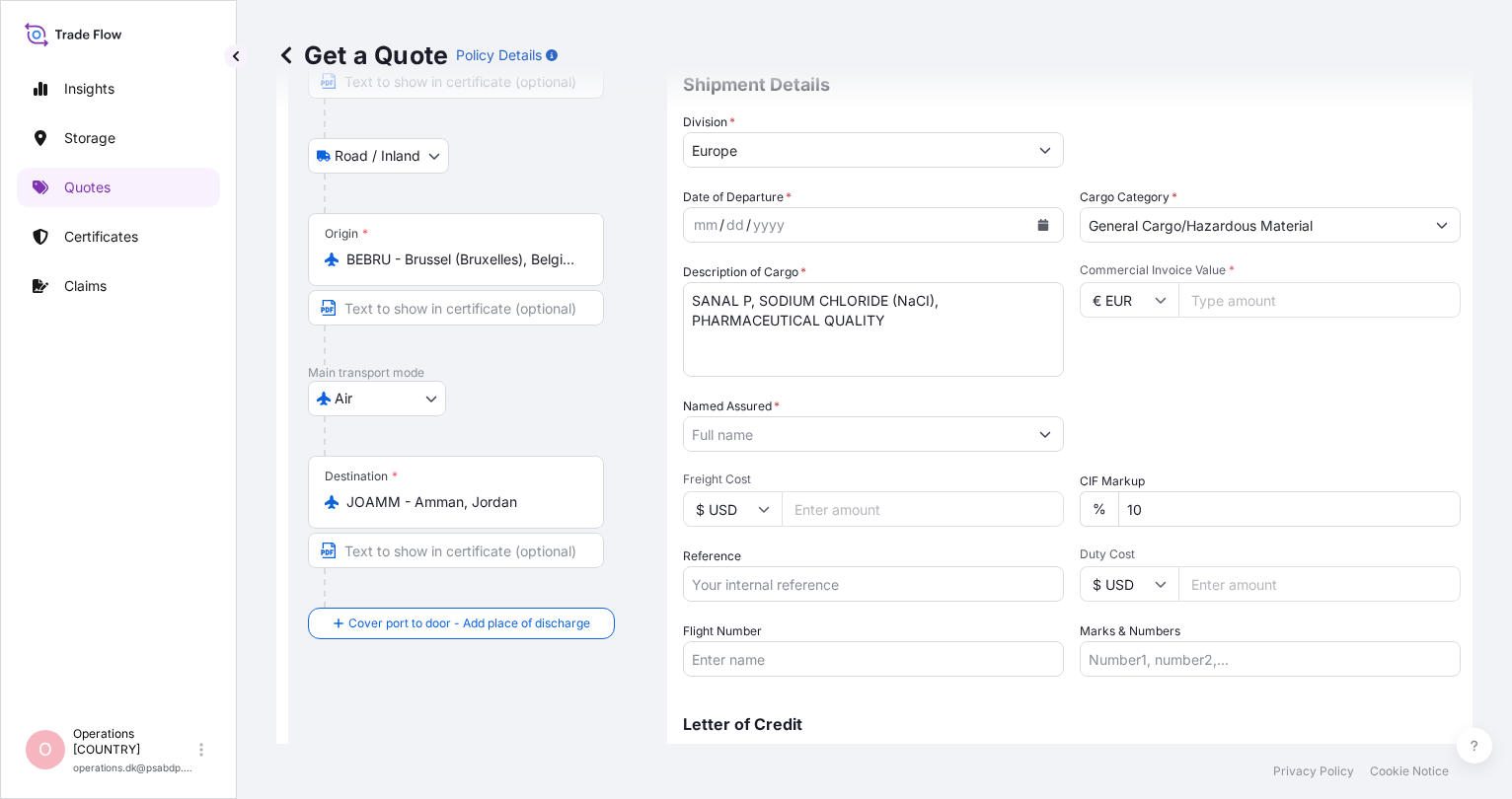 click on "Named Assured *" at bounding box center (856, 434) 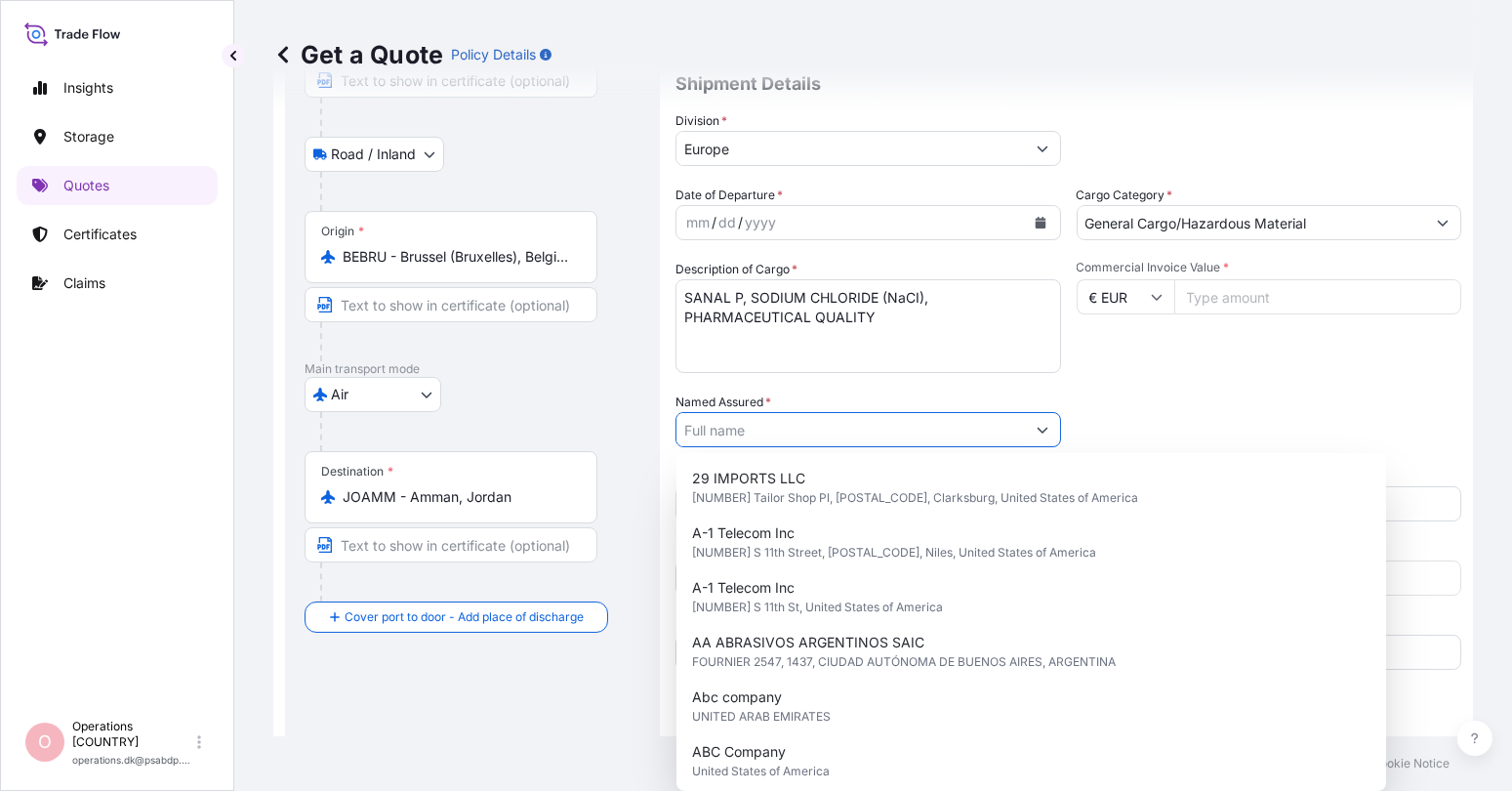 click on "Named Assured *" at bounding box center [850, 430] 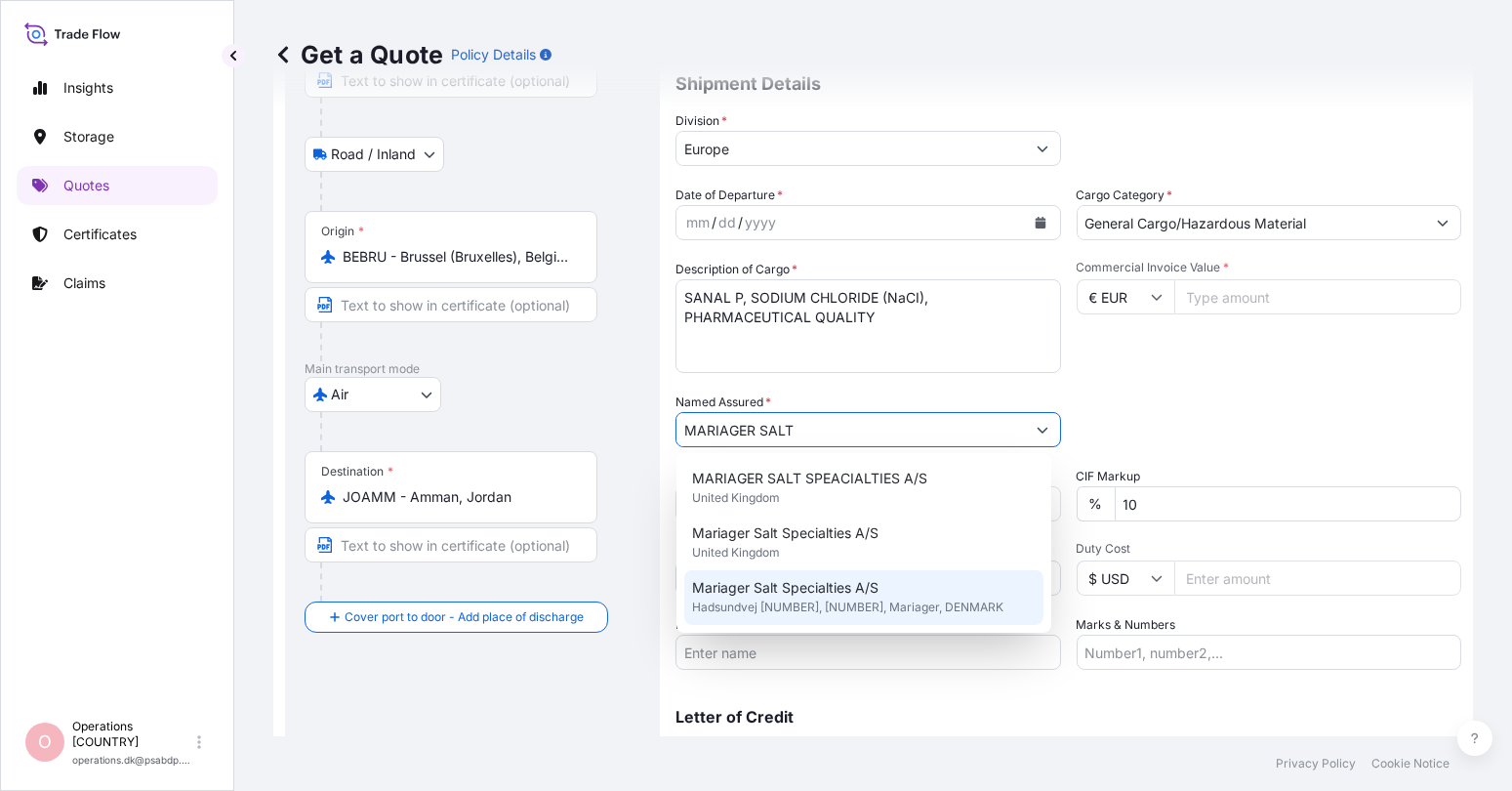 click on "Hadsundvej [NUMBER], [NUMBER], Mariager, DENMARK" at bounding box center (847, 607) 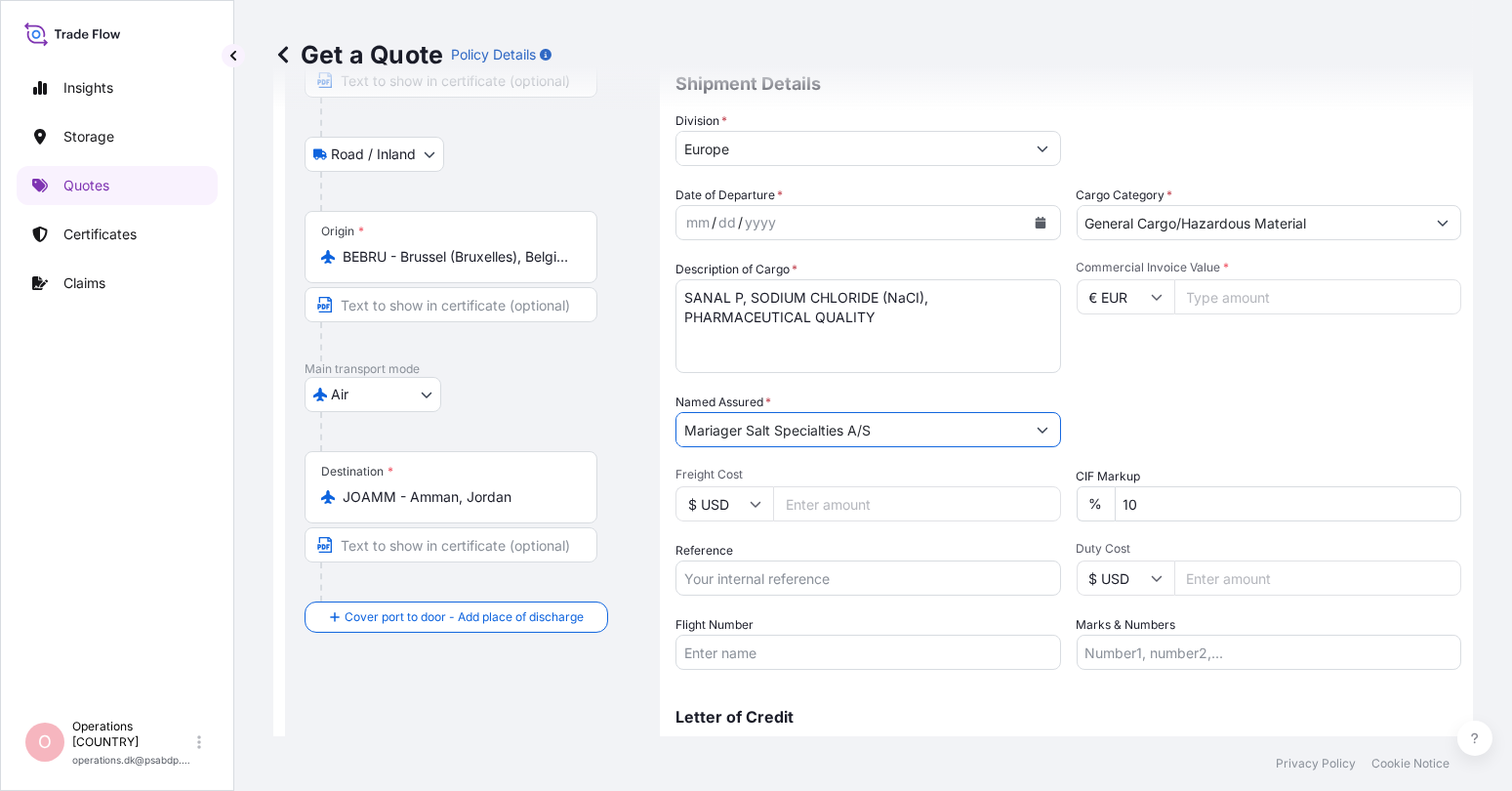 type on "Mariager Salt Specialties A/S" 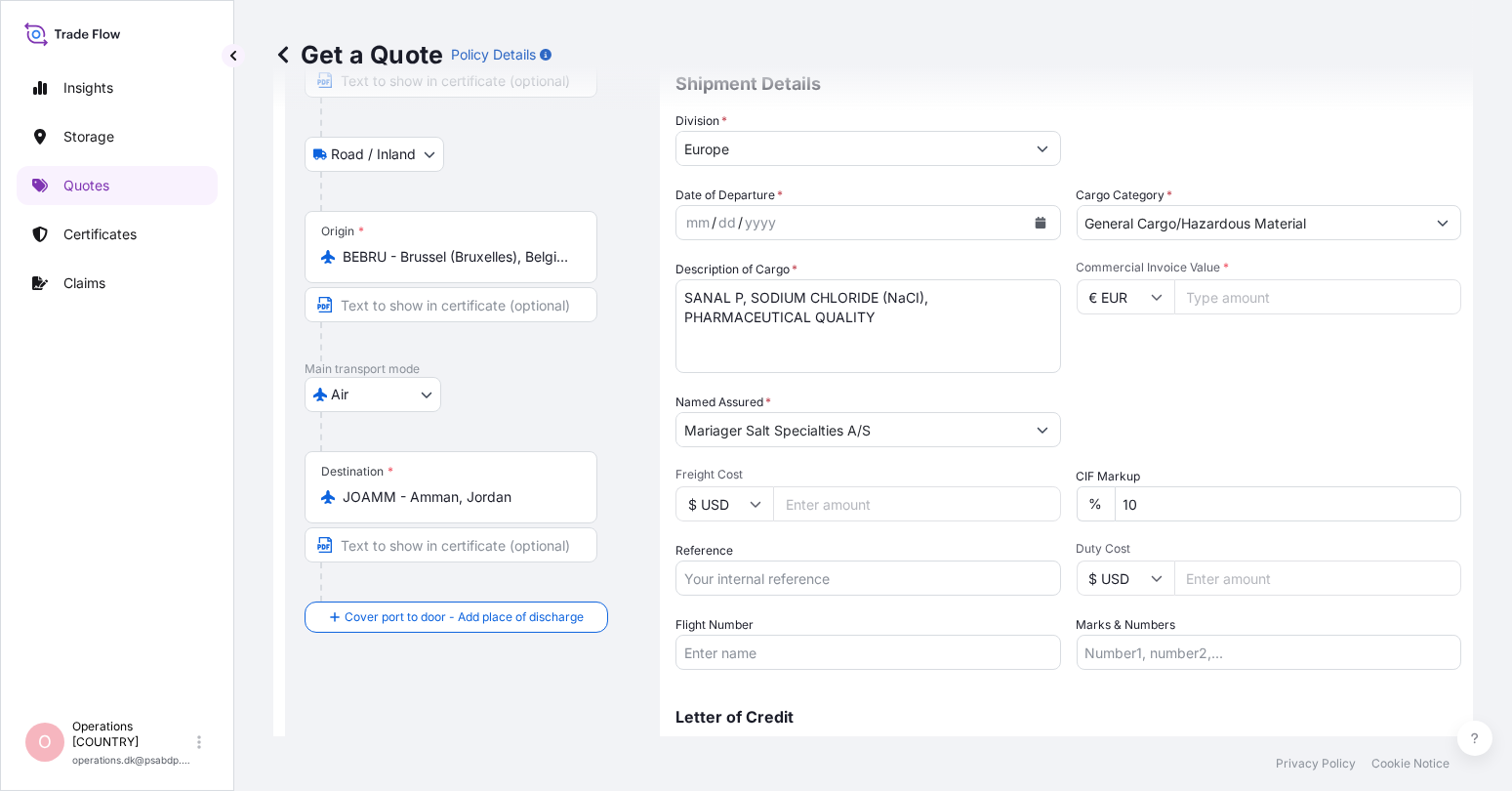 click on "Reference" at bounding box center [868, 578] 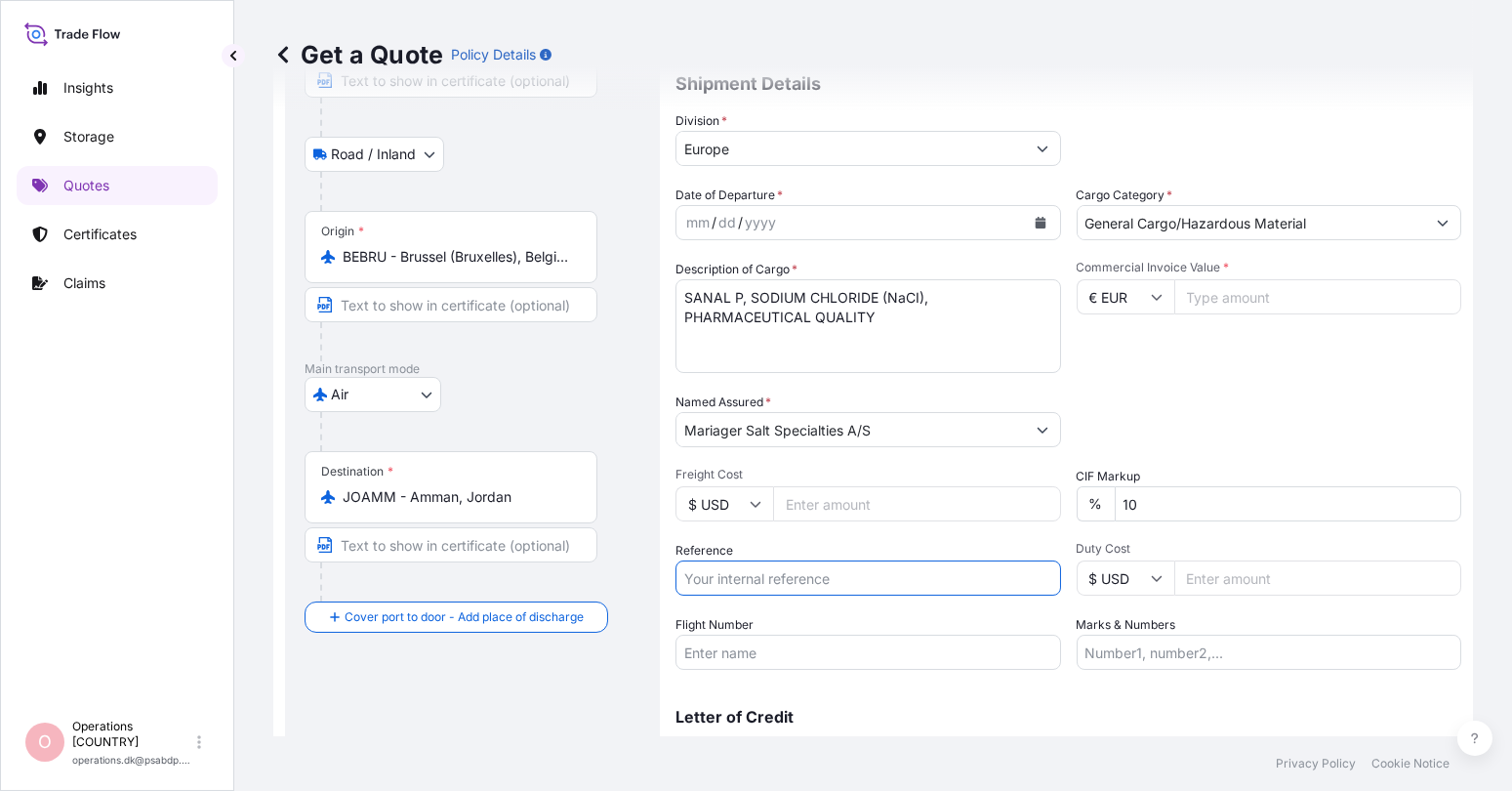 click on "Reference" at bounding box center (868, 578) 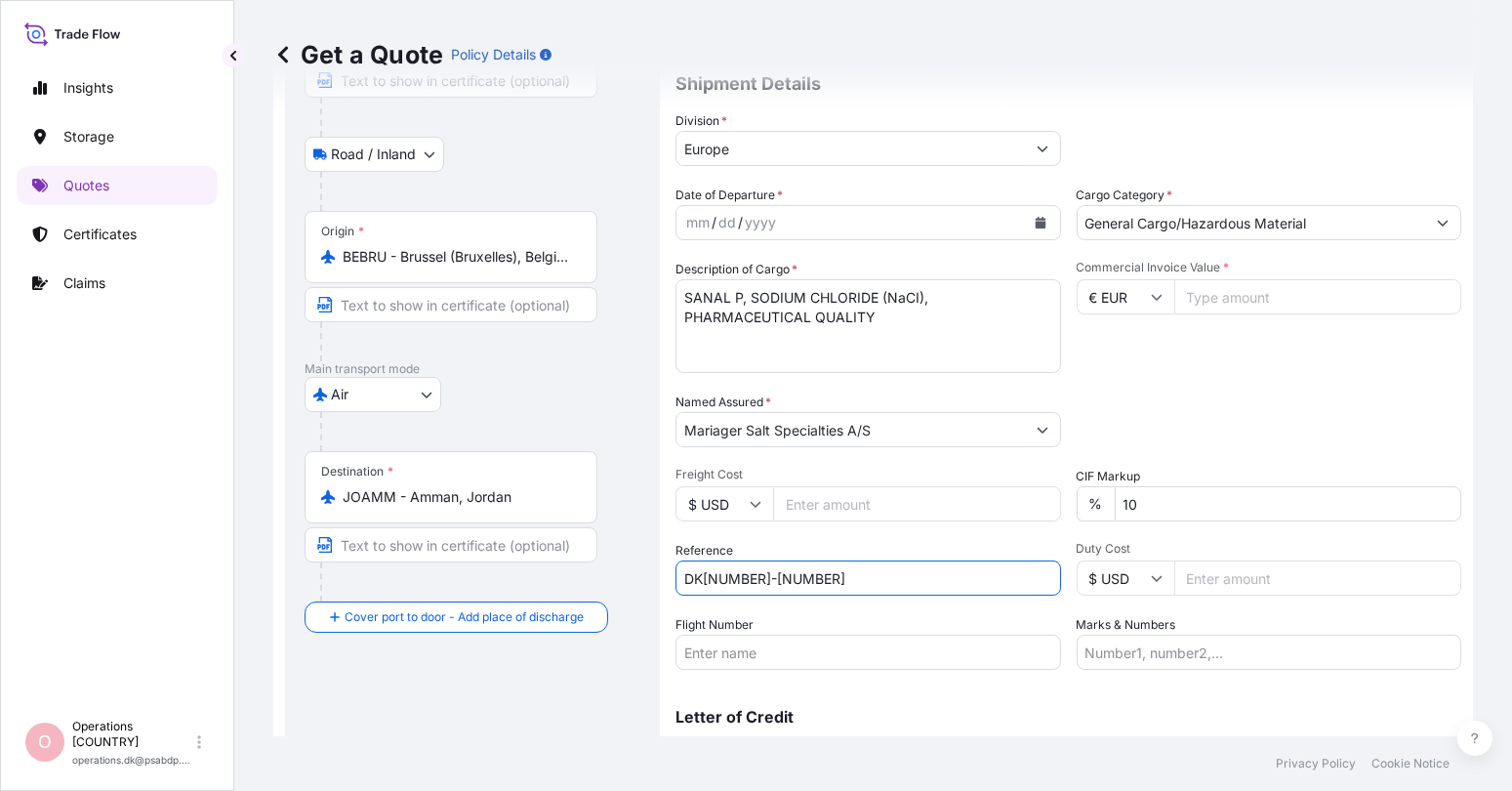 click on "DK[NUMBER]-[NUMBER]" at bounding box center (868, 578) 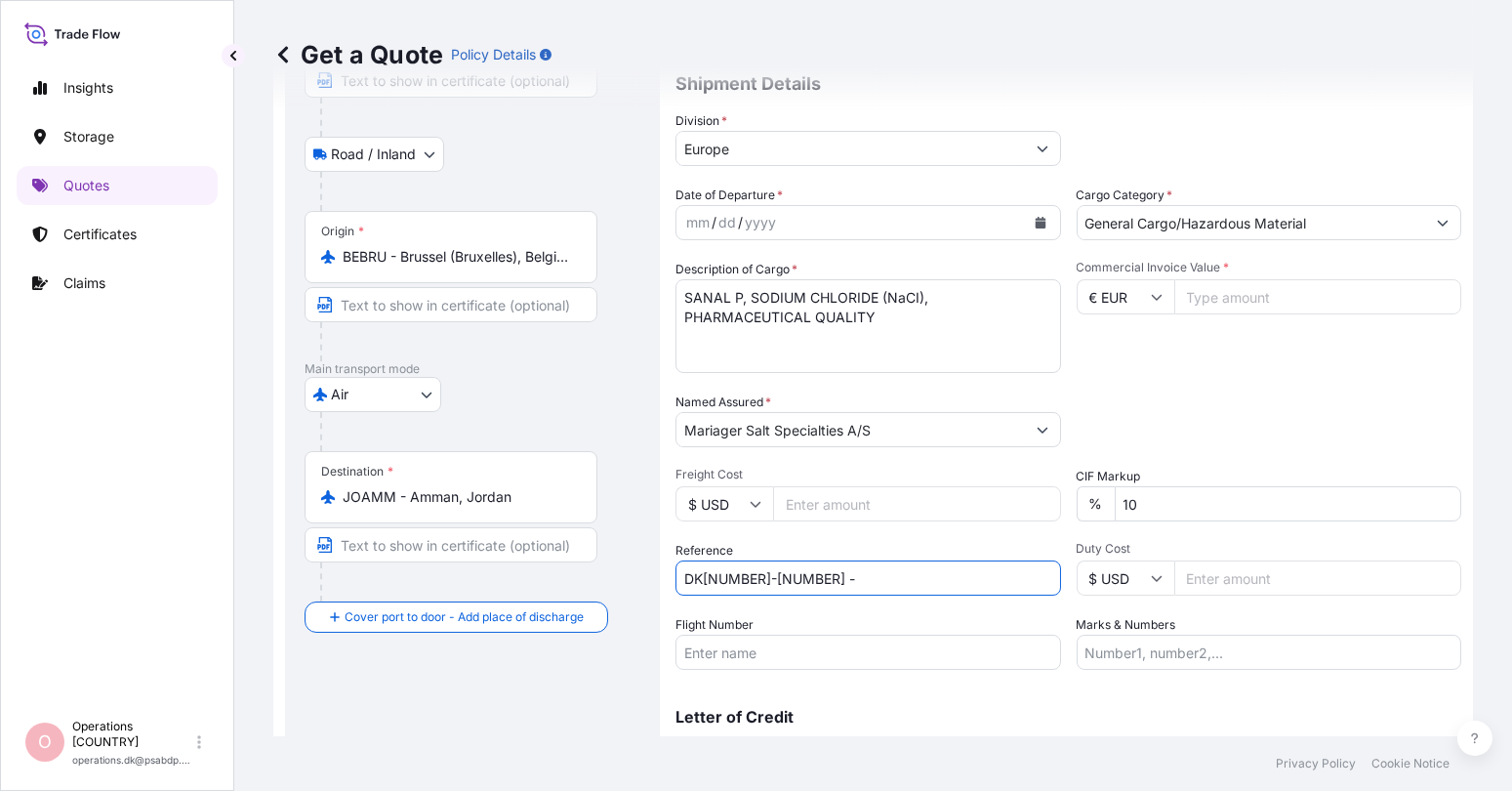 paste on "[NUMBER]" 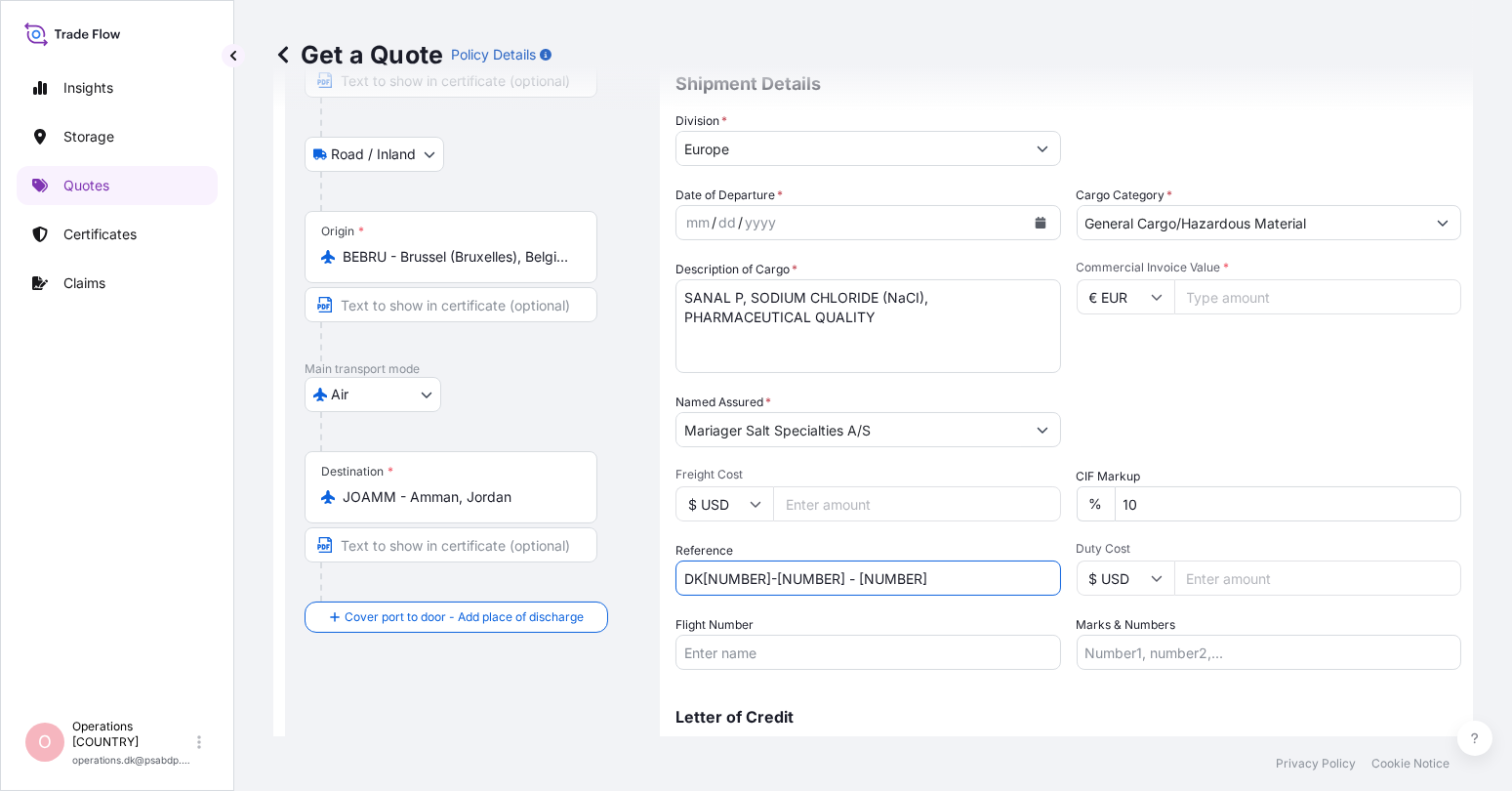 type on "DK[NUMBER]-[NUMBER] - [NUMBER]" 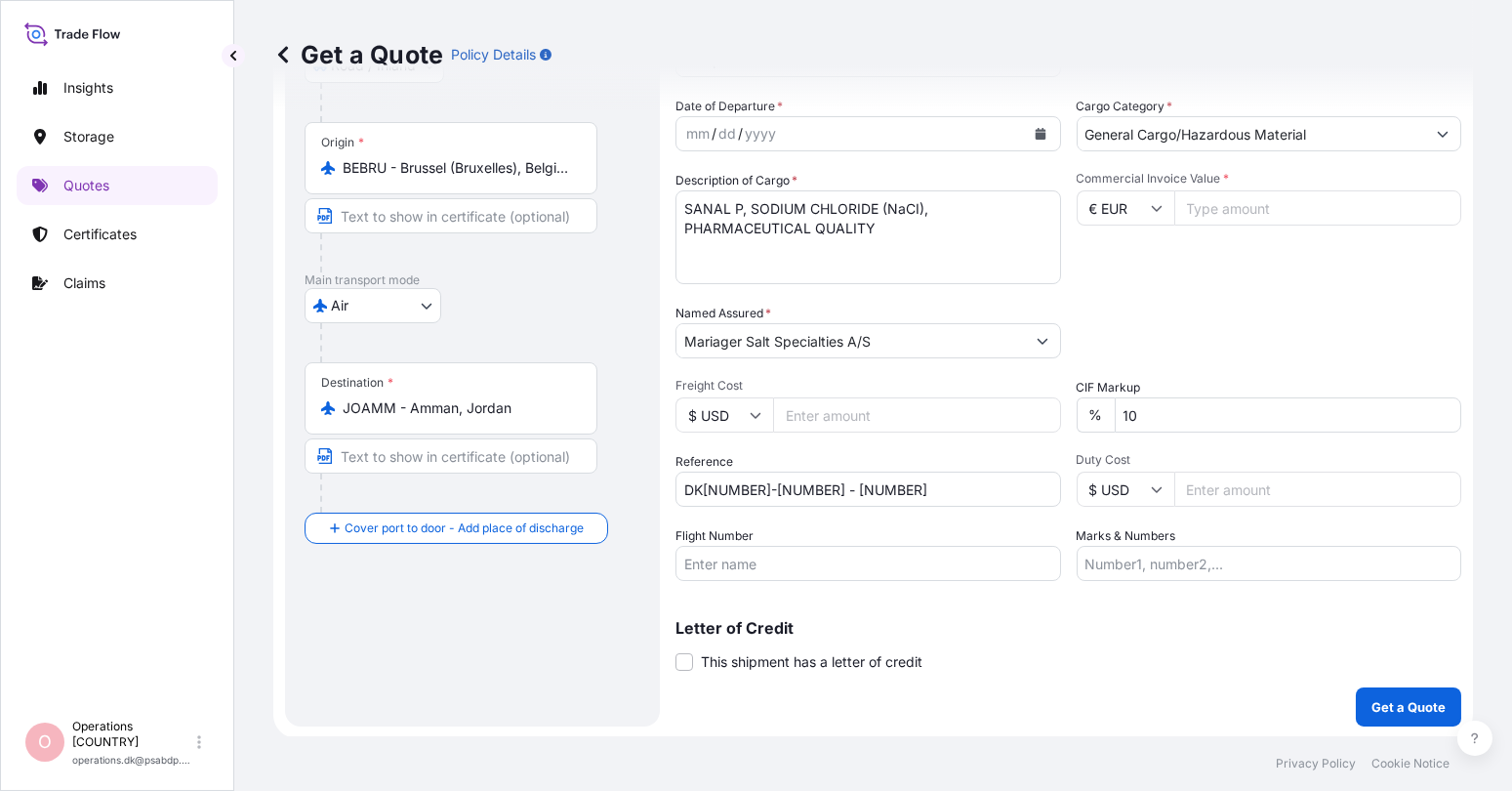 scroll, scrollTop: 186, scrollLeft: 0, axis: vertical 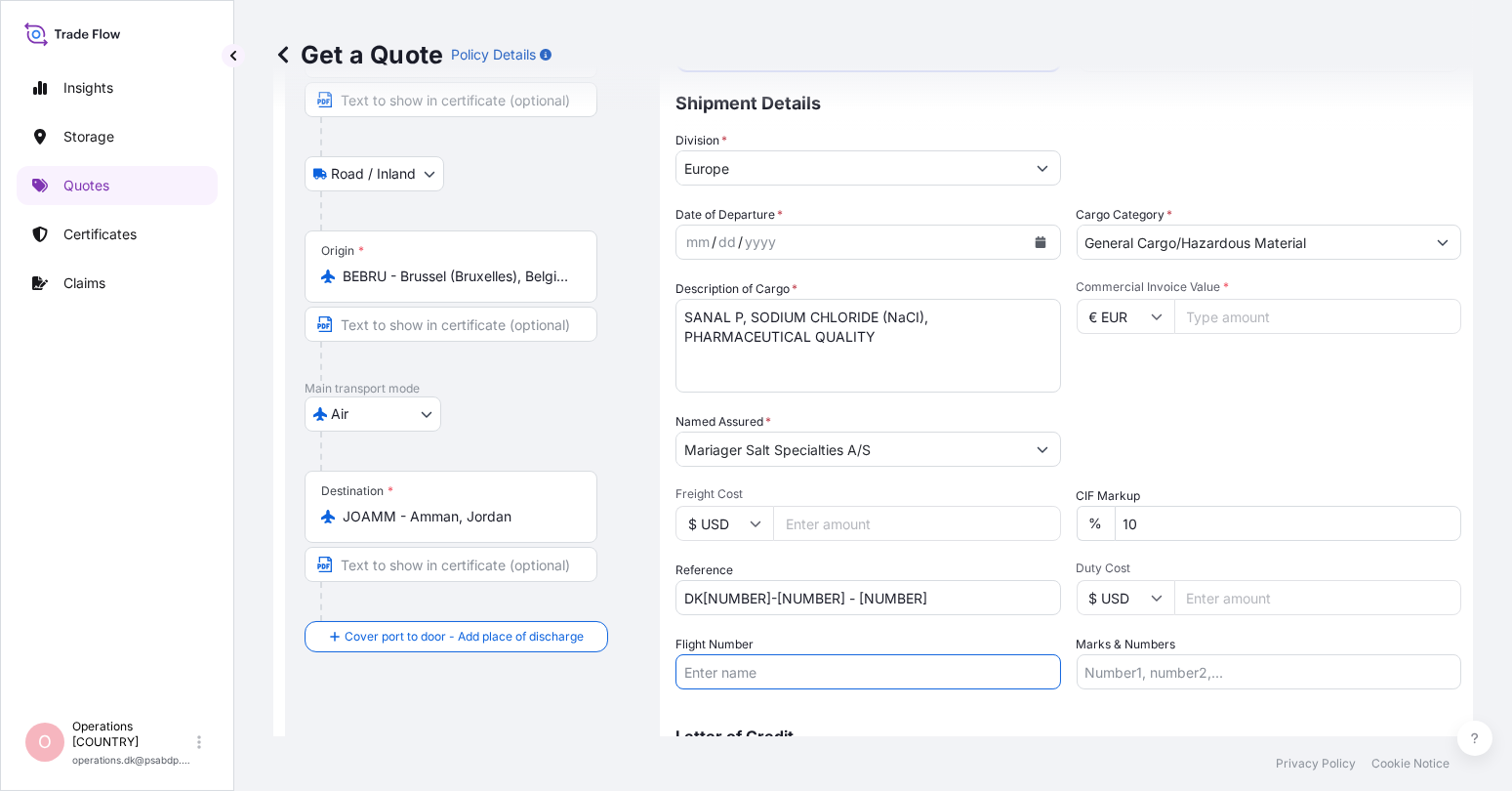 click 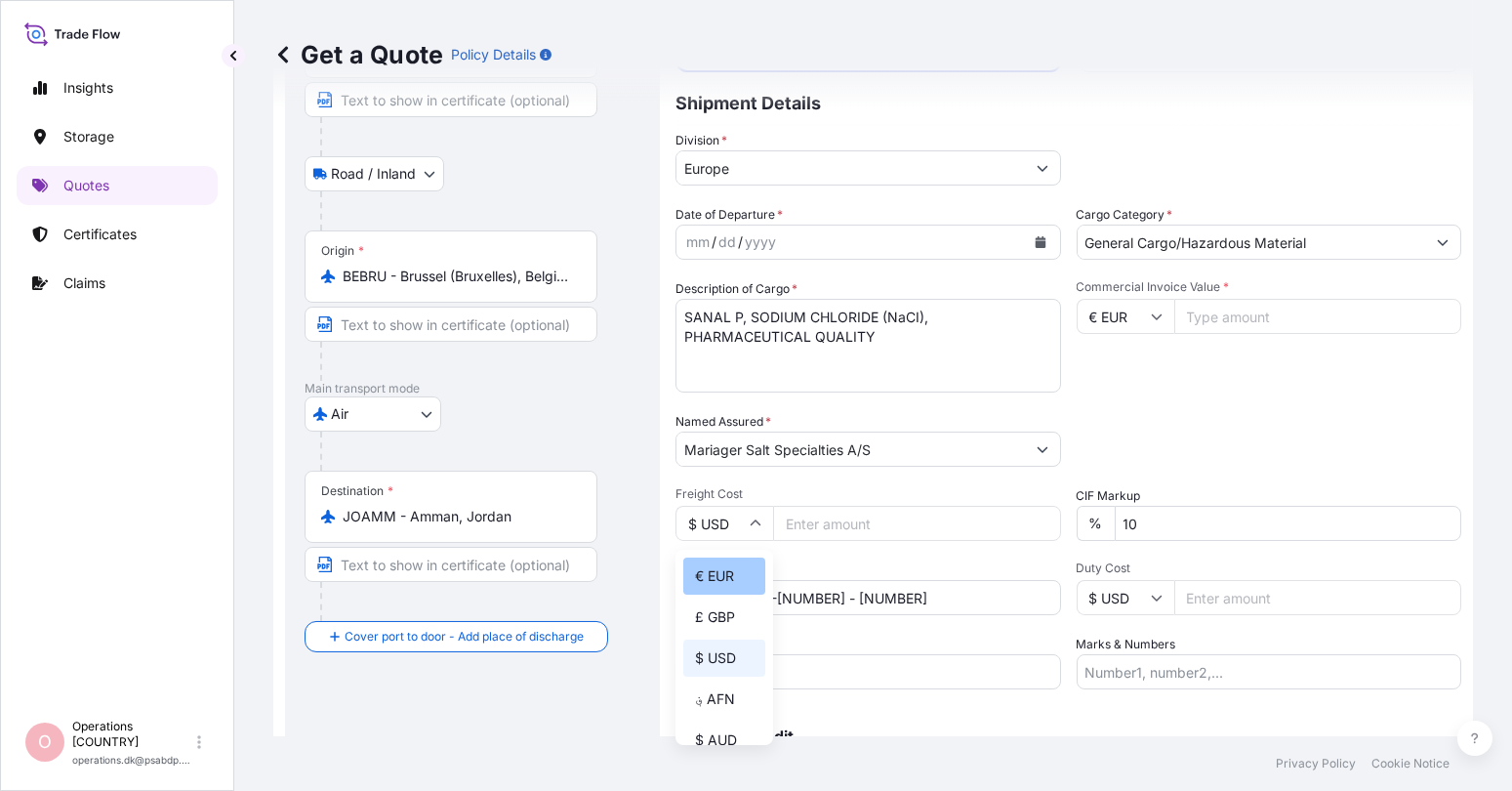click on "€ EUR" at bounding box center (724, 576) 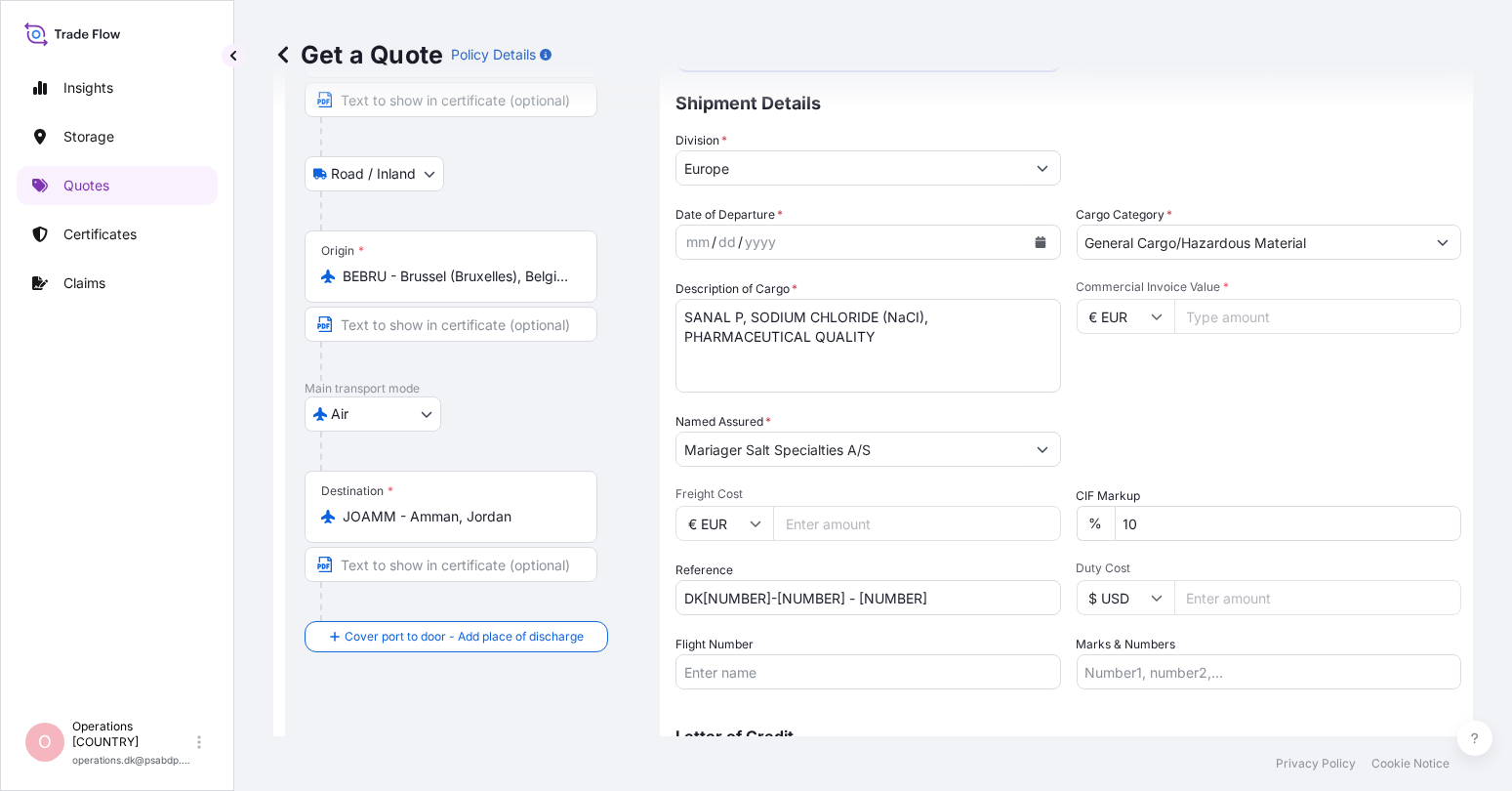 click on "Freight Cost" at bounding box center [917, 523] 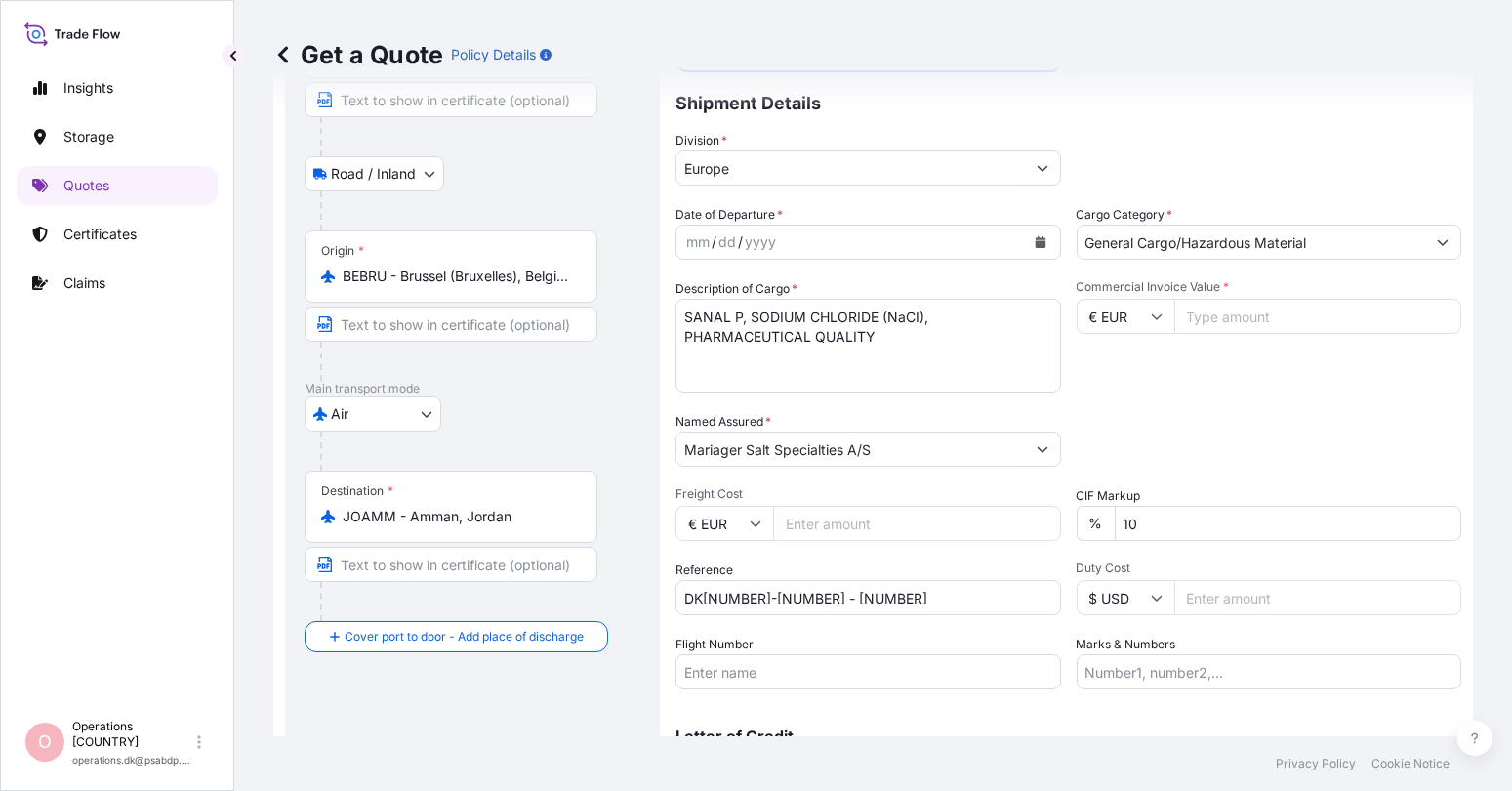 click on "Packing Category Type to search a container mode Please select a primary mode of transportation first." at bounding box center (1269, 439) 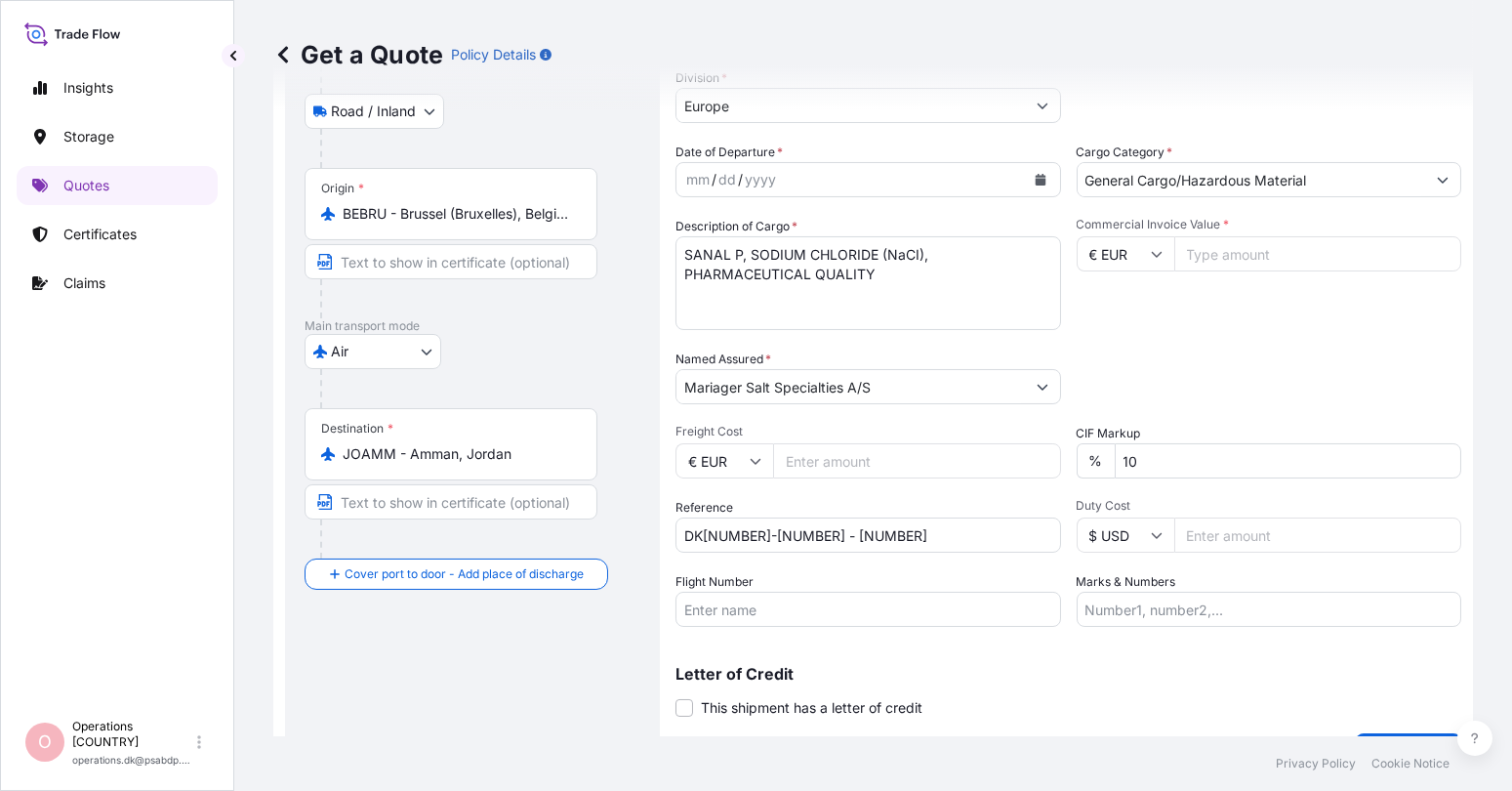 scroll, scrollTop: 294, scrollLeft: 0, axis: vertical 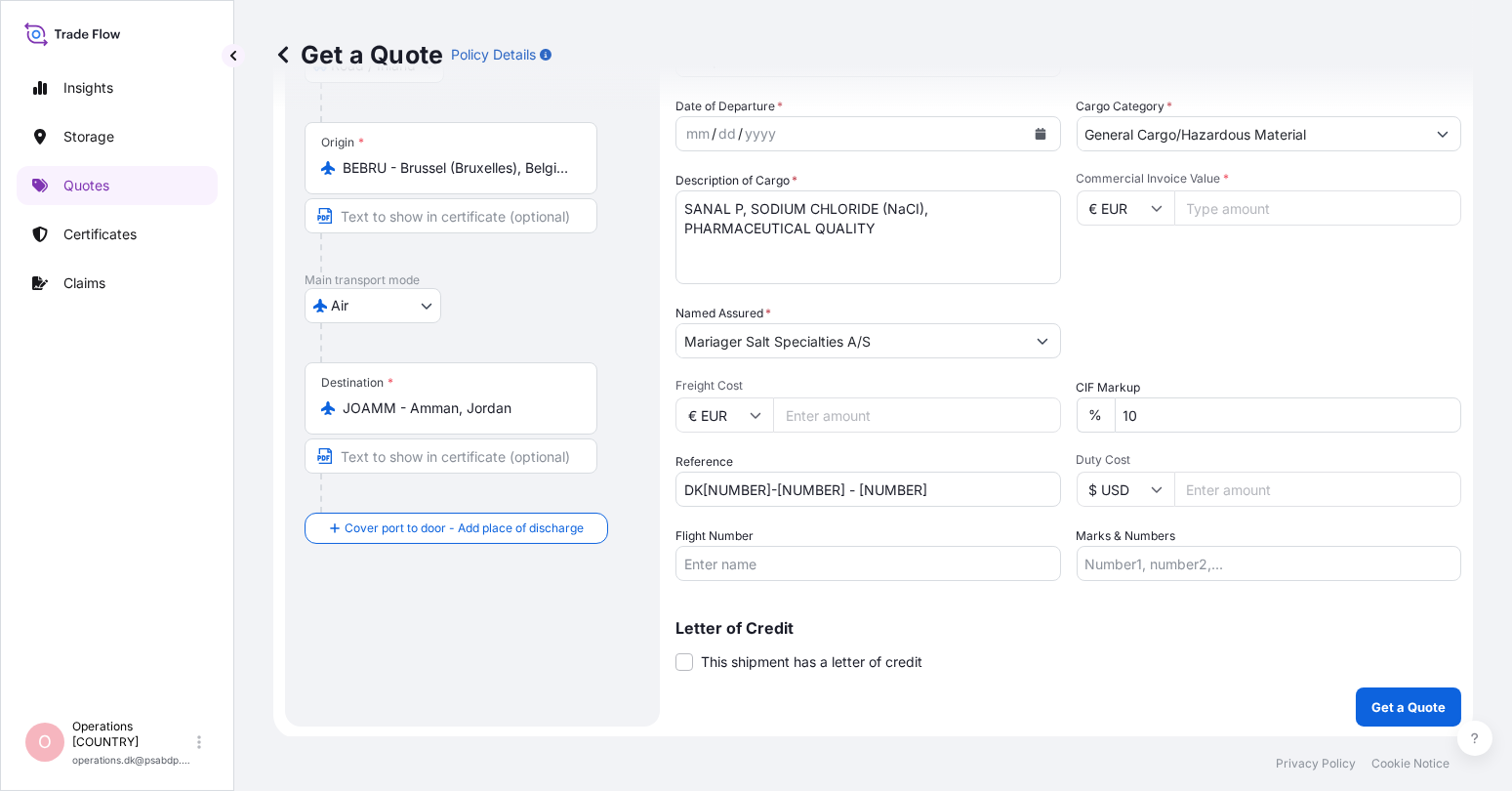 drag, startPoint x: 861, startPoint y: 406, endPoint x: 701, endPoint y: 423, distance: 160.90059 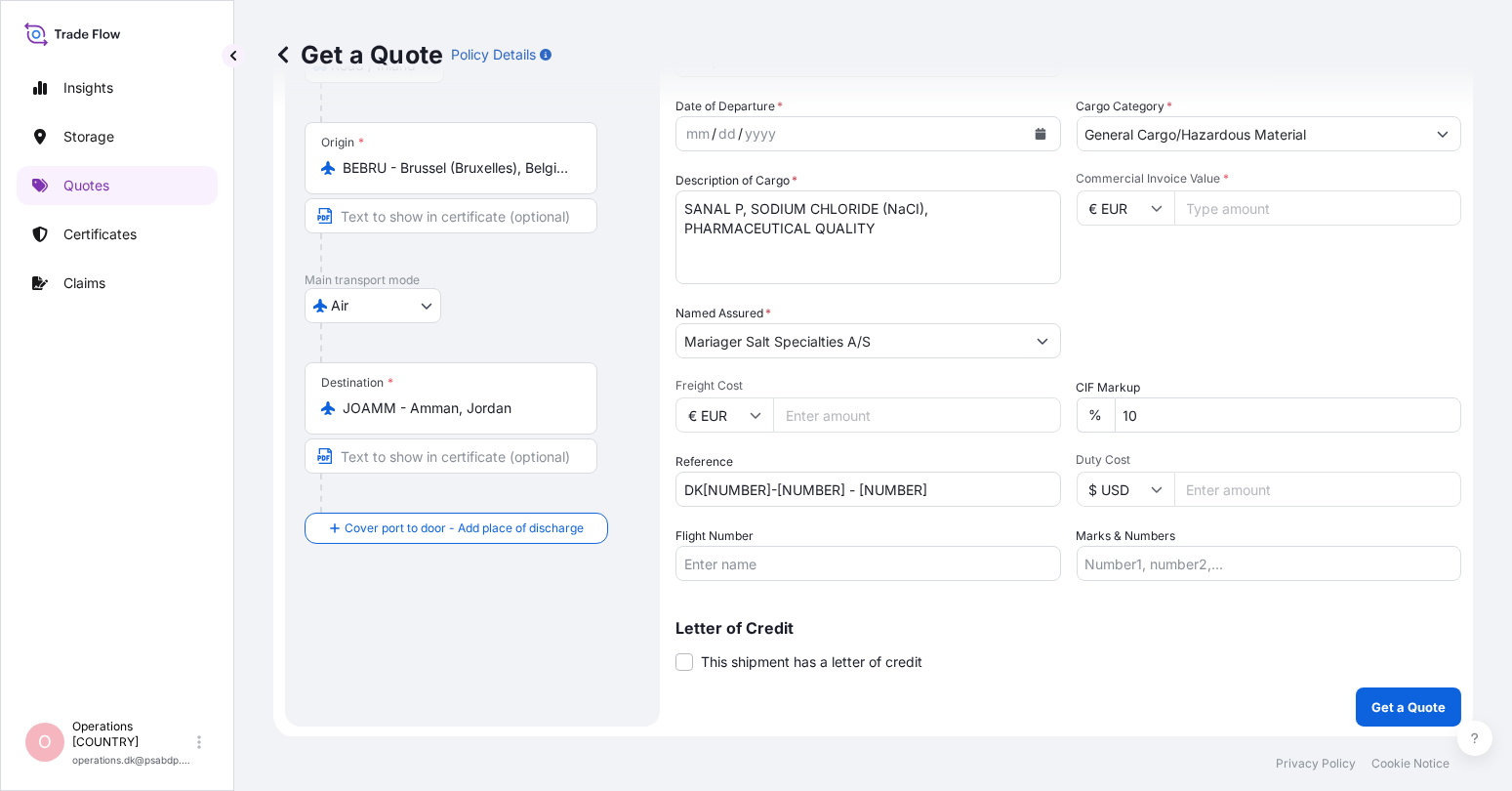 type on "[NUMBER]" 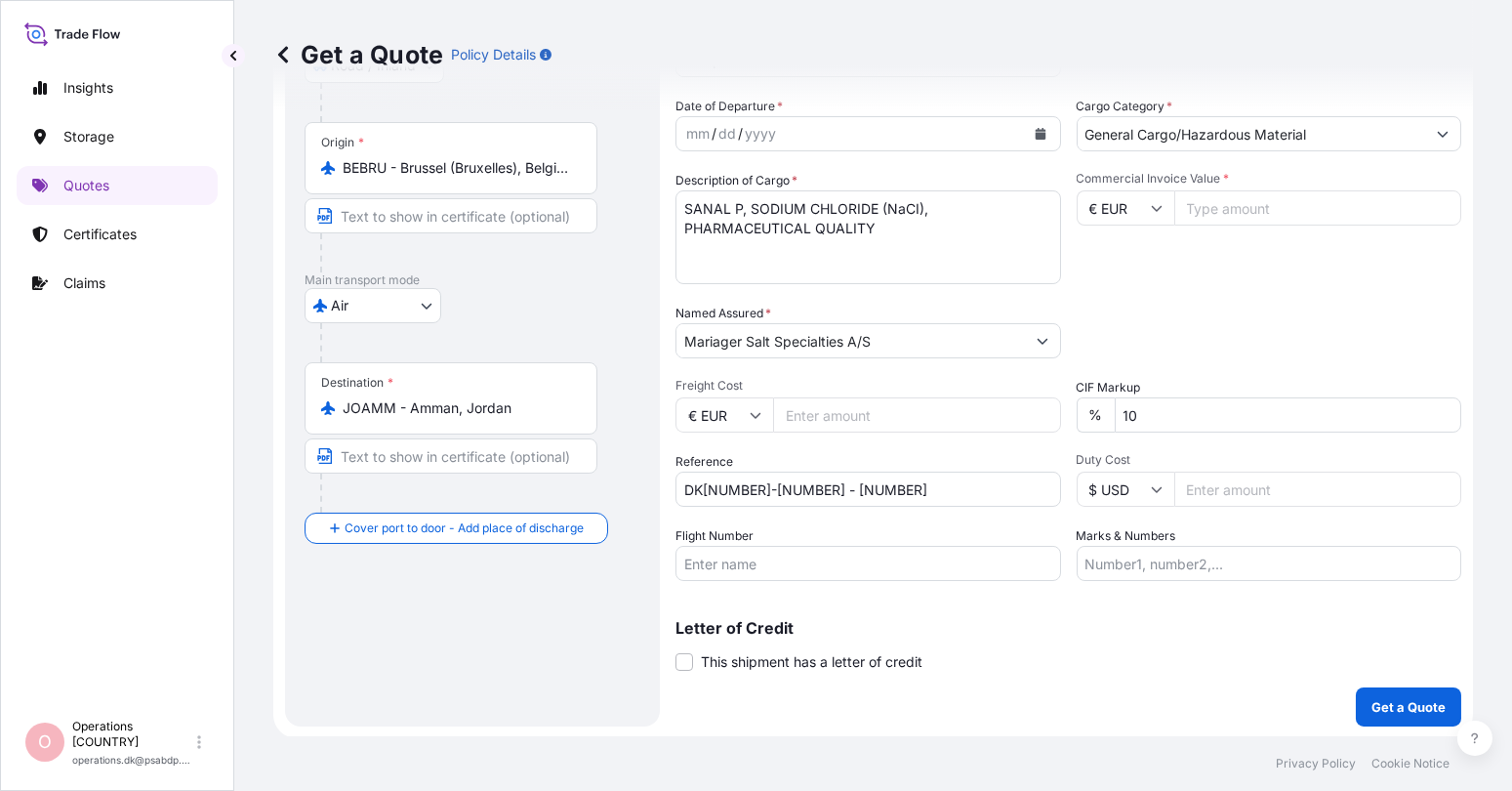 click on "Packing Category Type to search a container mode Please select a primary mode of transportation first." at bounding box center [1269, 331] 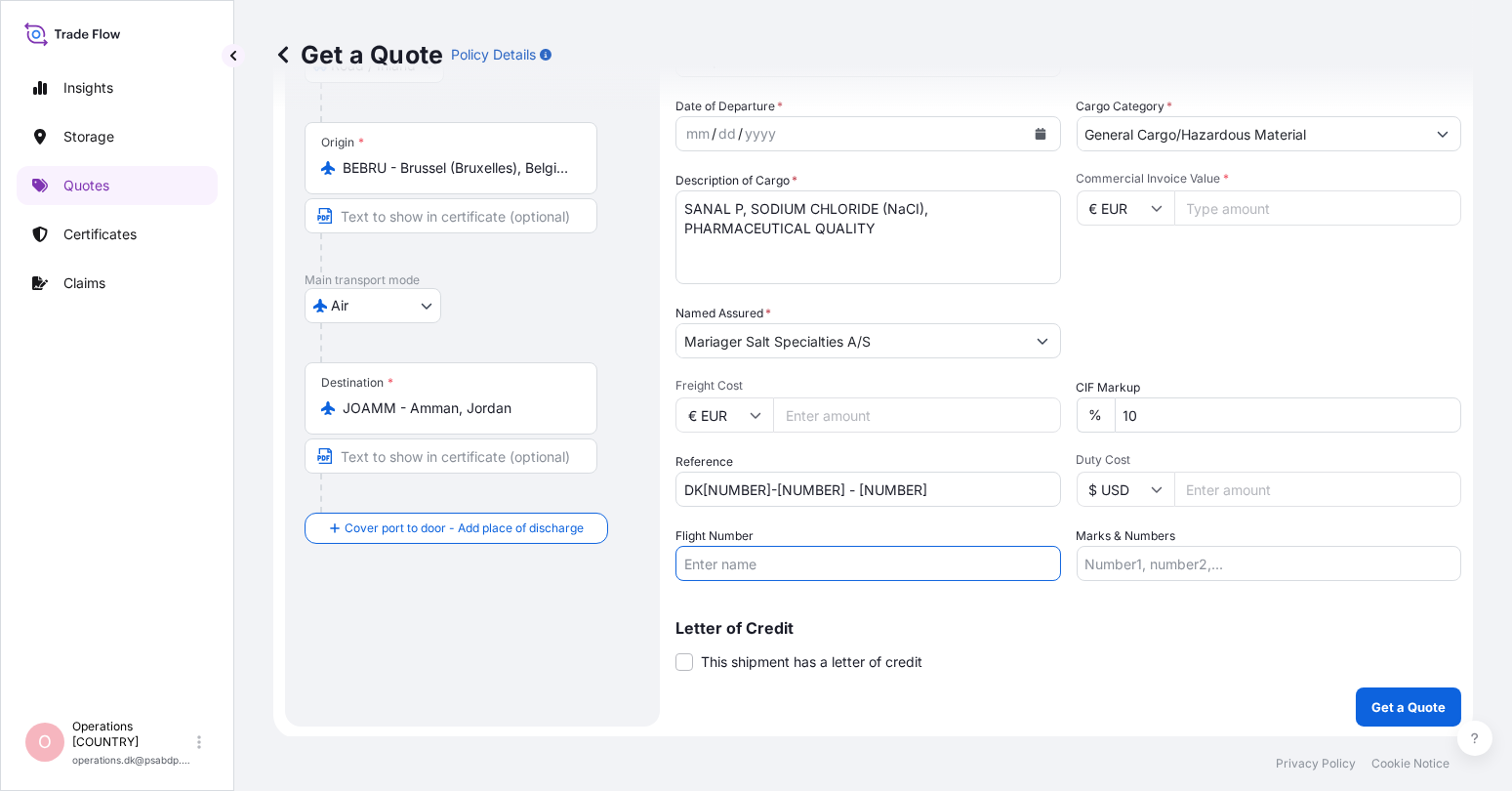 click on "Flight Number" at bounding box center [868, 563] 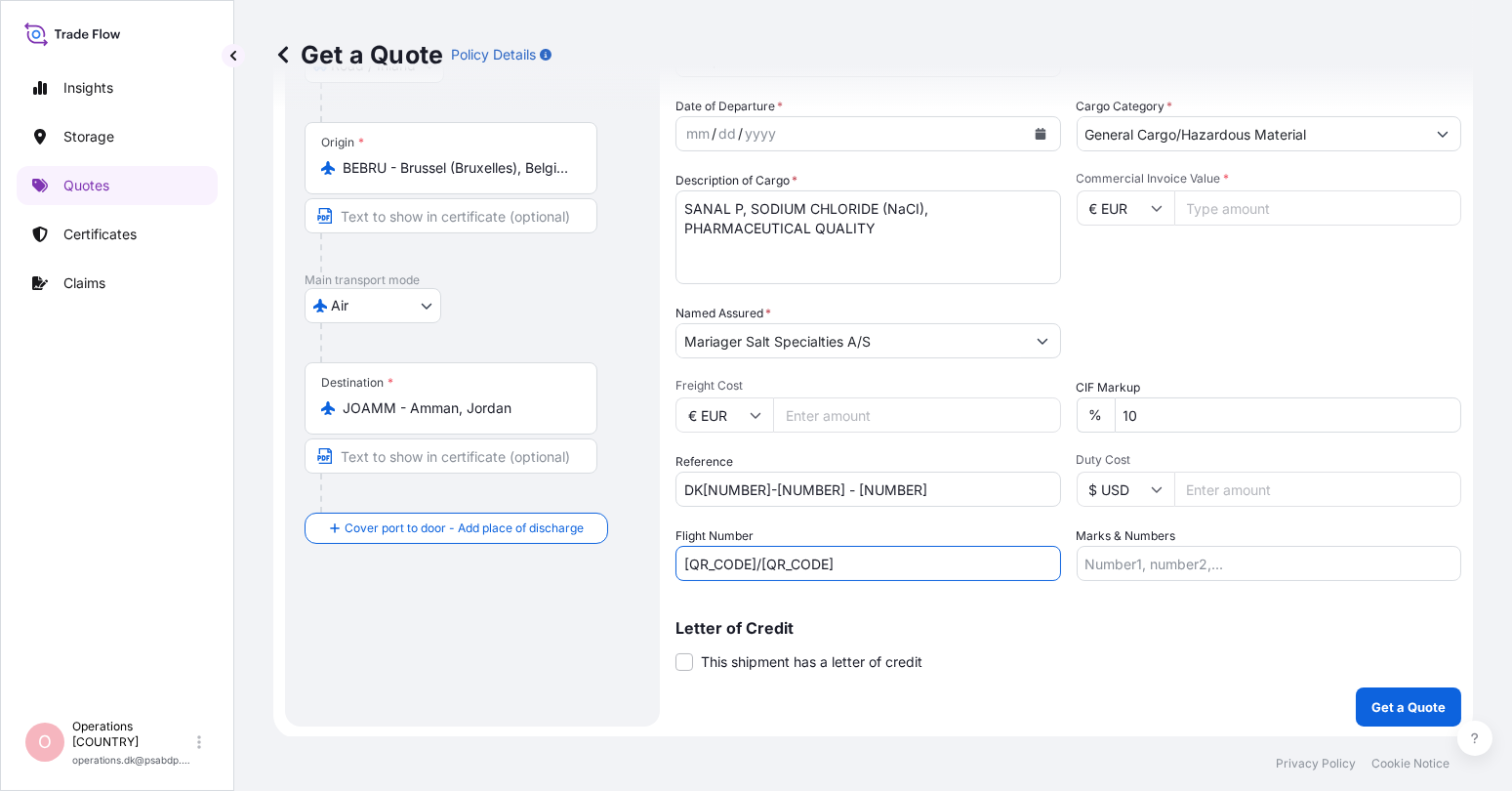 drag, startPoint x: 783, startPoint y: 561, endPoint x: 794, endPoint y: 561, distance: 11 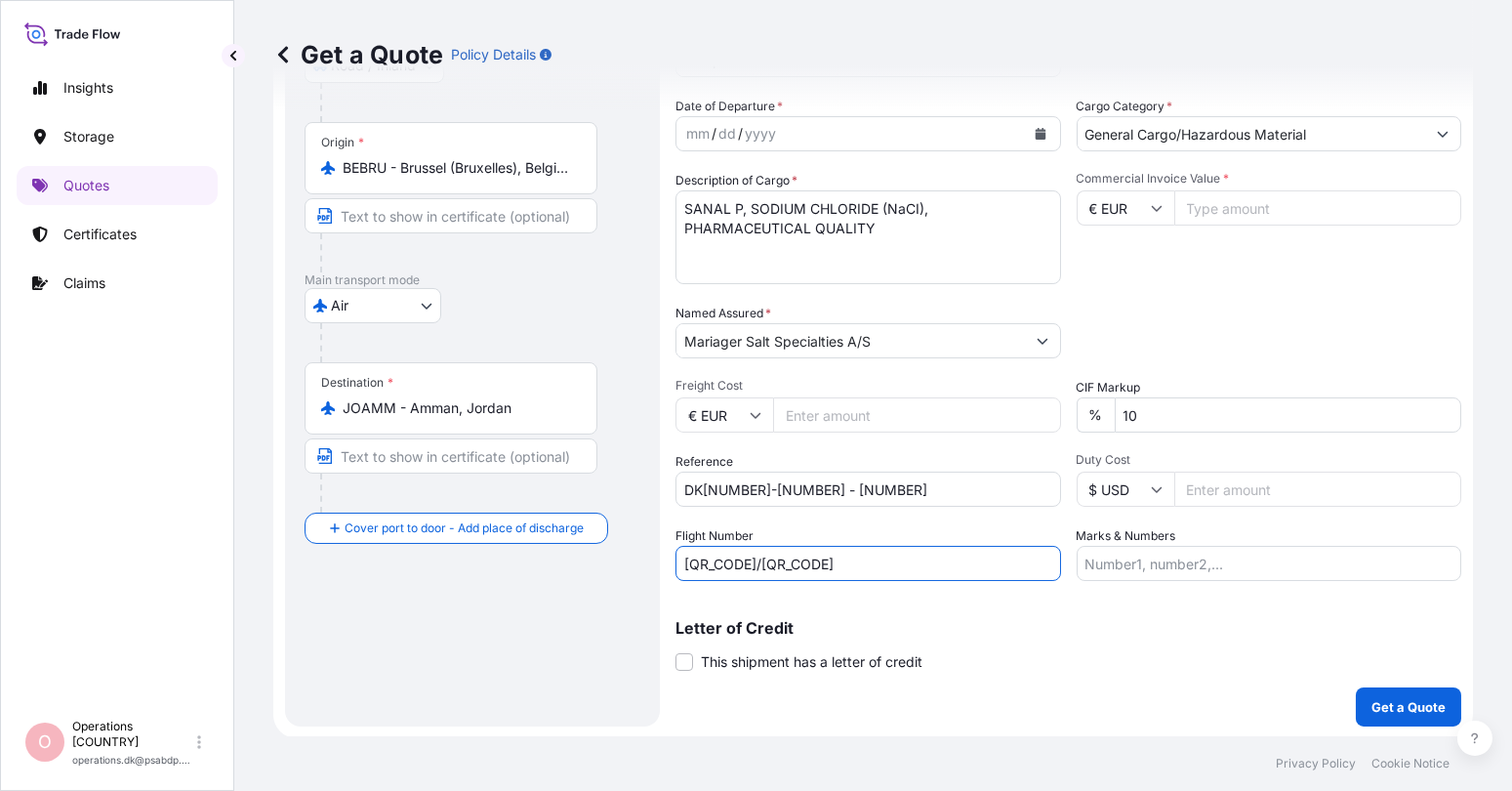 type on "[QR_CODE]/[QR_CODE]" 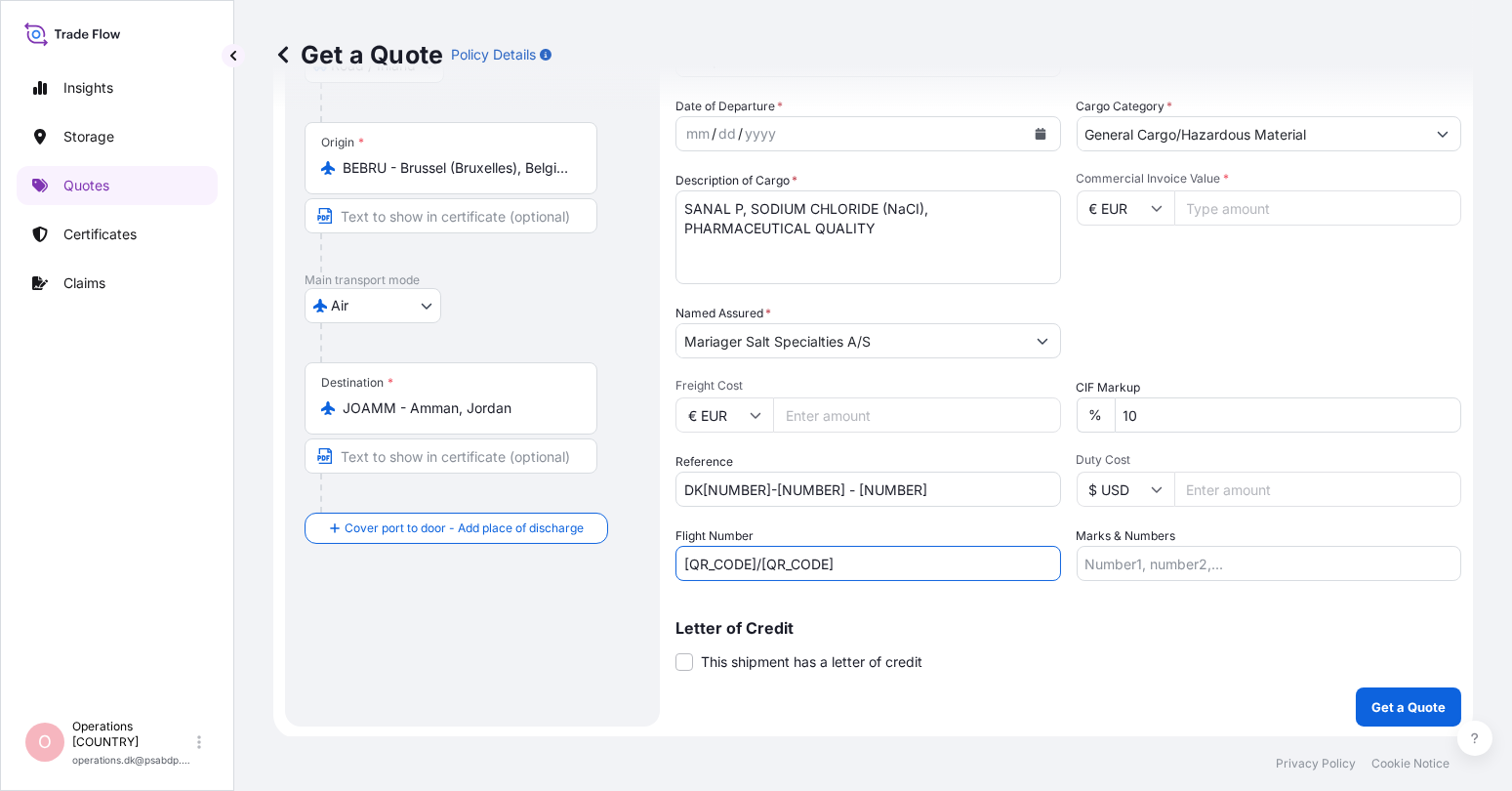 click on "Coverage Type All risks Covers losses or damages due to any cause, except for those excluded ICC (C) Limited coverage for partial cargo loss or damage Shipment Details Division * Europe Date of Departure * mm / dd / yyyy Cargo Category * General Cargo/Hazardous Material Description of Cargo * SANAL P, SODIUM CHLORIDE (NaCI), PHARMACEUTICAL QUALITY Commercial Invoice Value   * € EUR [NUMBER] Named Assured * Mariager Salt Specialties A/S Packing Category Type to search a container mode Please select a primary mode of transportation first. Freight Cost   € EUR [NUMBER] CIF Markup % 10 Reference DK[NUMBER]-[NUMBER] - [NUMBER] Duty Cost   $ USD Flight Number QR[NUMBER]/QR[NUMBER] Marks & Numbers Letter of Credit This shipment has a letter of credit Letter of credit * Letter of credit may not exceed 12000 characters Get a Quote" at bounding box center [1068, 276] 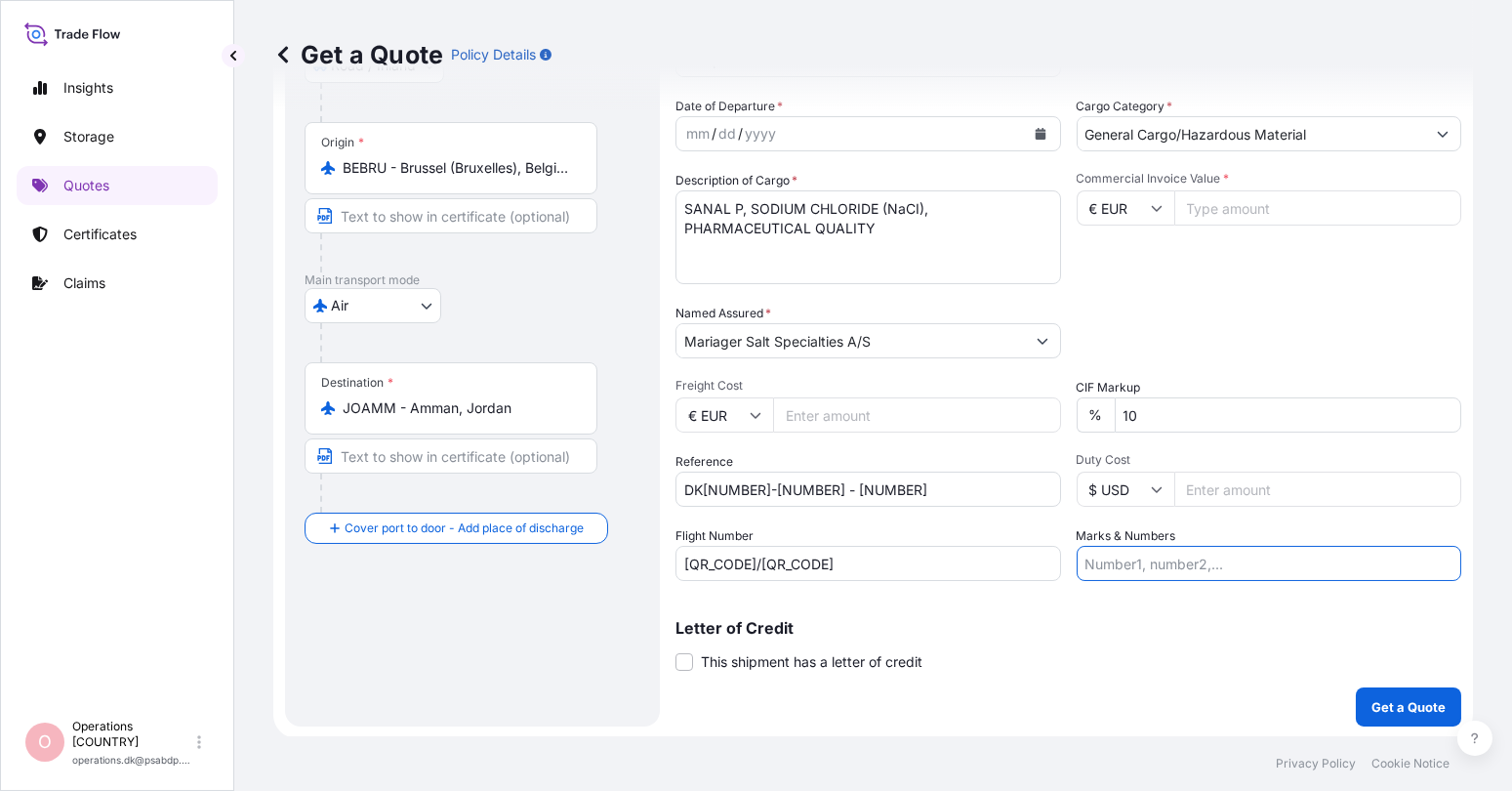 click on "Marks & Numbers" at bounding box center [1269, 563] 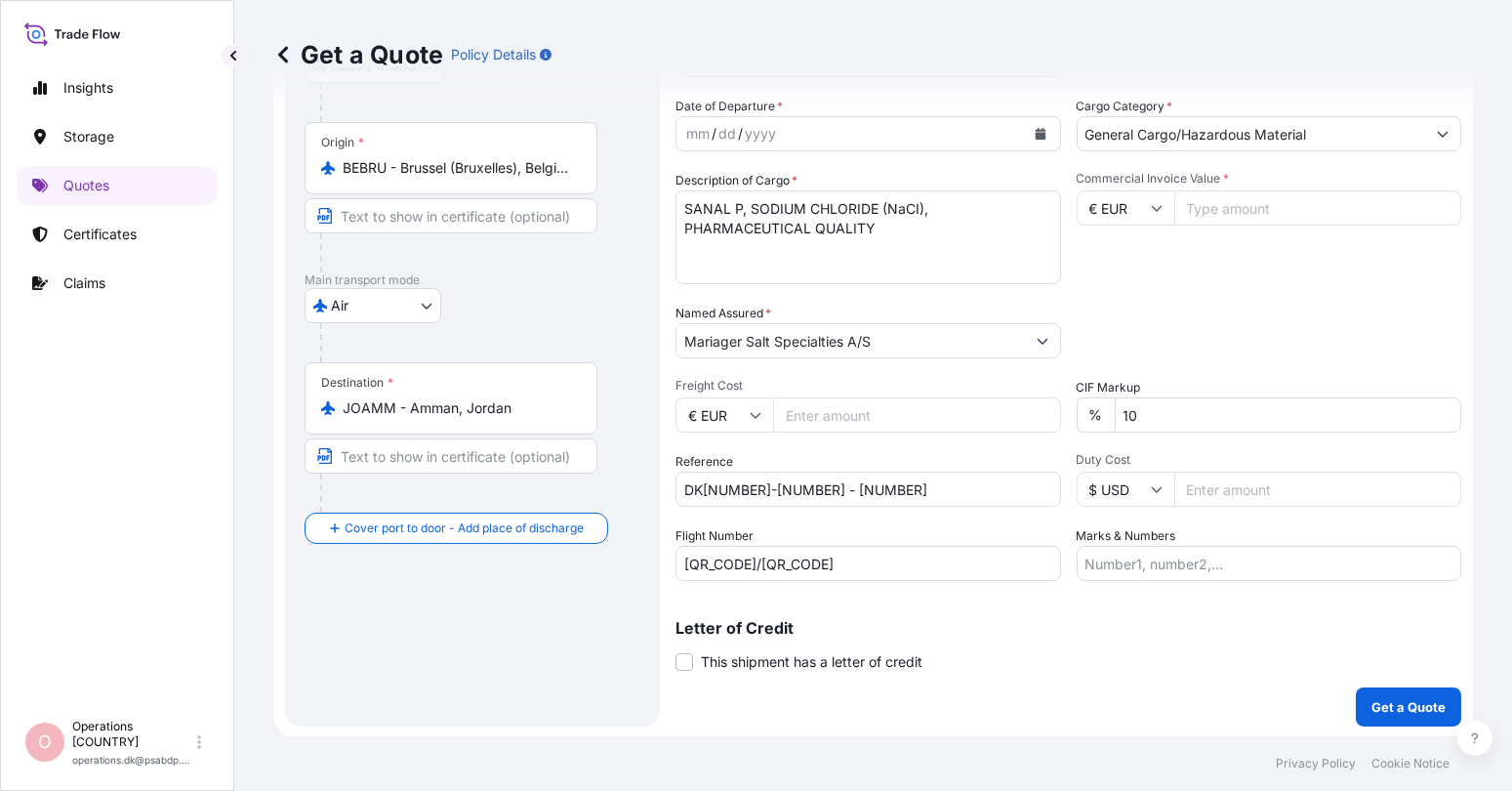 click on "Letter of Credit This shipment has a letter of credit Letter of credit * Letter of credit may not exceed 12000 characters" at bounding box center (1068, 634) 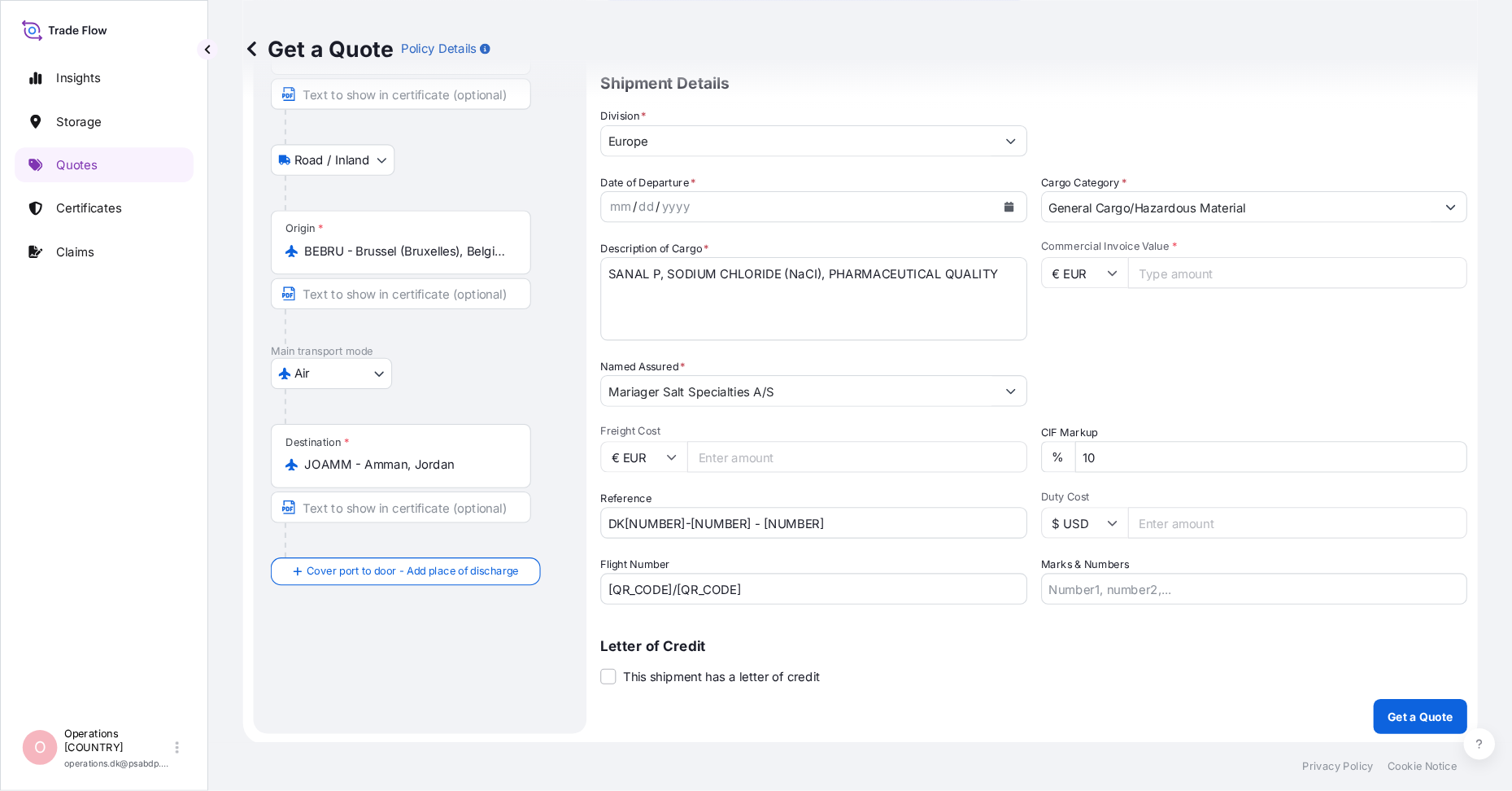 scroll, scrollTop: 101, scrollLeft: 0, axis: vertical 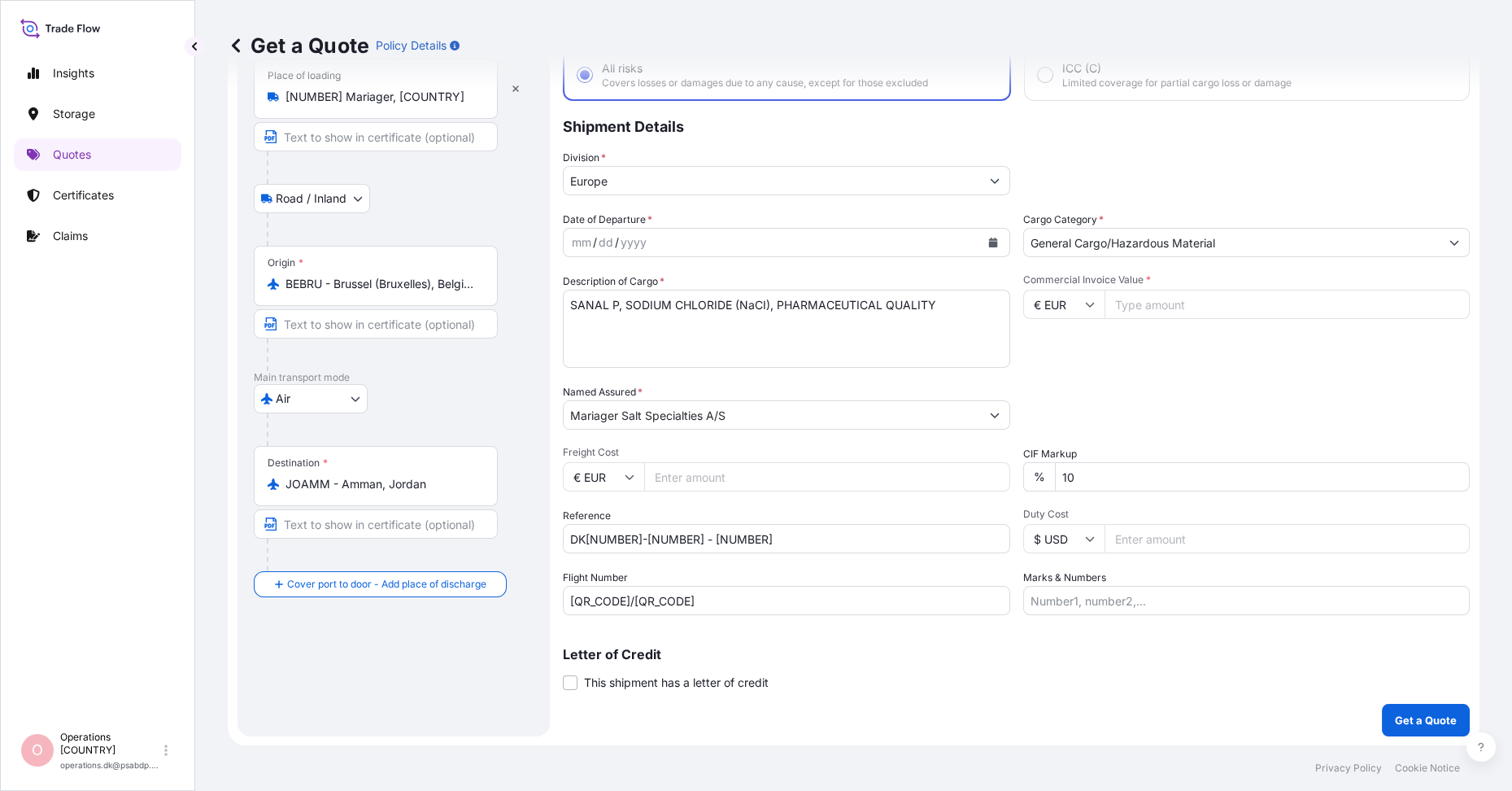drag, startPoint x: 1139, startPoint y: 1, endPoint x: 507, endPoint y: 647, distance: 903.7367 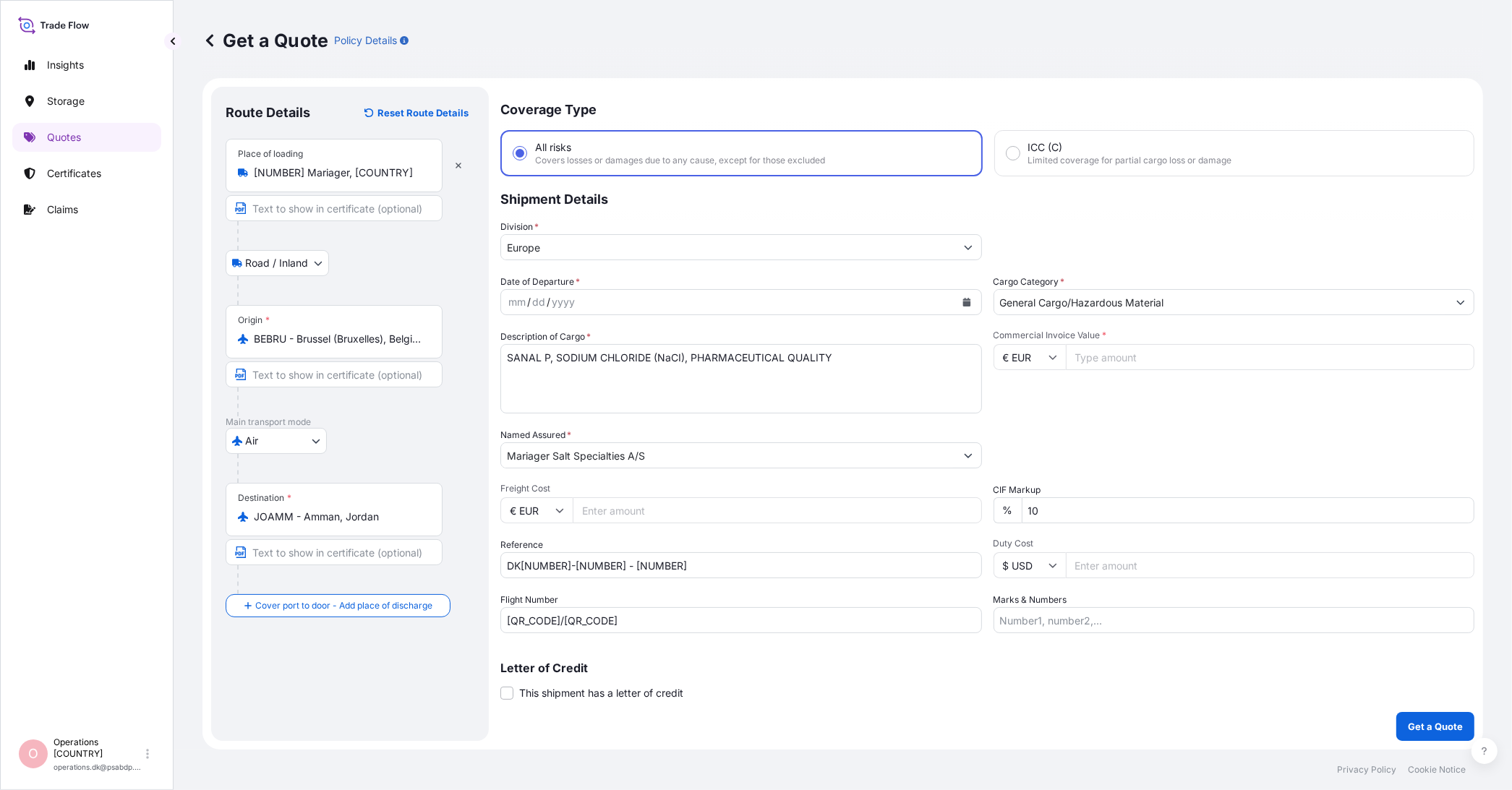 scroll, scrollTop: 1, scrollLeft: 0, axis: vertical 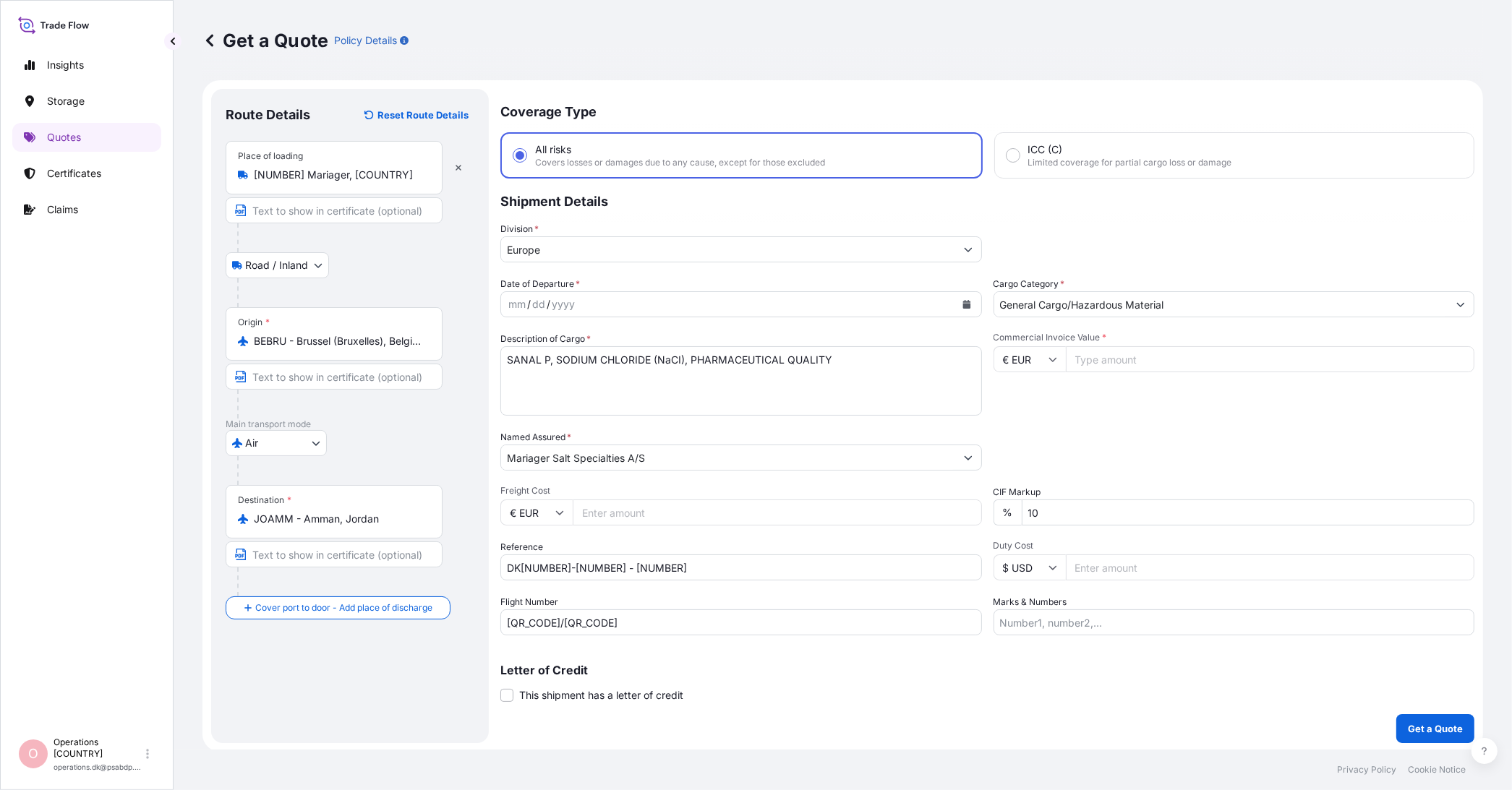 drag, startPoint x: 1339, startPoint y: 6, endPoint x: 764, endPoint y: 52, distance: 576.8371 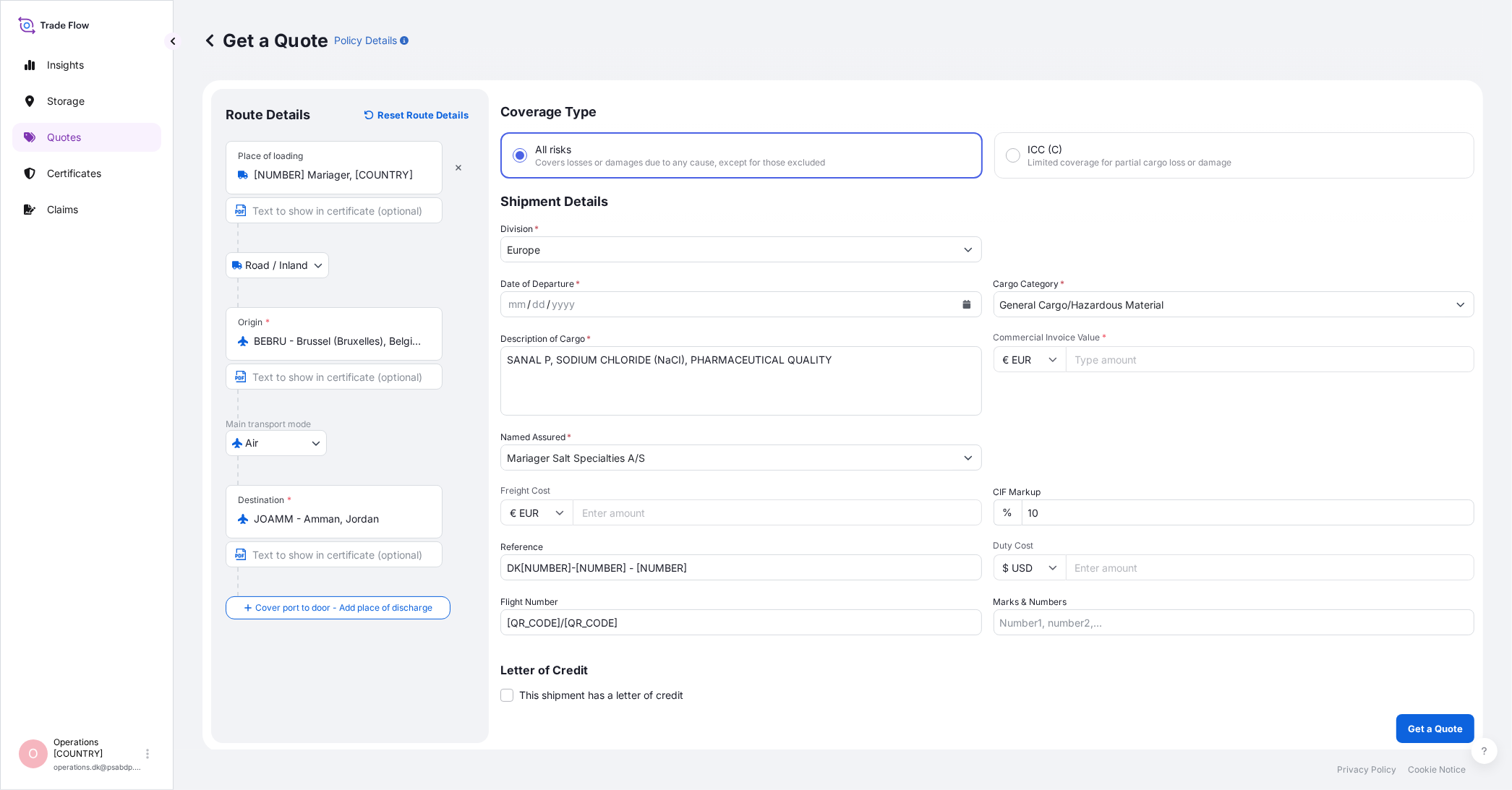 click on "Get a Quote Policy Details" at bounding box center [842, 40] 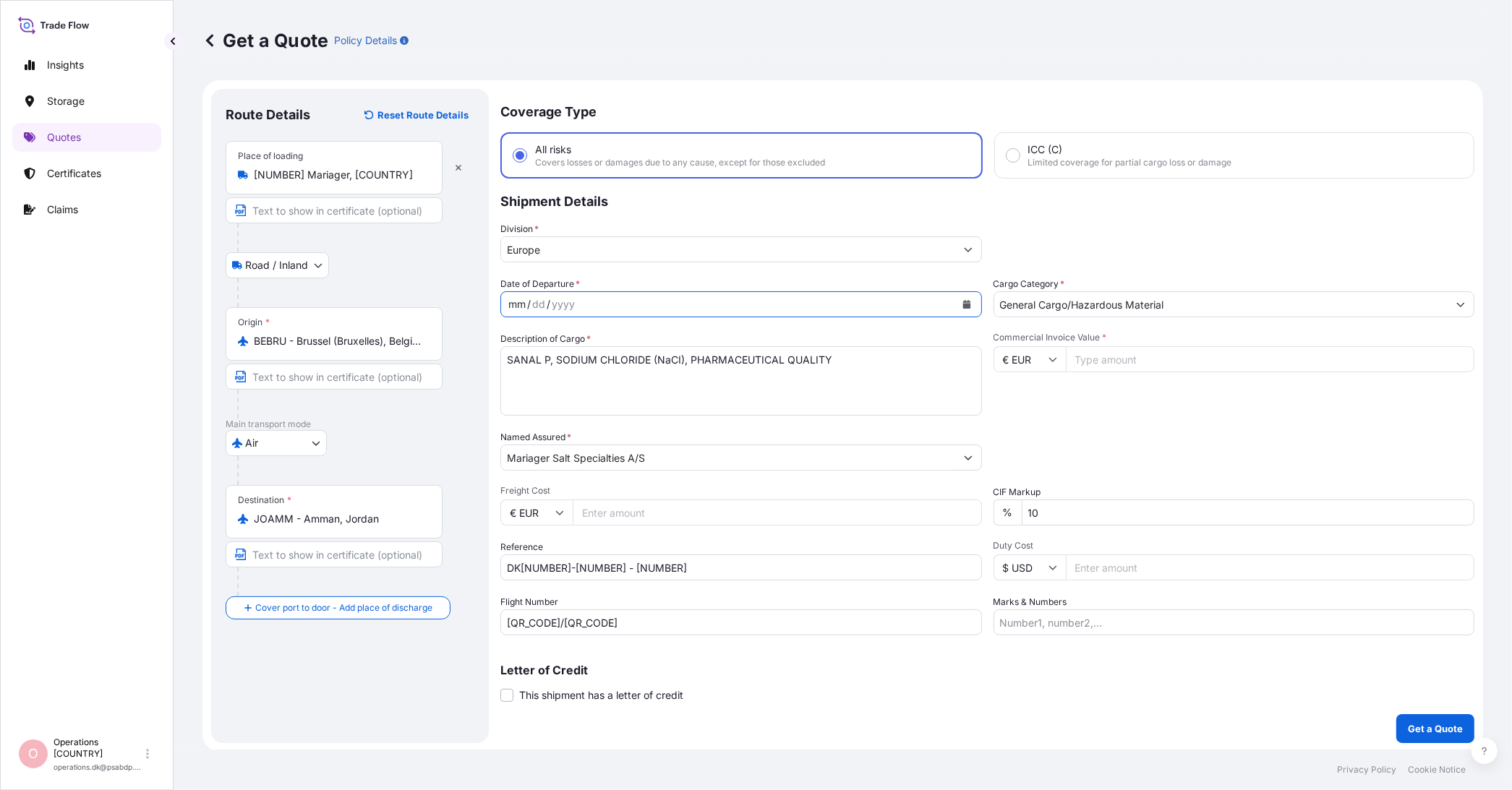 click on "mm / dd / yyyy" at bounding box center (728, 304) 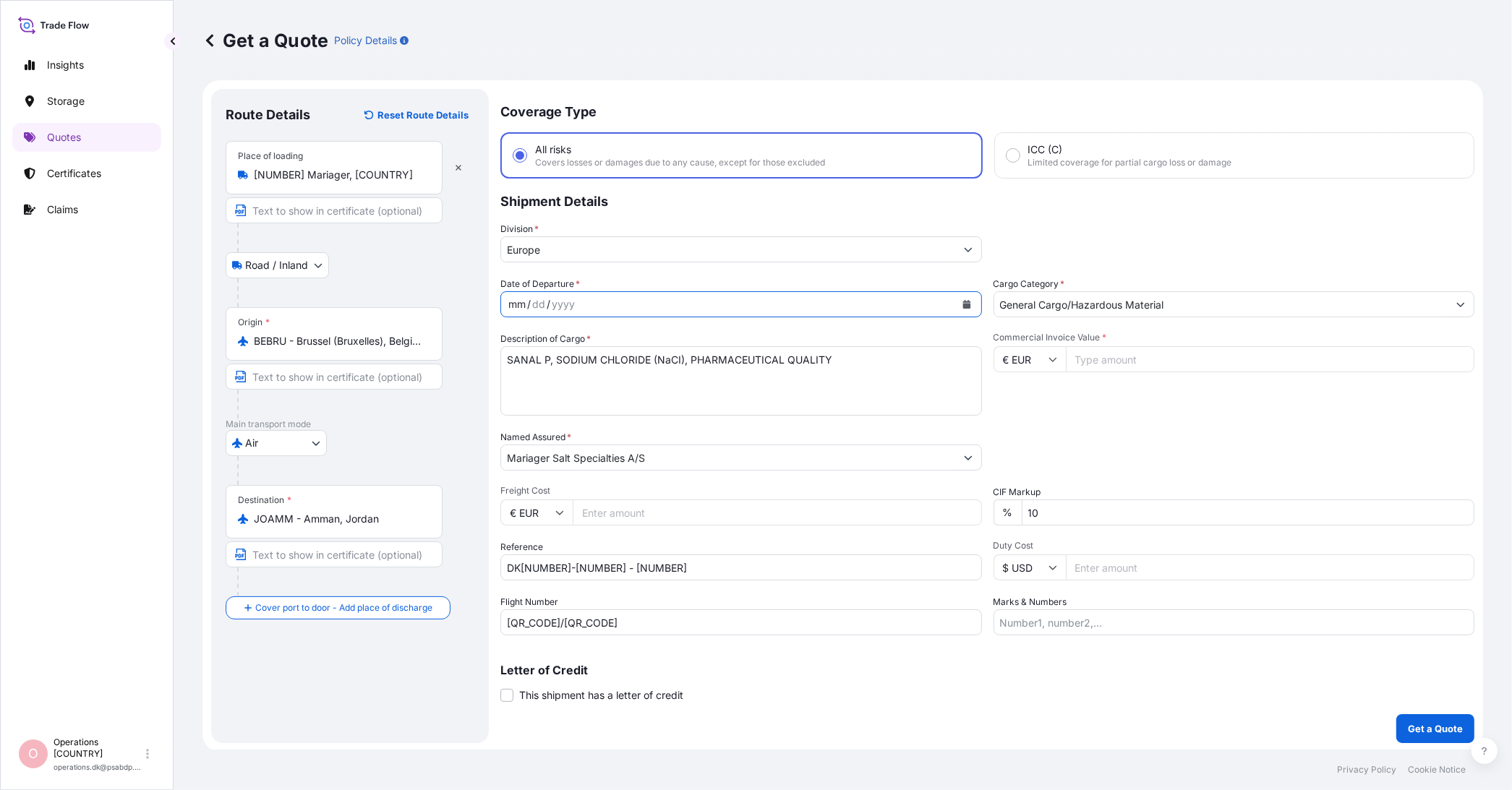 click on "mm / dd / yyyy" at bounding box center [728, 304] 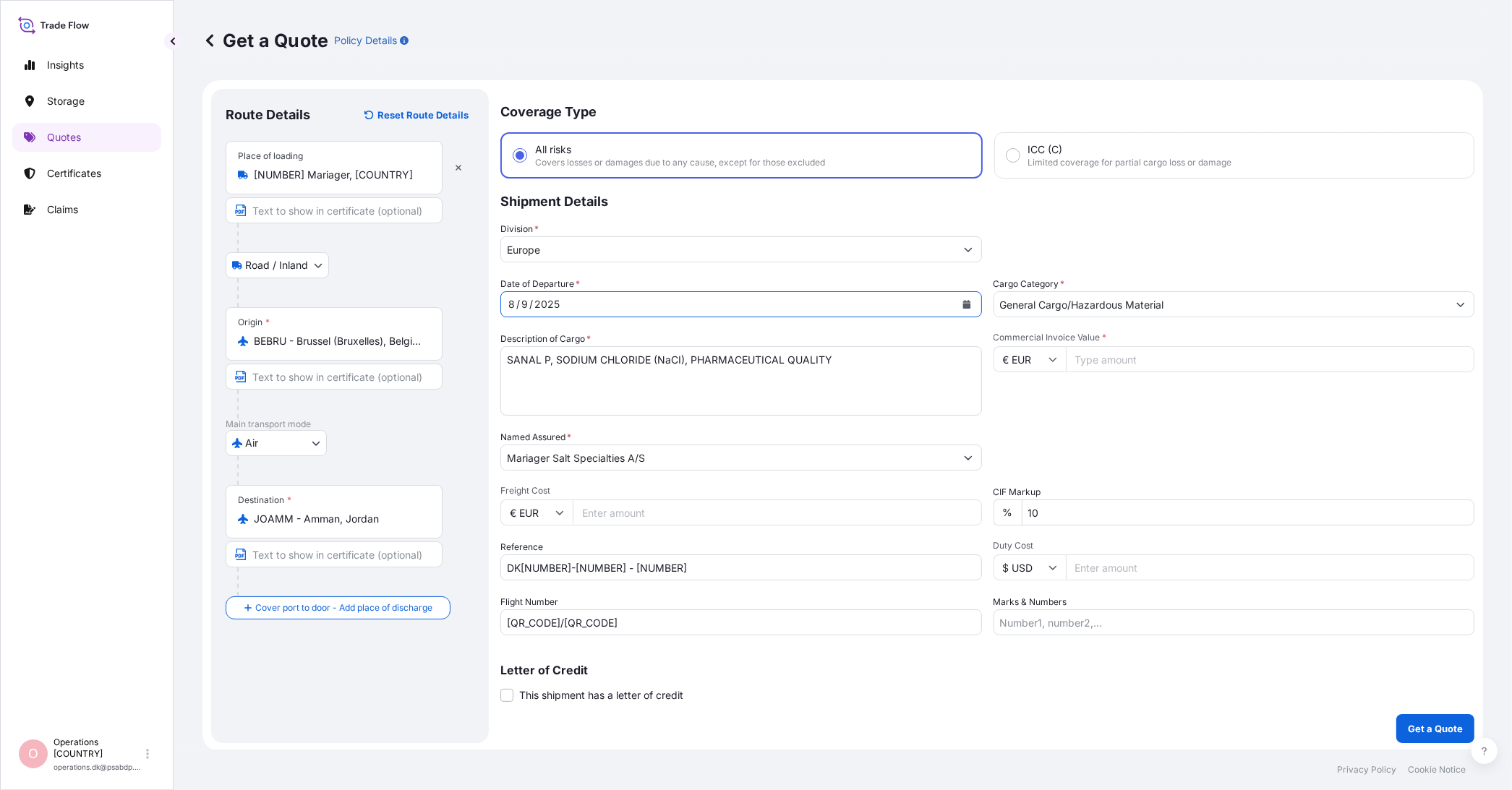 click 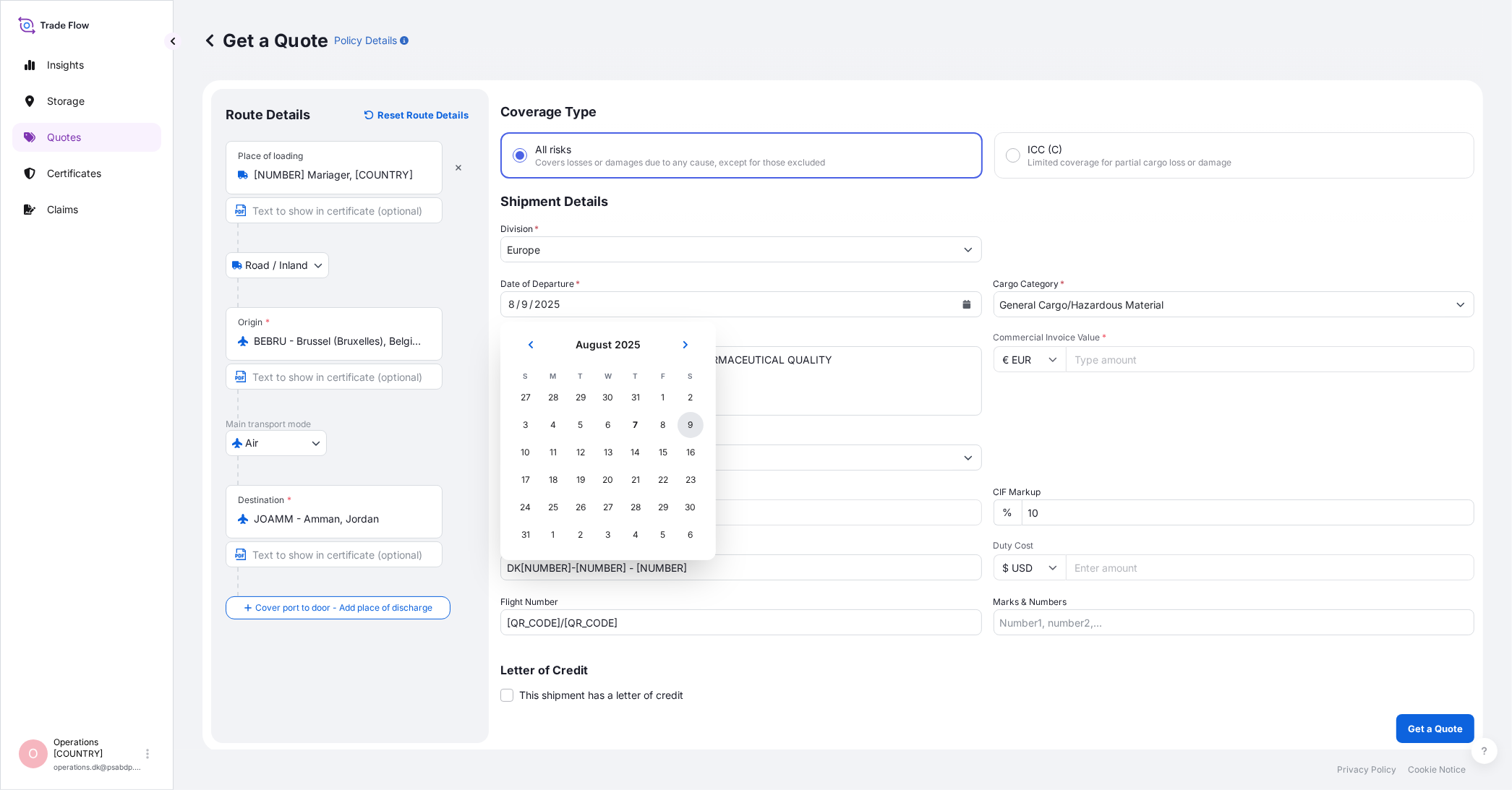 click on "9" at bounding box center (691, 425) 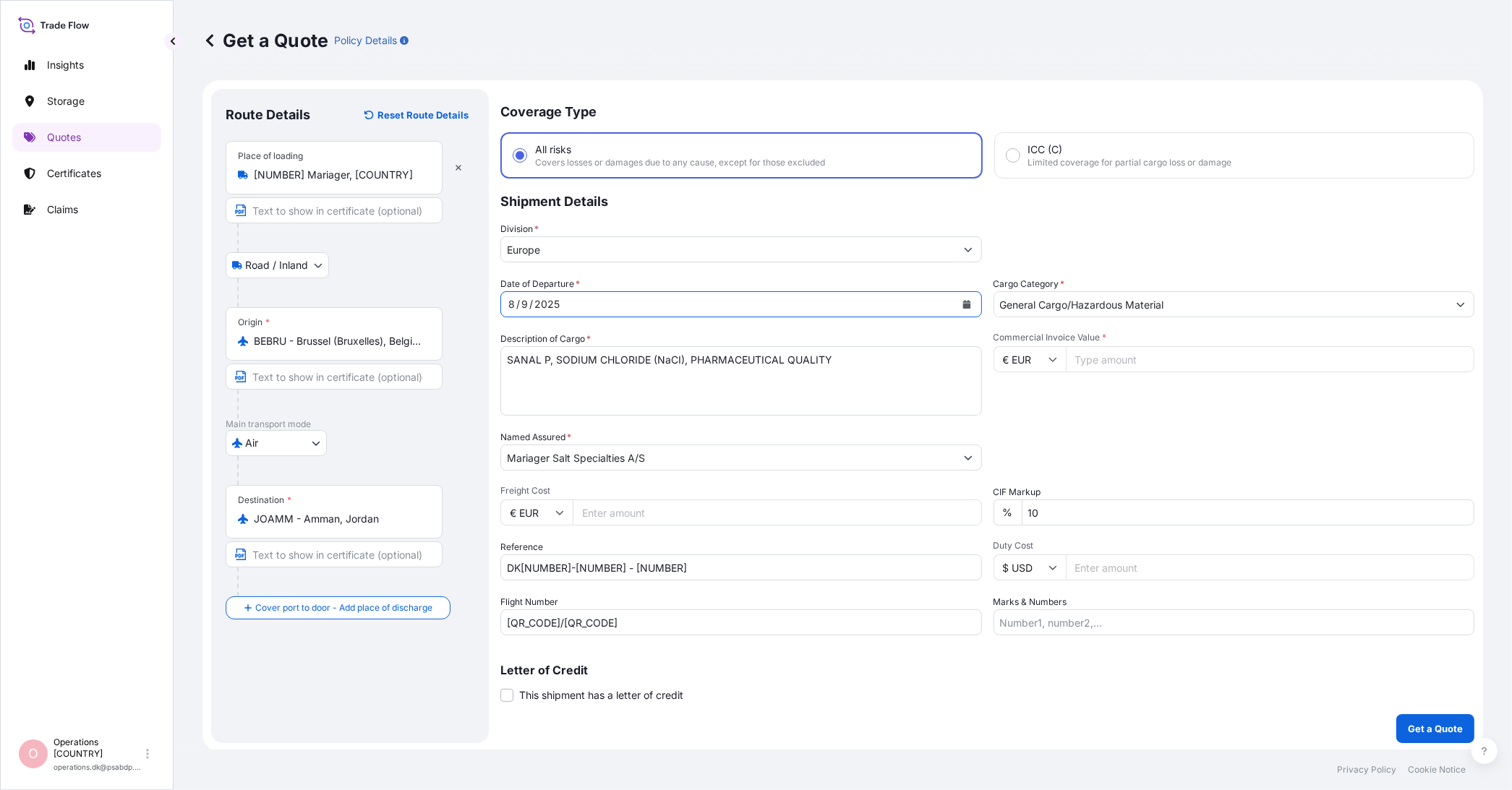 click on "Division * Europe" at bounding box center [987, 242] 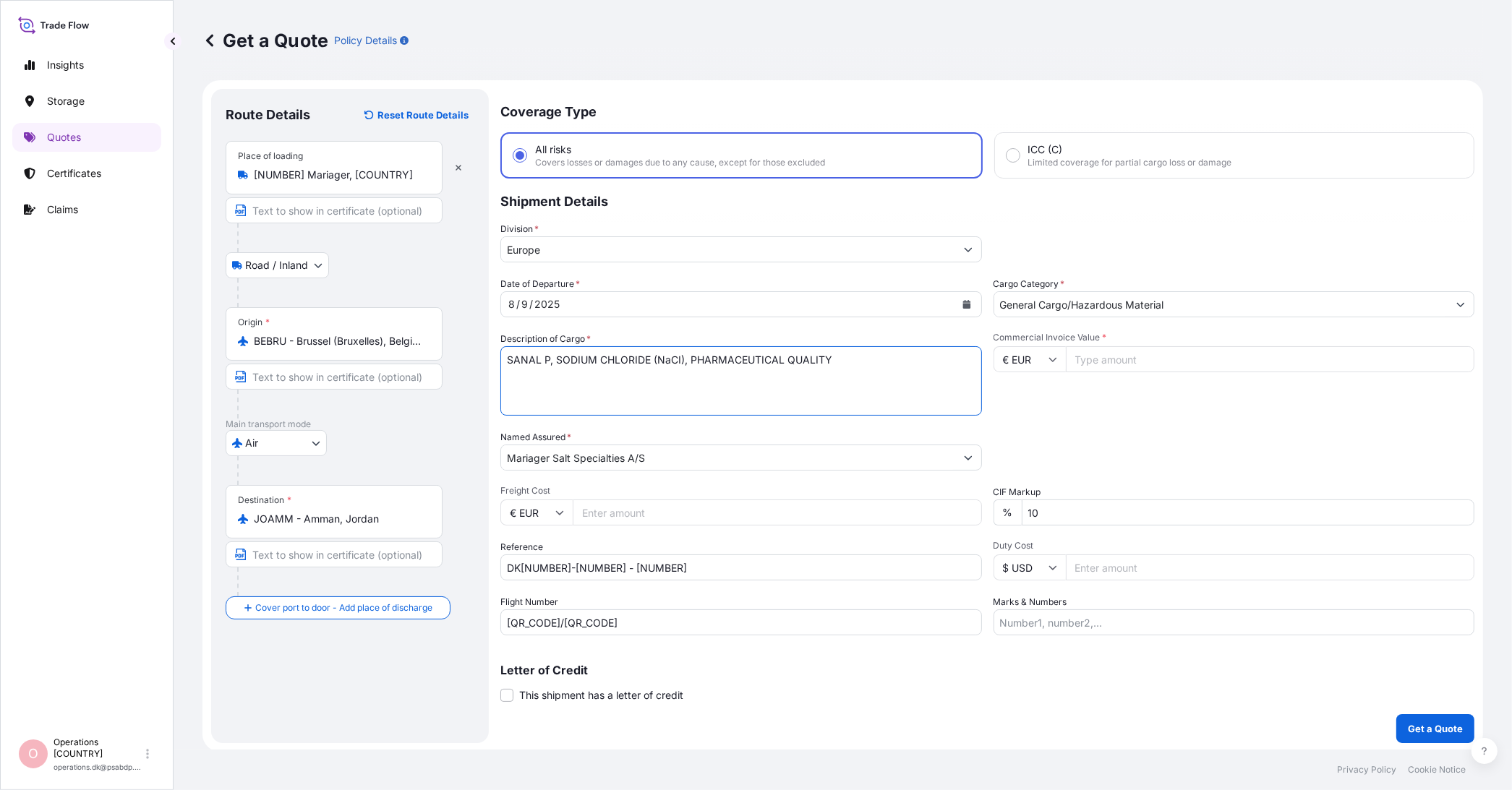 drag, startPoint x: 869, startPoint y: 361, endPoint x: 435, endPoint y: 356, distance: 434.0288 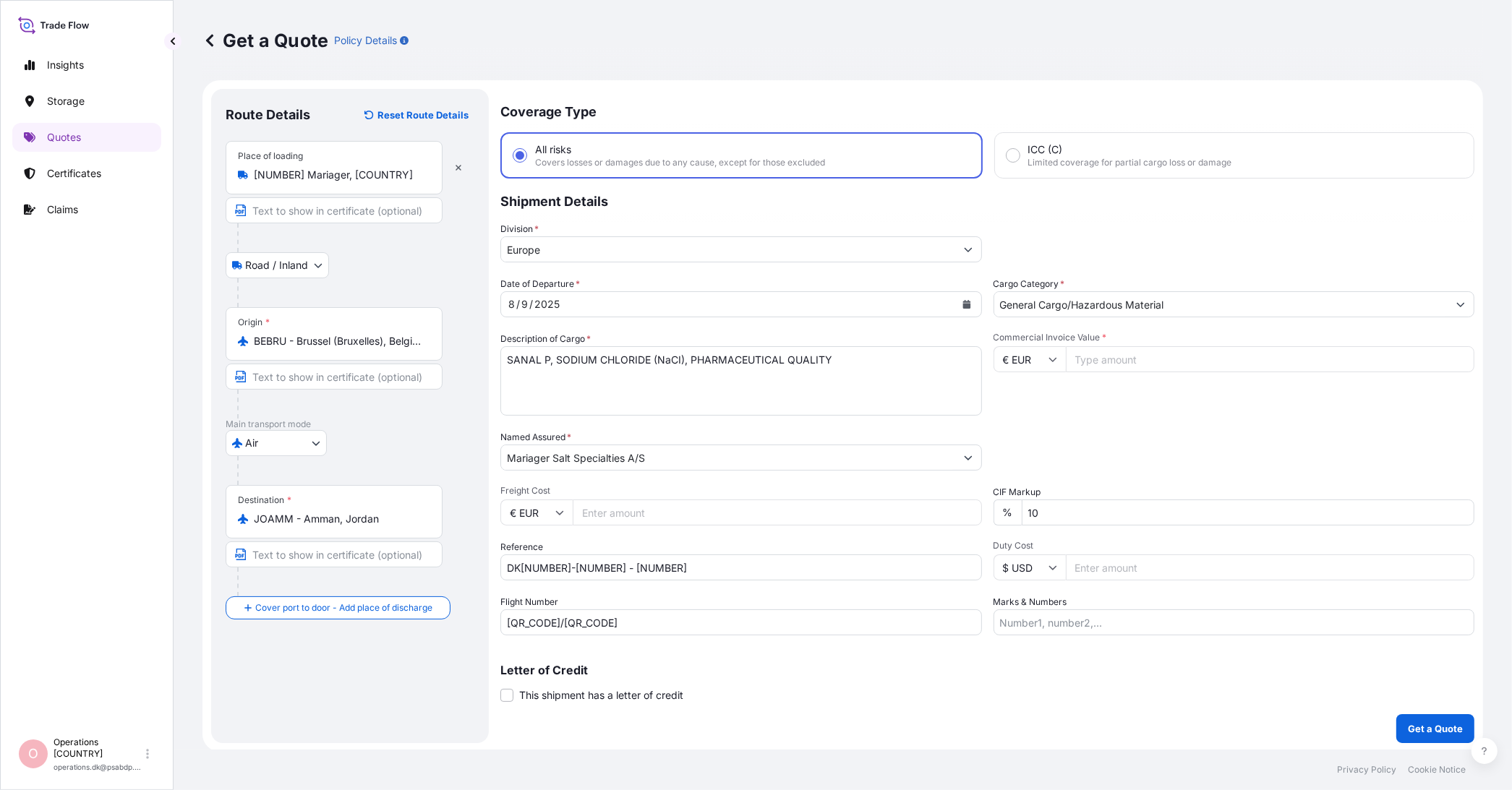click on "SANAL P, SODIUM CHLORIDE (NaCI), PHARMACEUTICAL QUALITY" at bounding box center (741, 381) 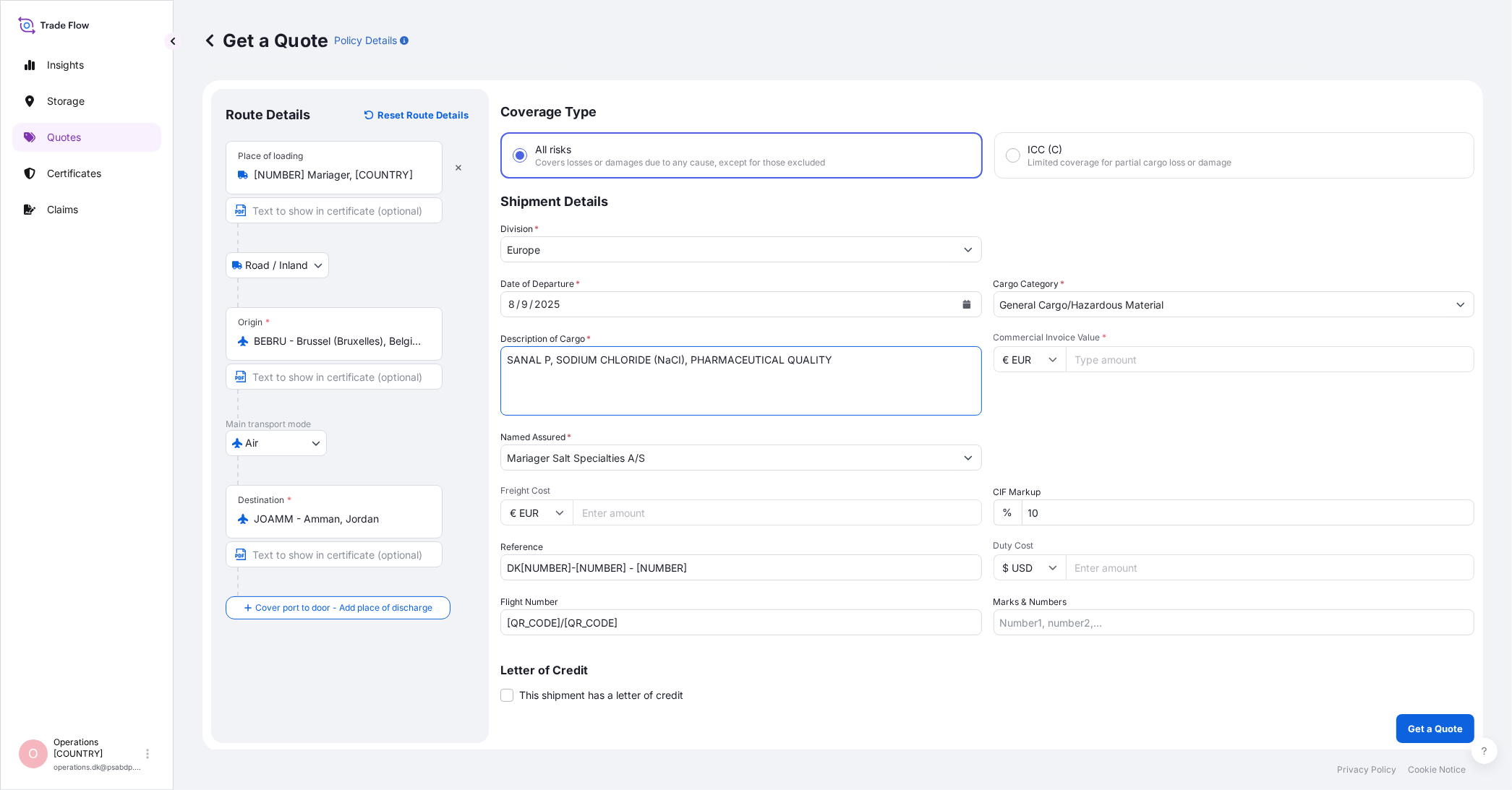 drag, startPoint x: 797, startPoint y: 367, endPoint x: 806, endPoint y: 367, distance: 9 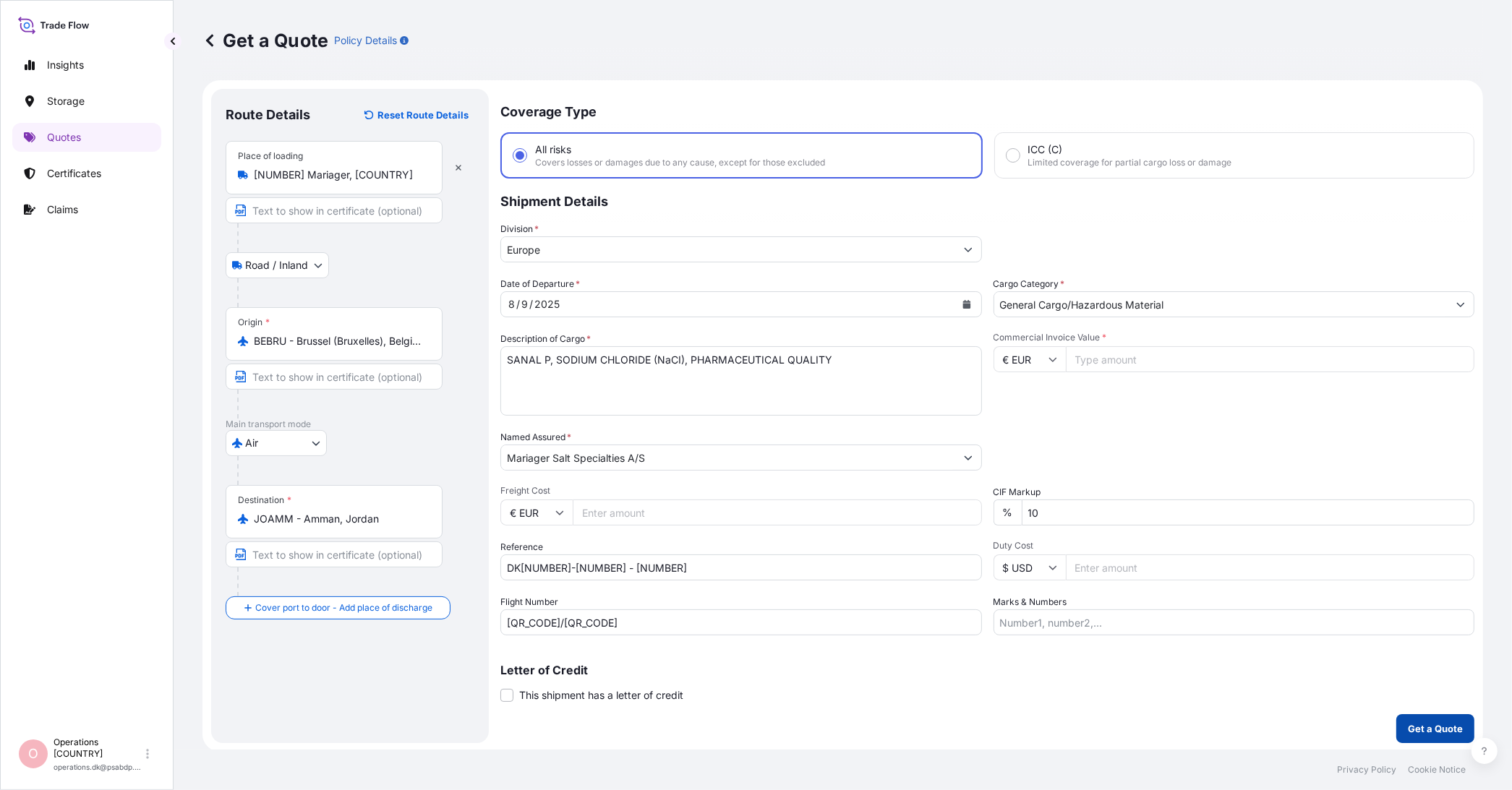 click on "Get a Quote" at bounding box center [1435, 729] 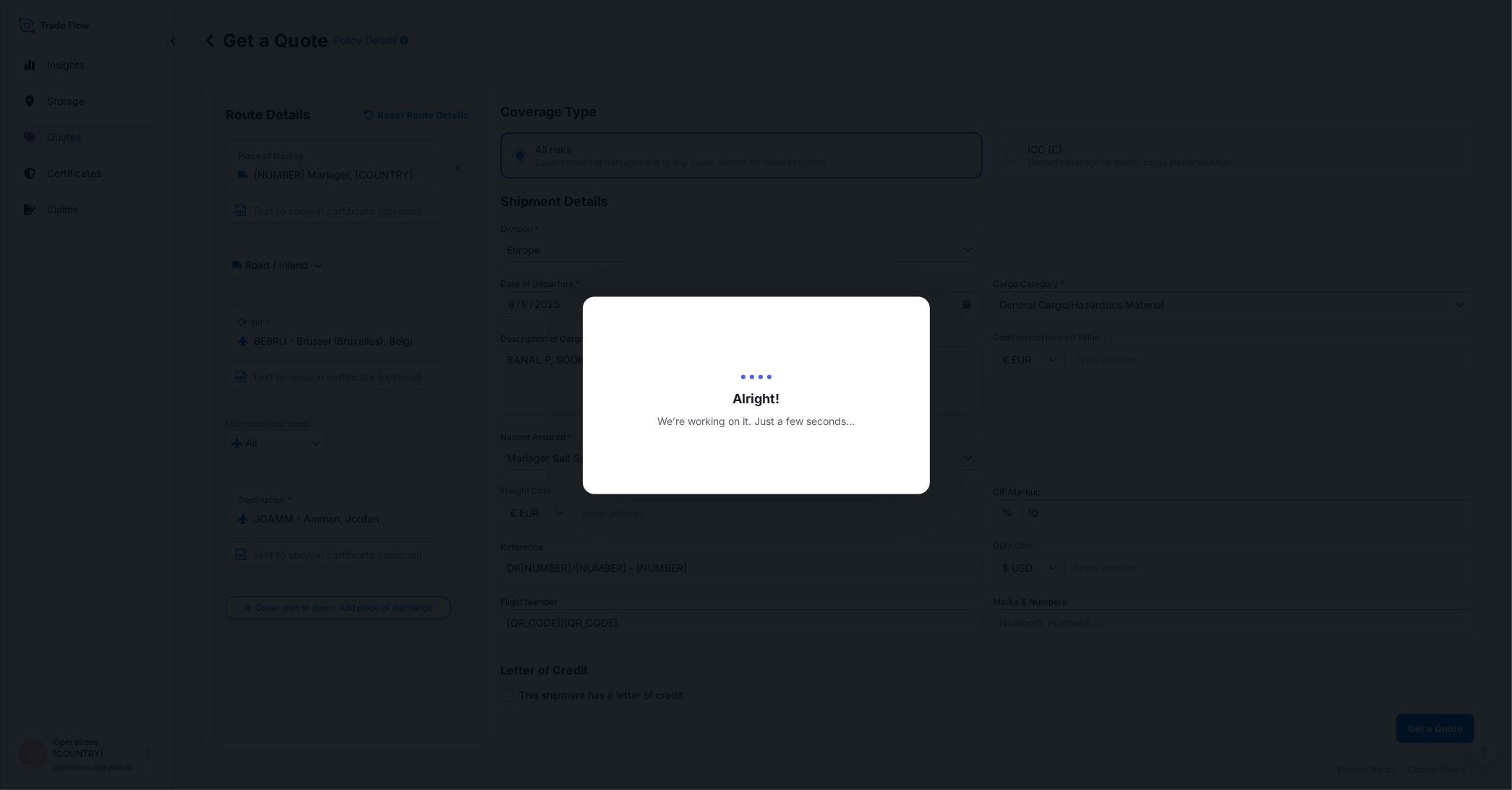 scroll, scrollTop: 0, scrollLeft: 0, axis: both 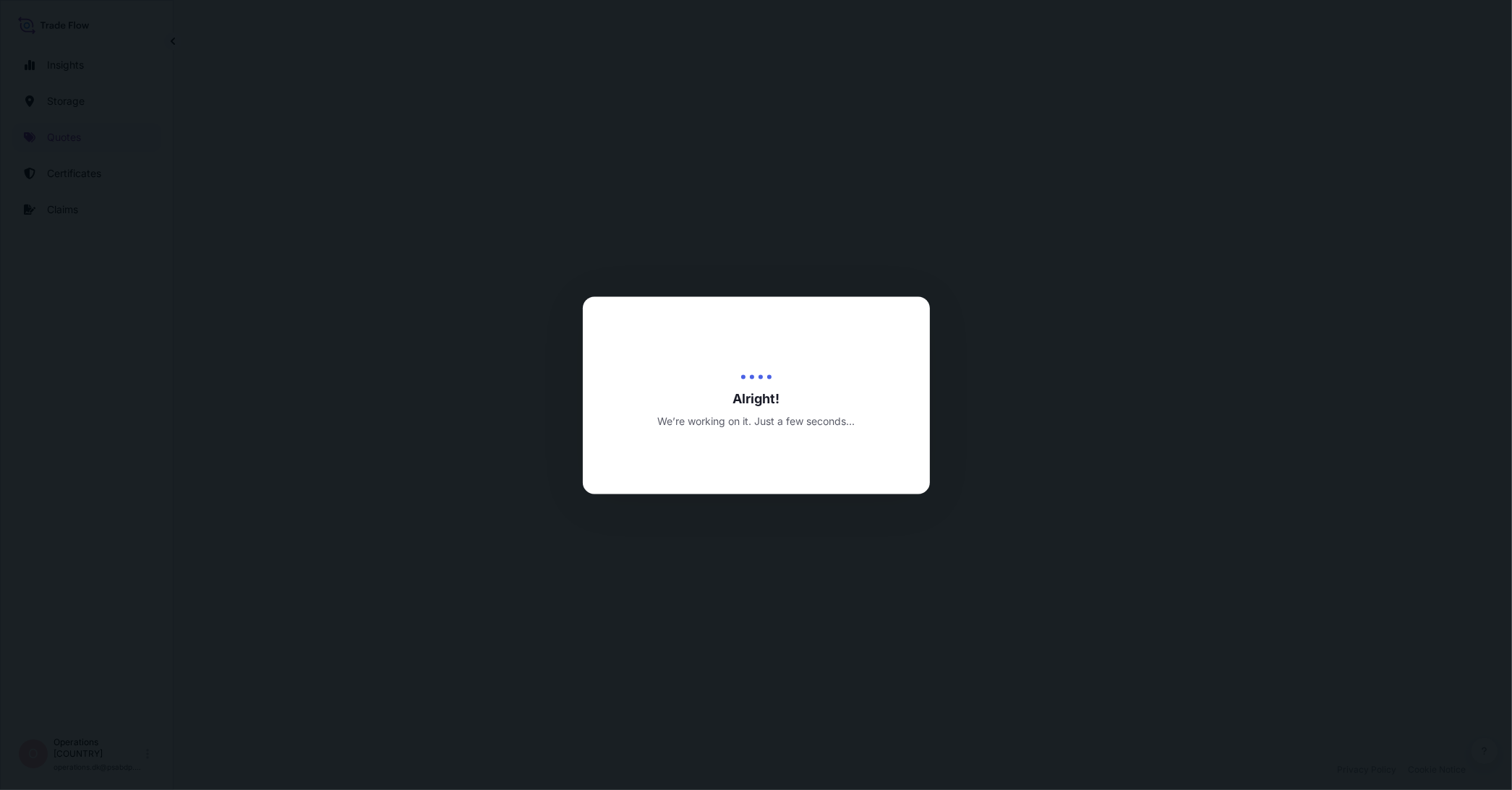 select on "Road / Inland" 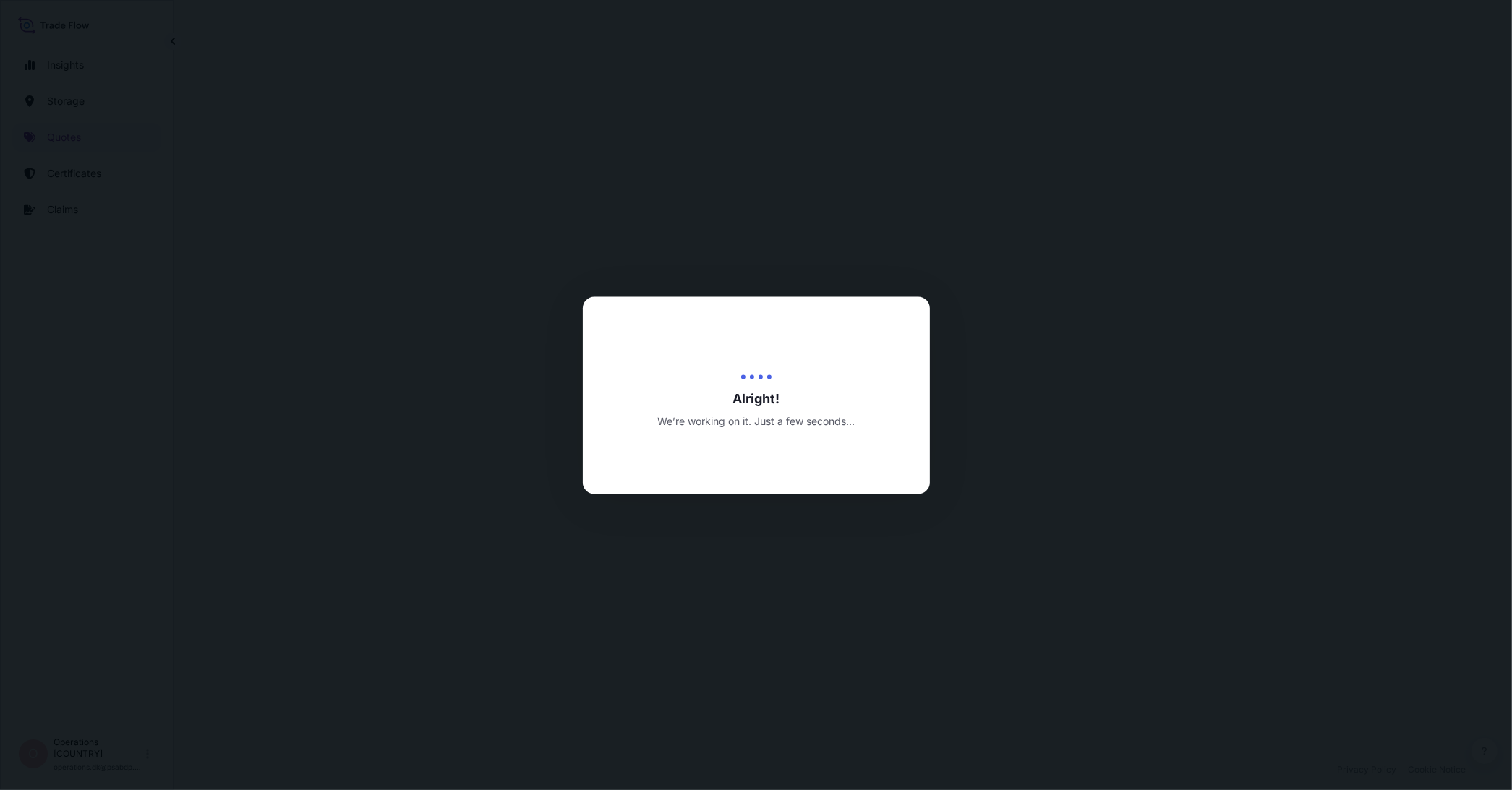 select on "Air" 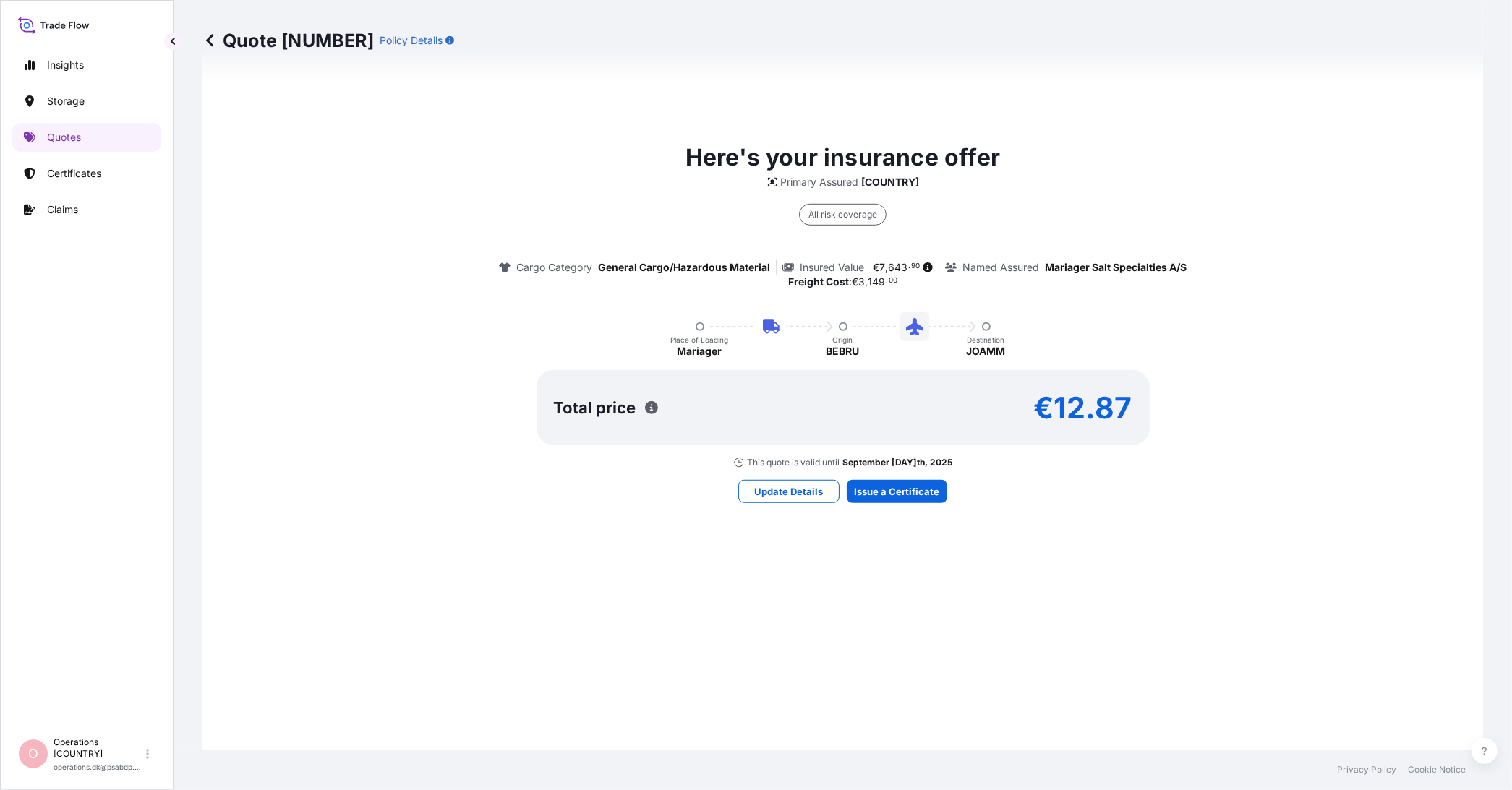 scroll, scrollTop: 1018, scrollLeft: 0, axis: vertical 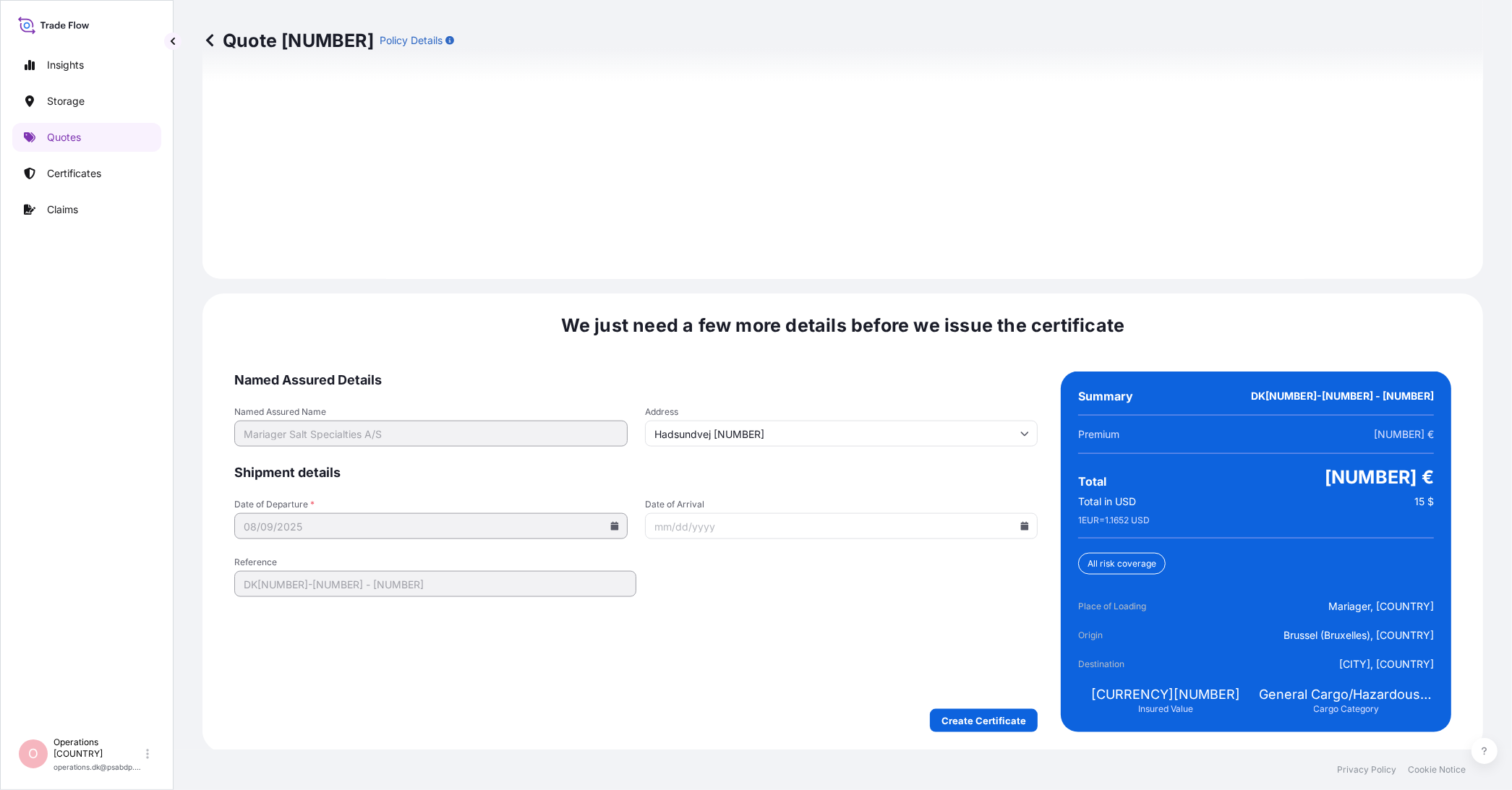 click on "Date of Arrival" at bounding box center [842, 526] 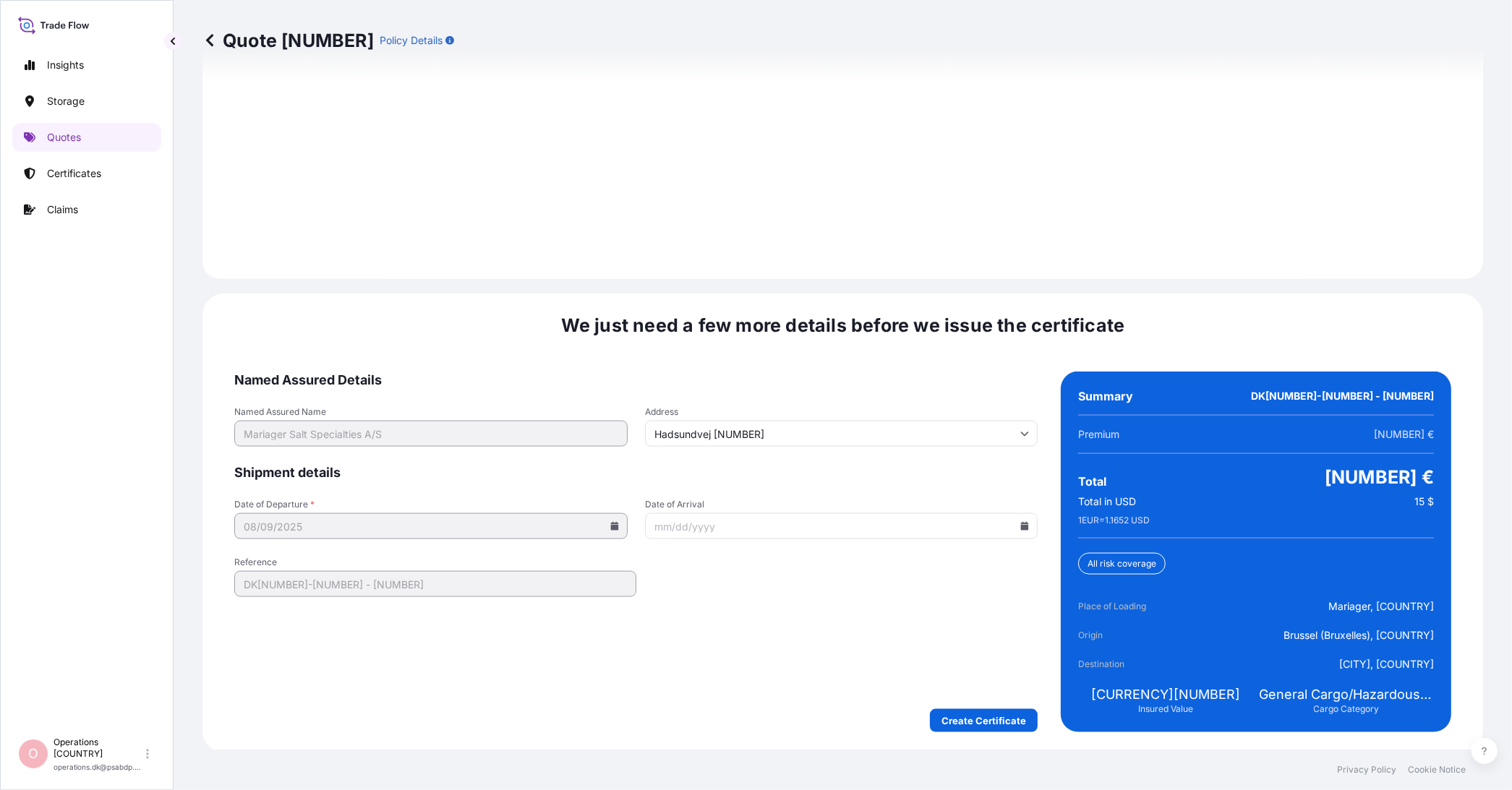 click 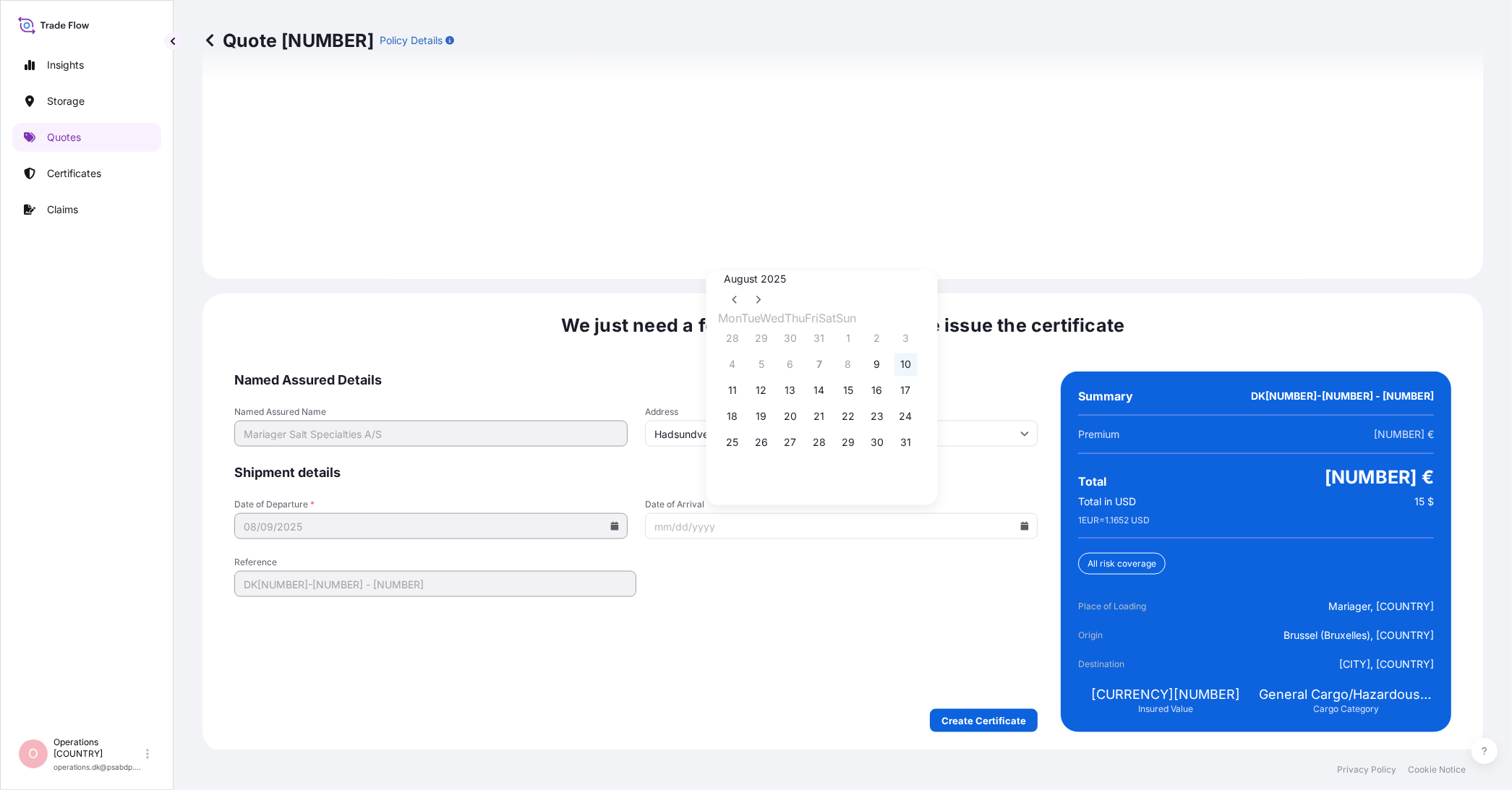 click on "10" at bounding box center [906, 365] 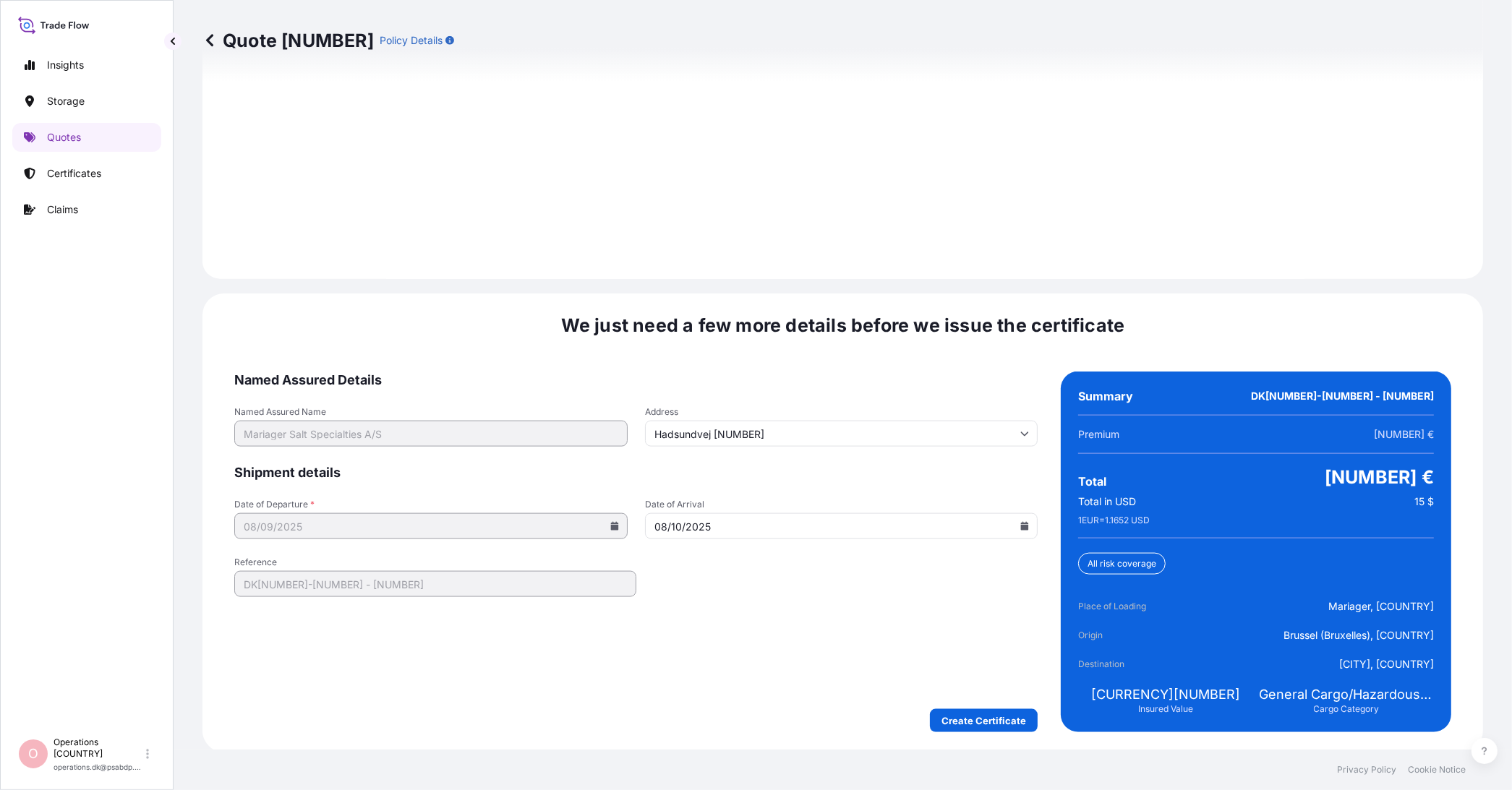 type on "08/10/2025" 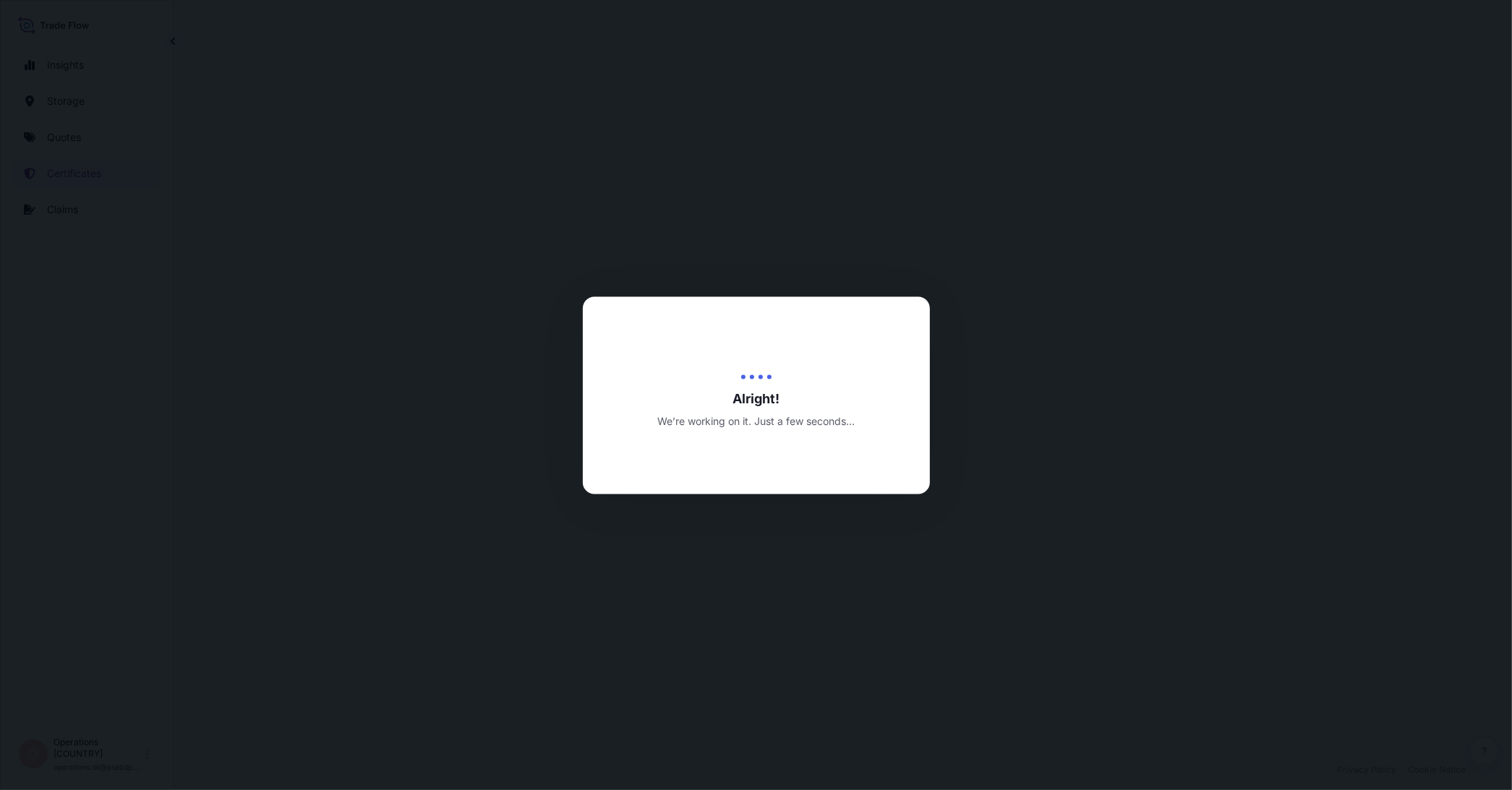 scroll, scrollTop: 0, scrollLeft: 0, axis: both 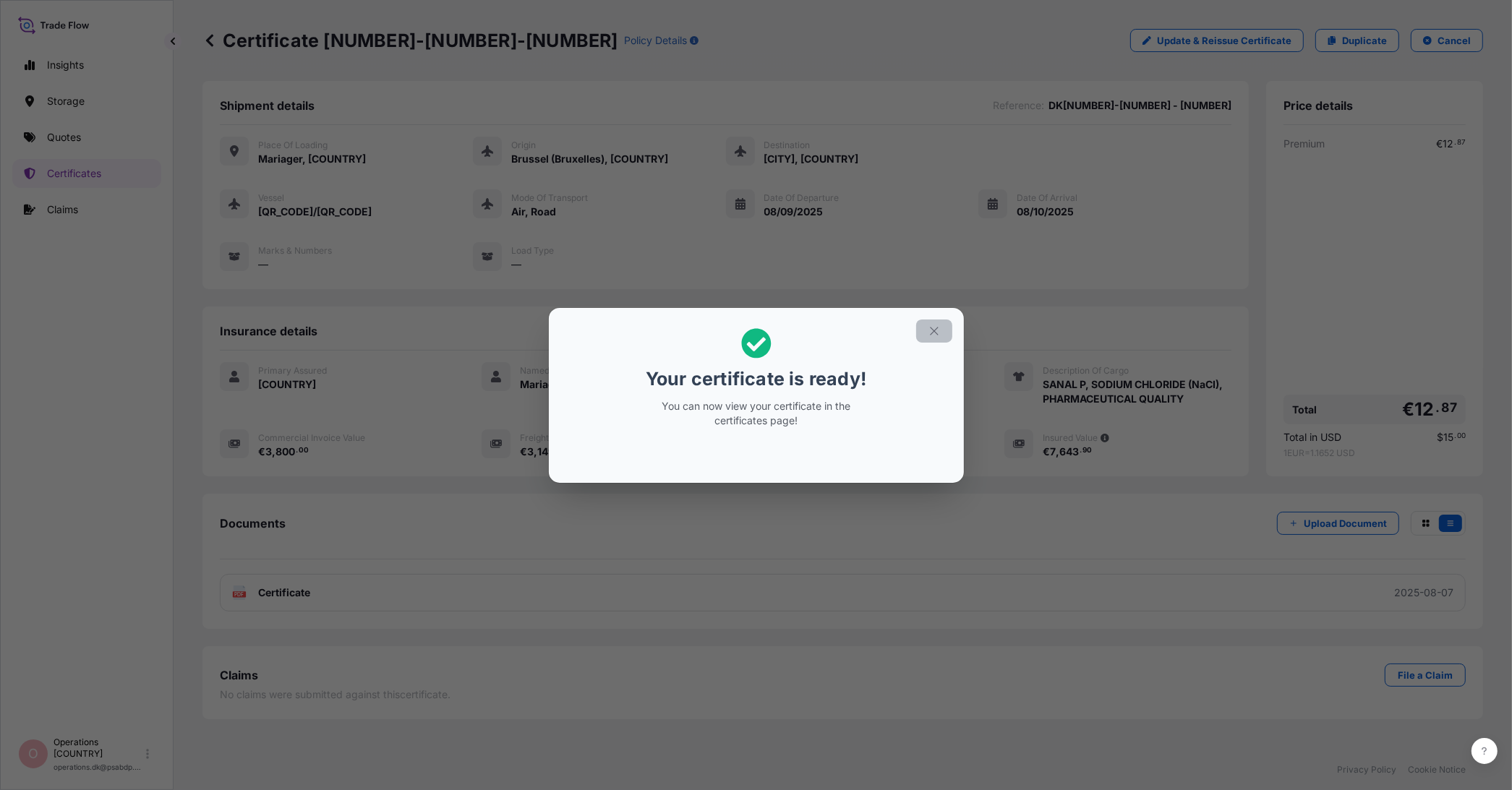 click 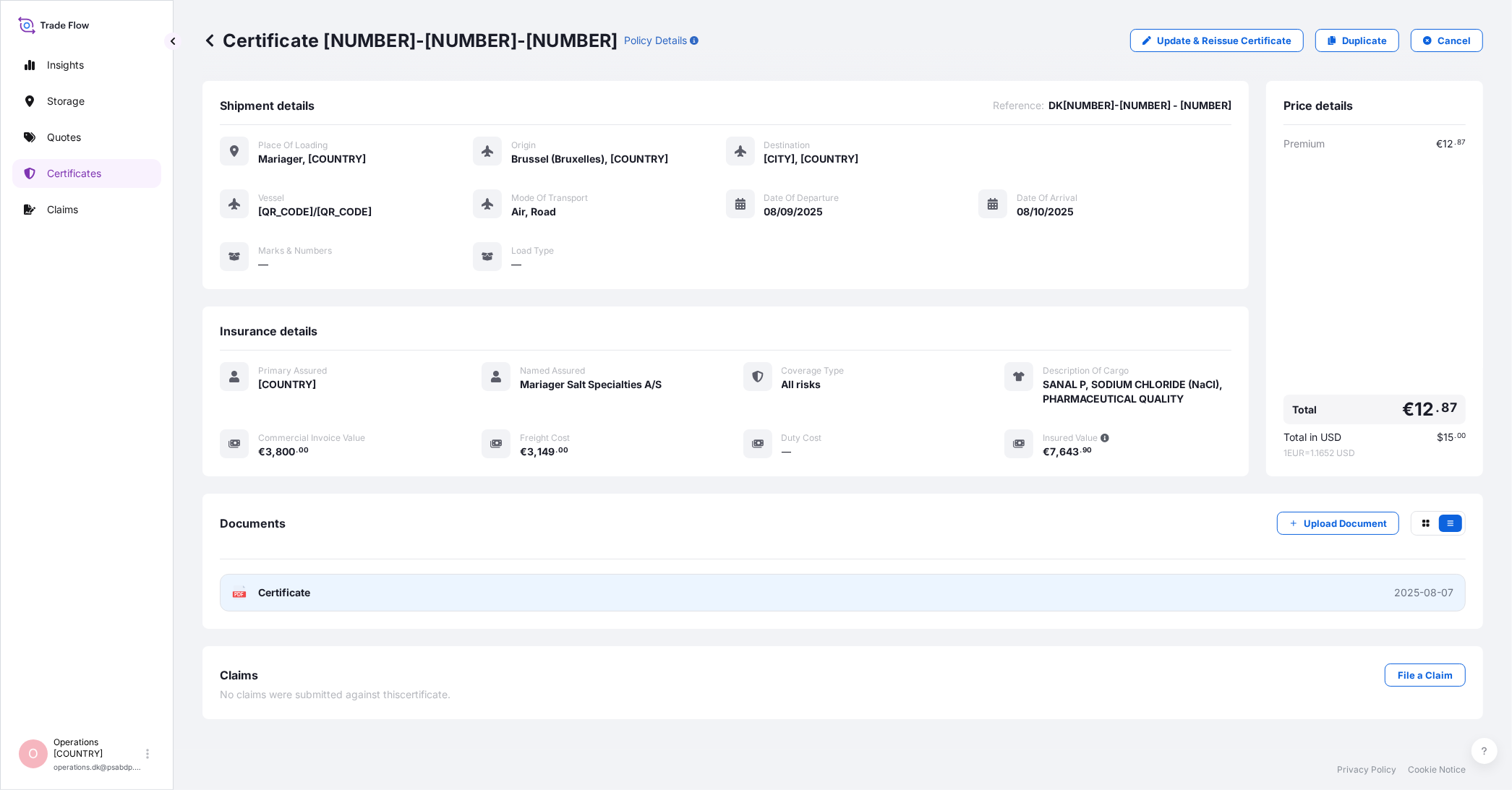 click on "PDF Certificate 2025-08-07" at bounding box center [842, 593] 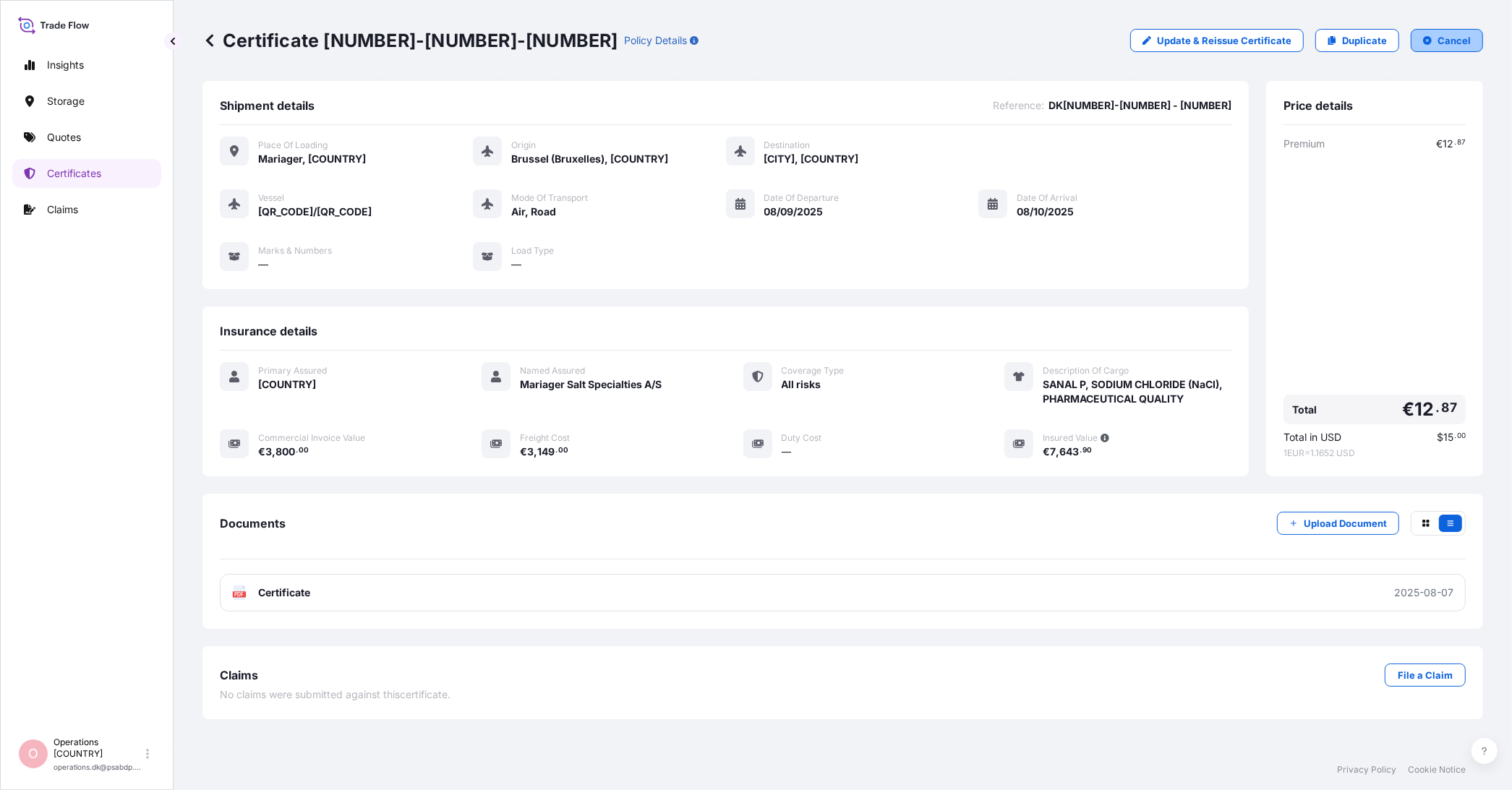 click on "Cancel" at bounding box center [1447, 40] 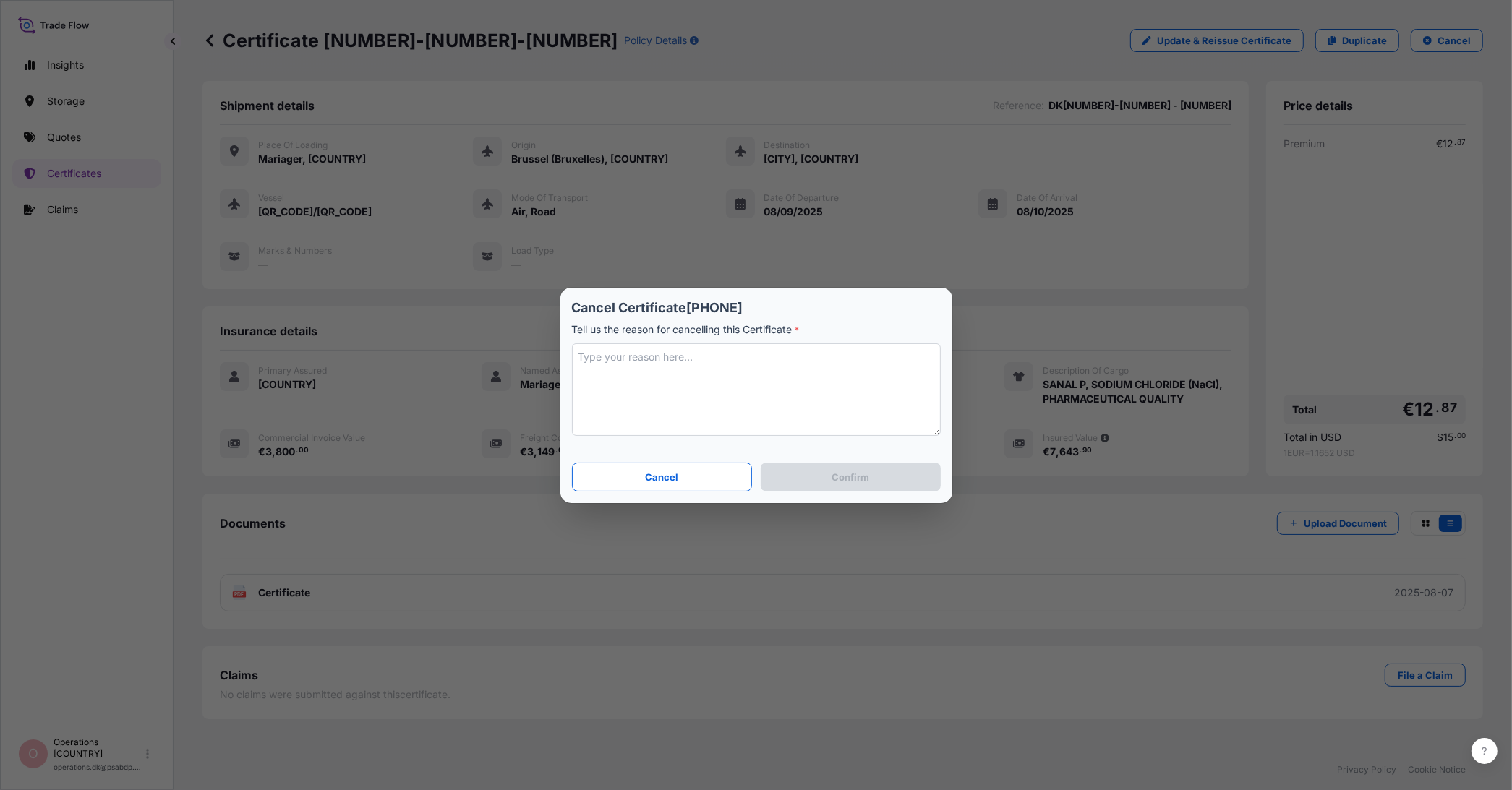 click at bounding box center [756, 390] 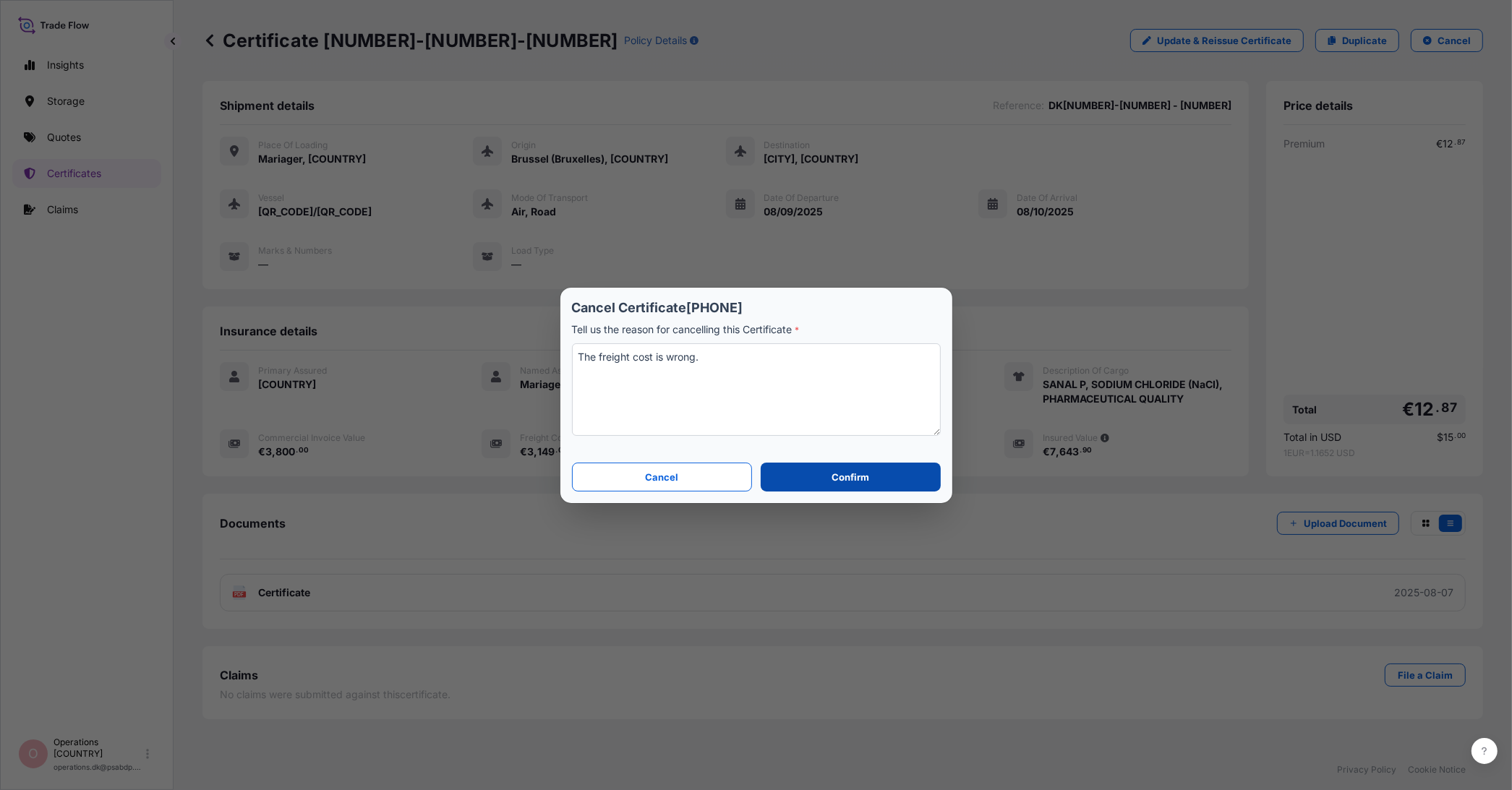 type on "The freight cost is wrong." 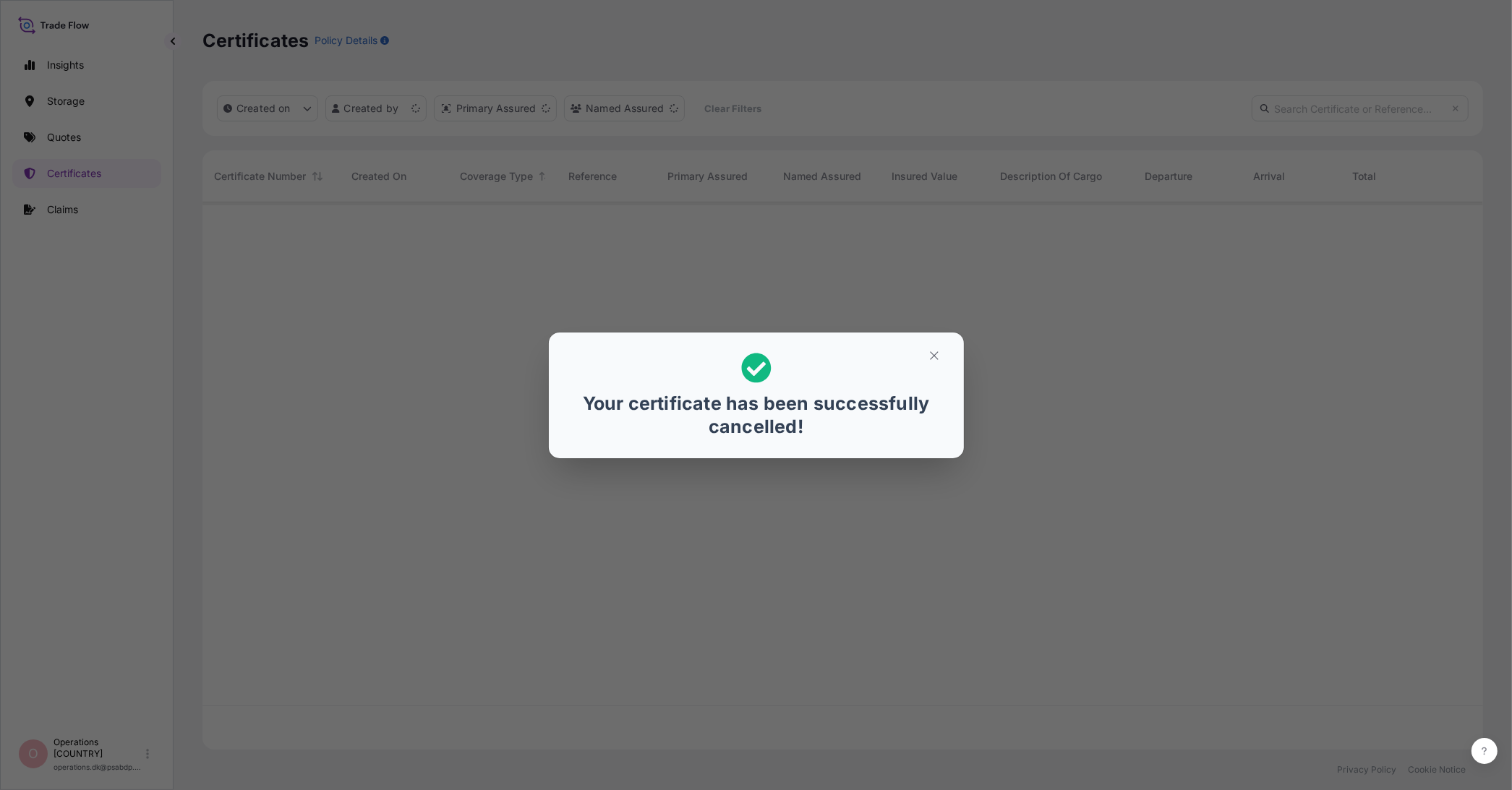 scroll, scrollTop: 17, scrollLeft: 16, axis: both 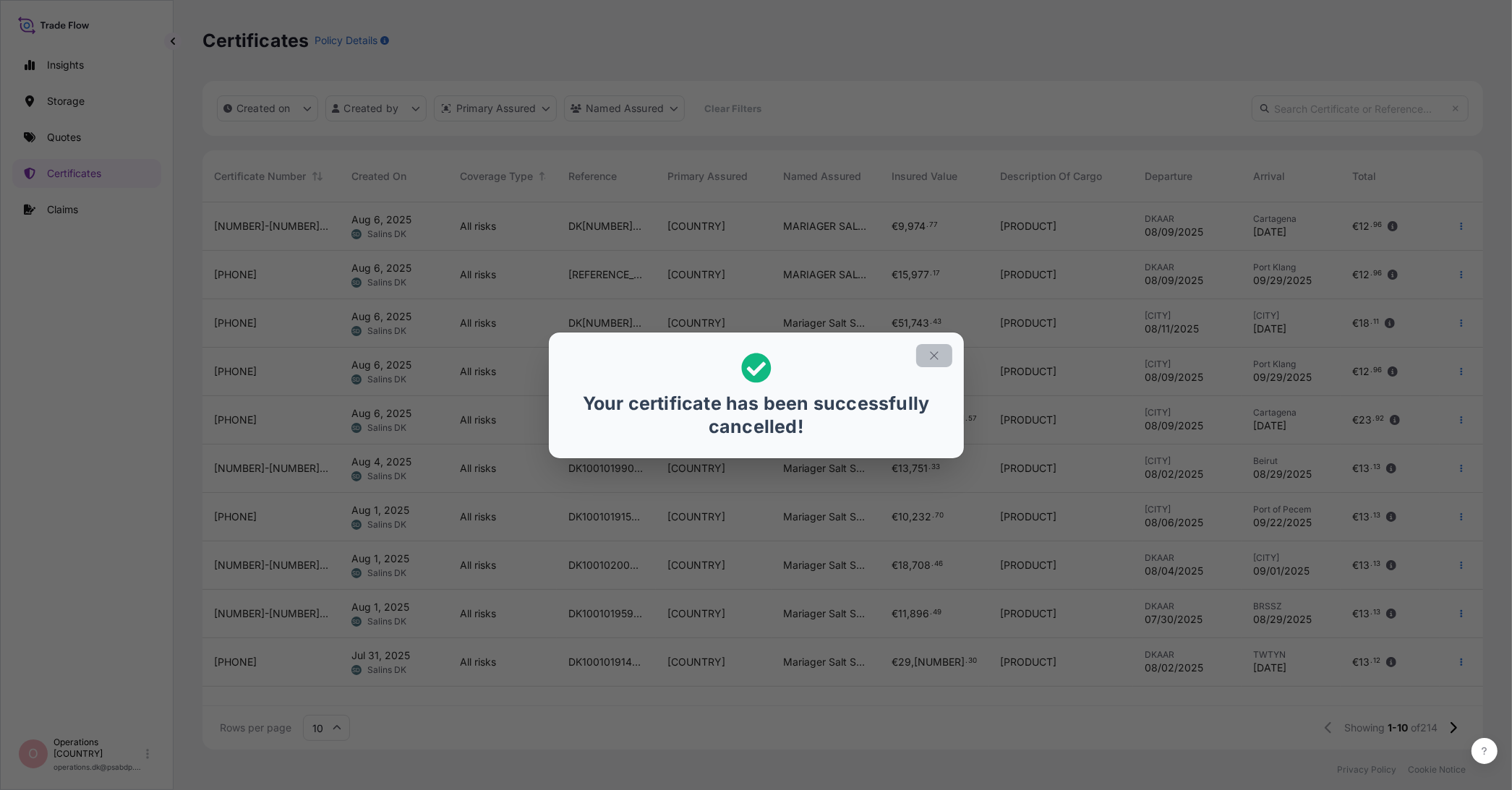 click 